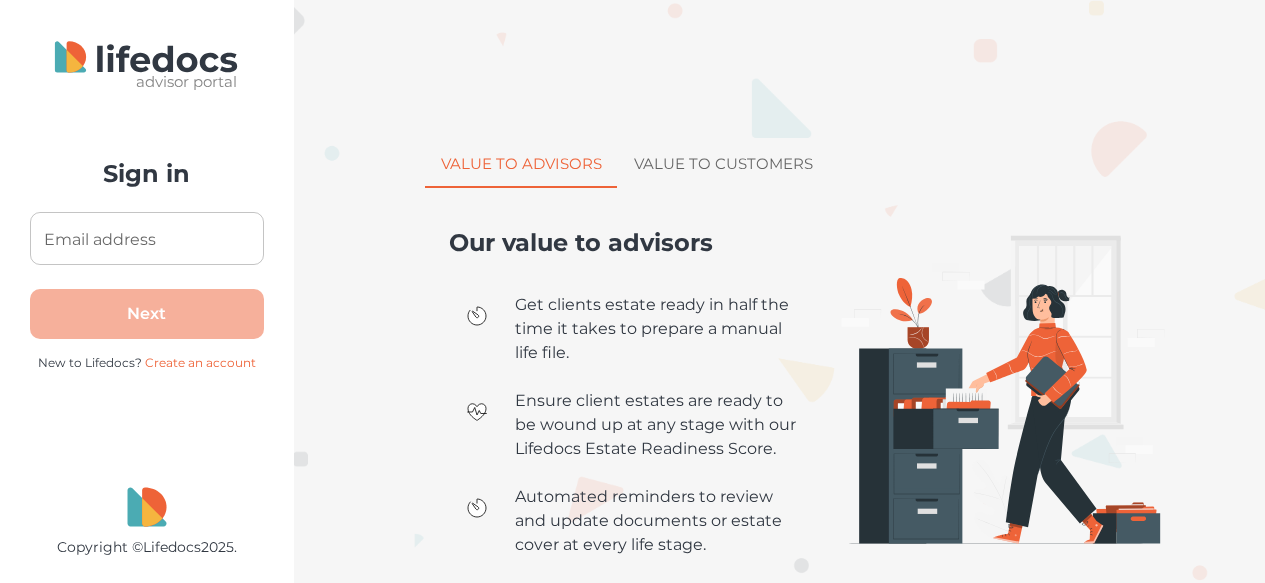 drag, startPoint x: 0, startPoint y: 0, endPoint x: 132, endPoint y: 265, distance: 296.05573 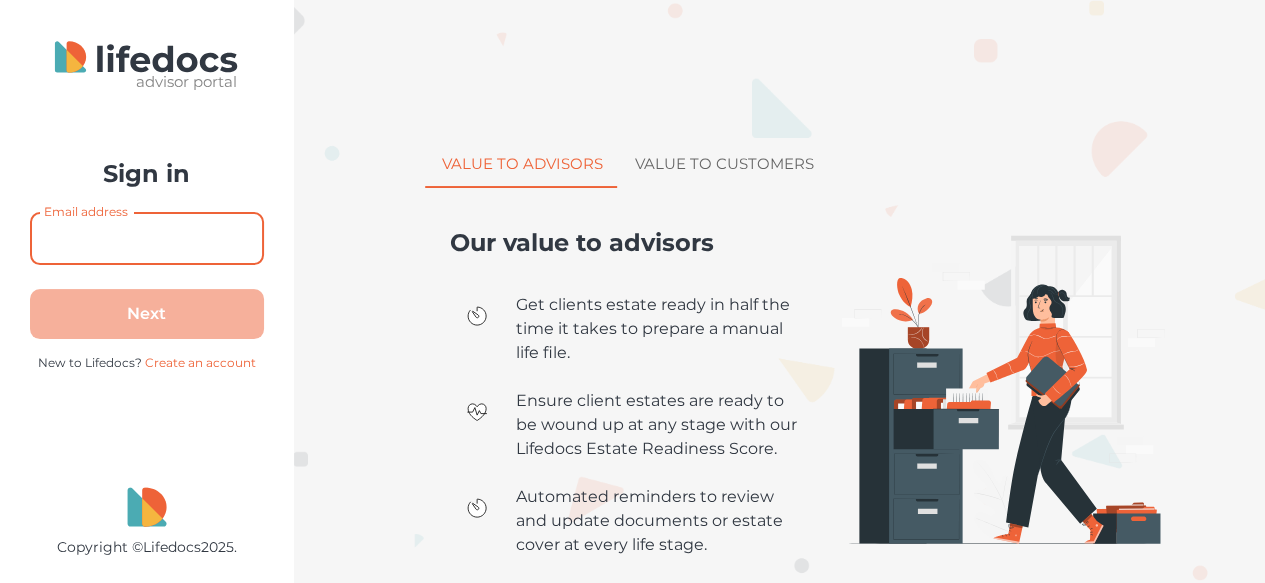 type on "[EMAIL_ADDRESS][DOMAIN_NAME]" 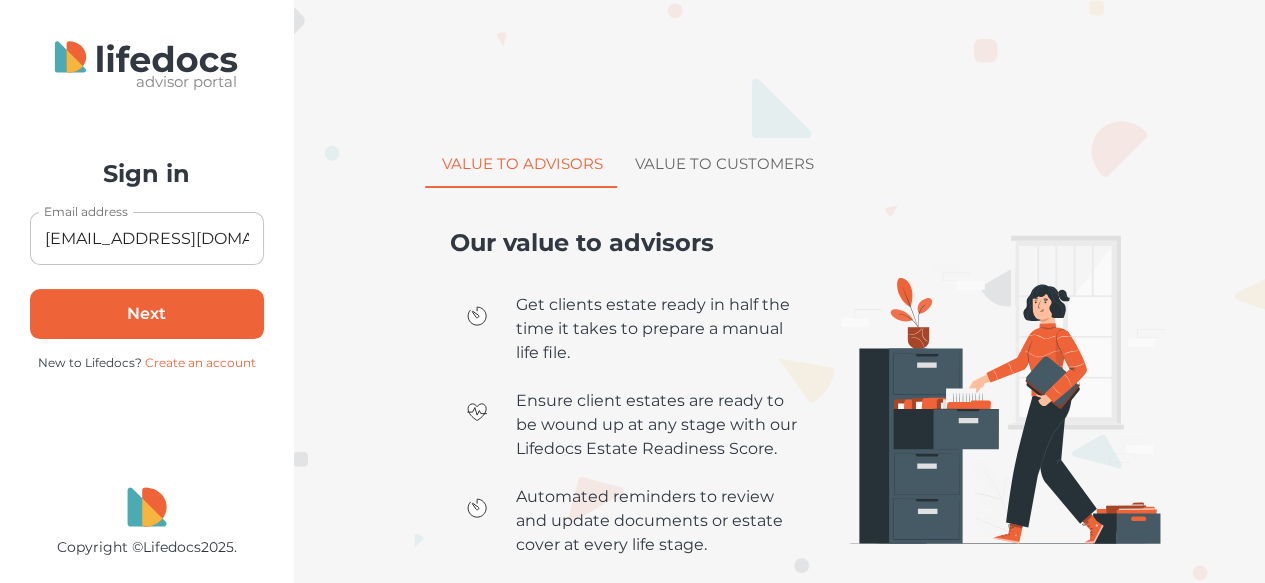 click on "Next" at bounding box center [147, 314] 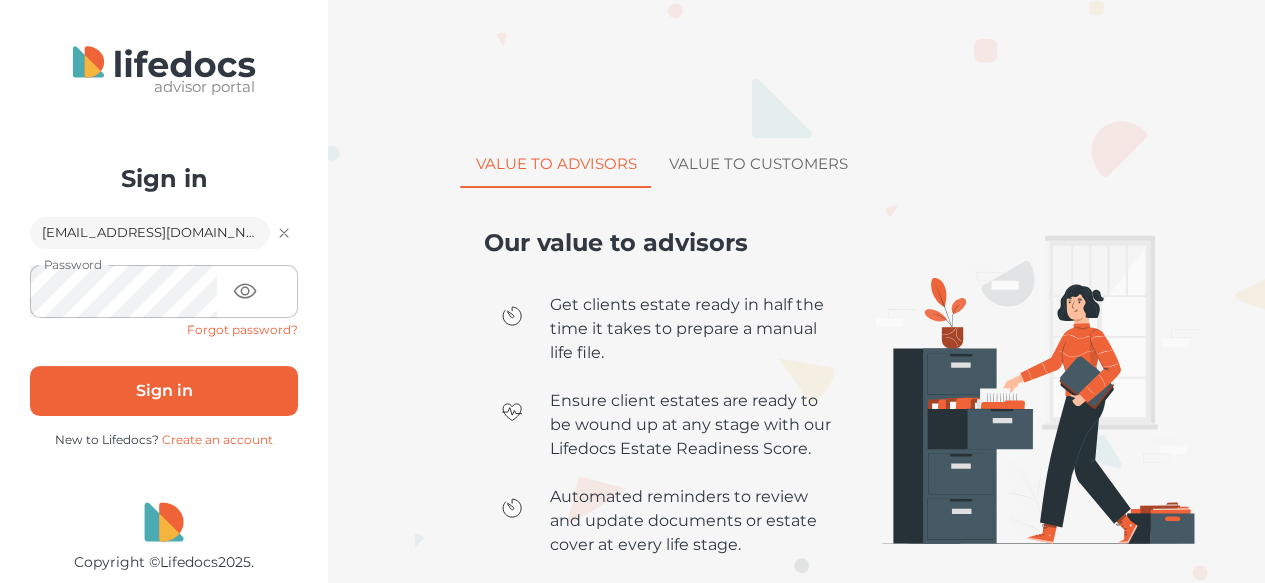 click on "Sign in" at bounding box center (164, 391) 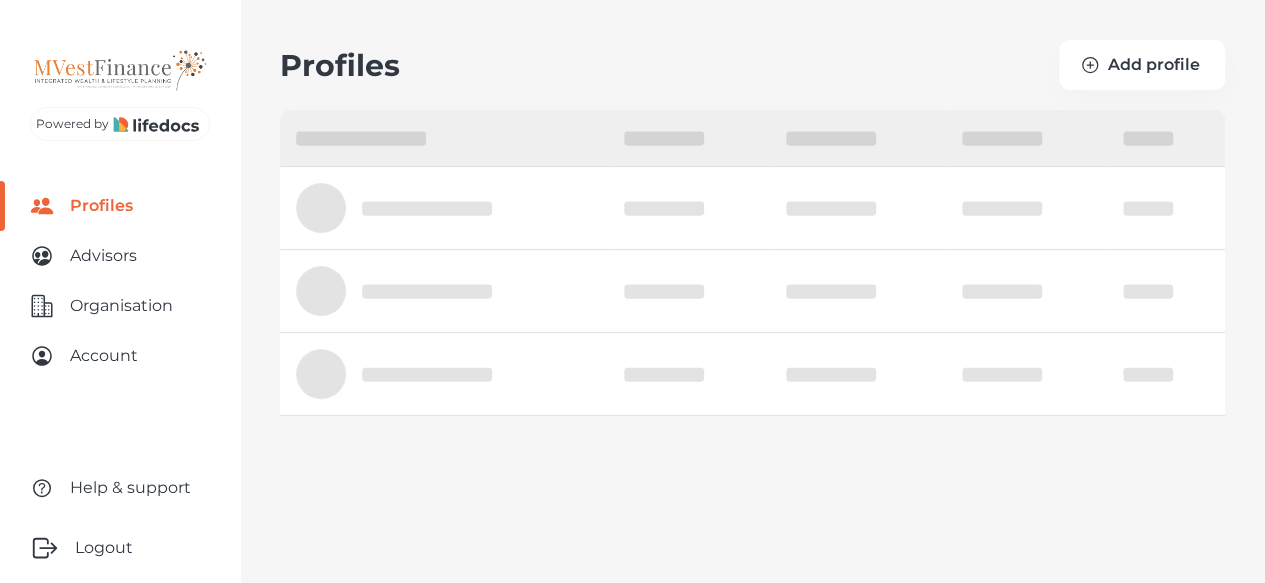 select on "10" 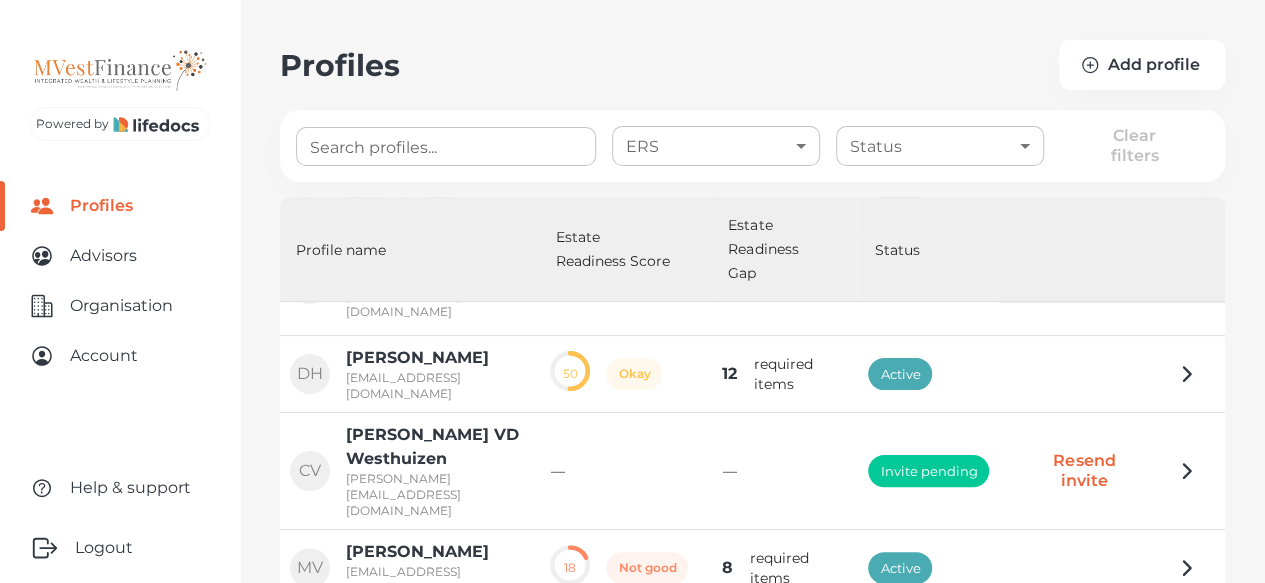 scroll, scrollTop: 199, scrollLeft: 0, axis: vertical 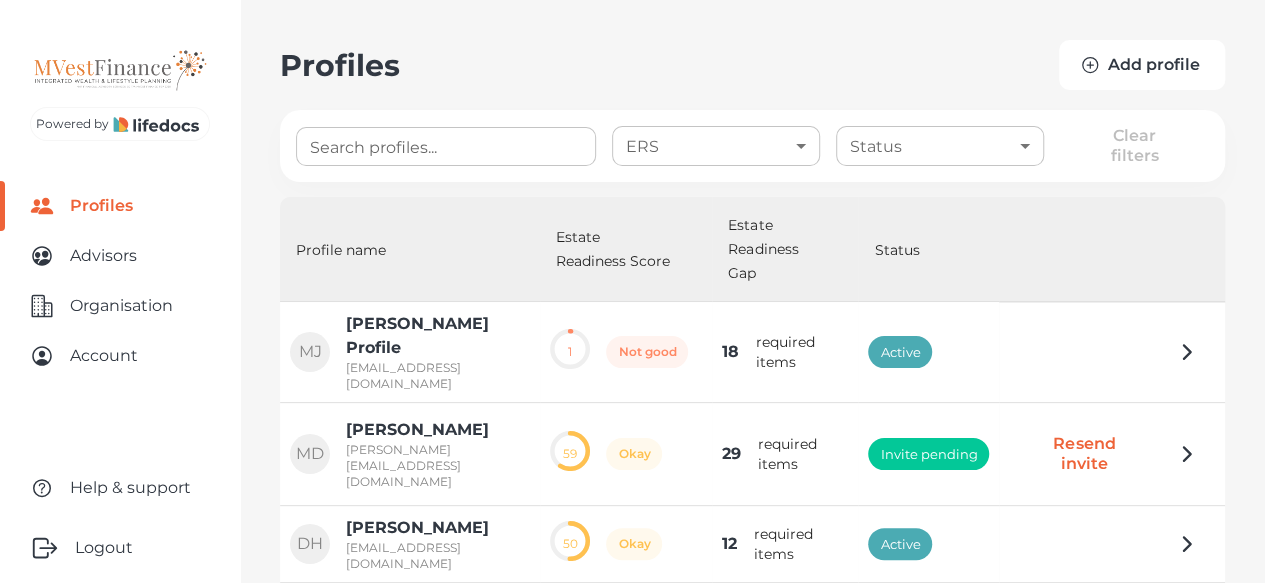 click on "Add profile" at bounding box center [1142, 65] 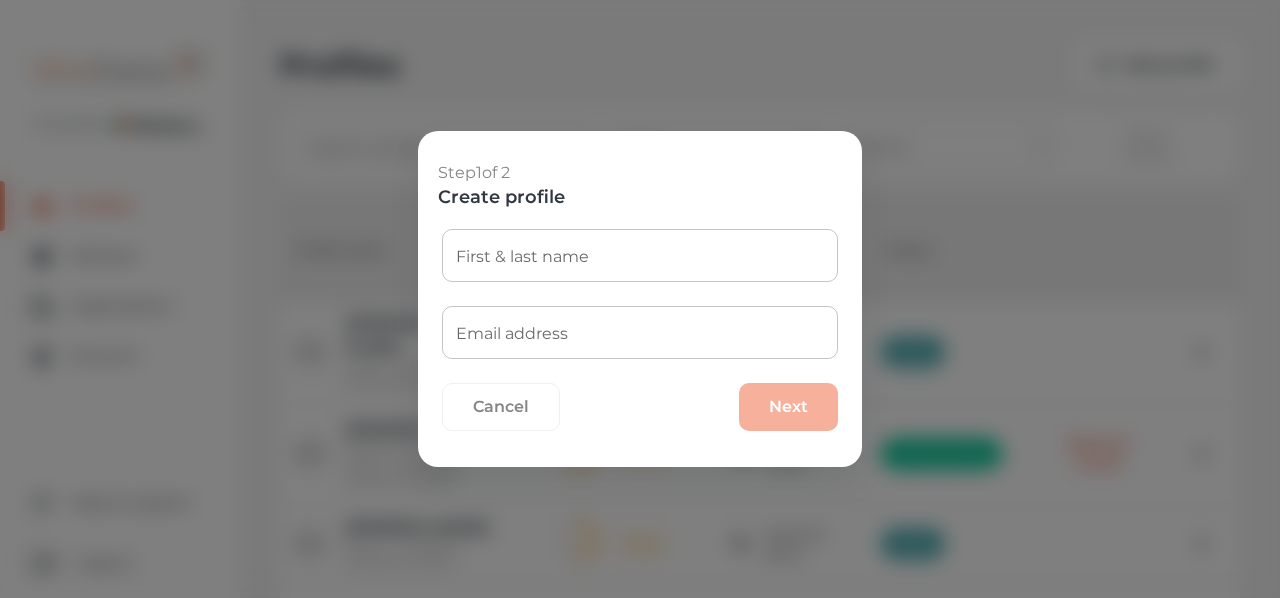 click on "First & last name" at bounding box center (640, 255) 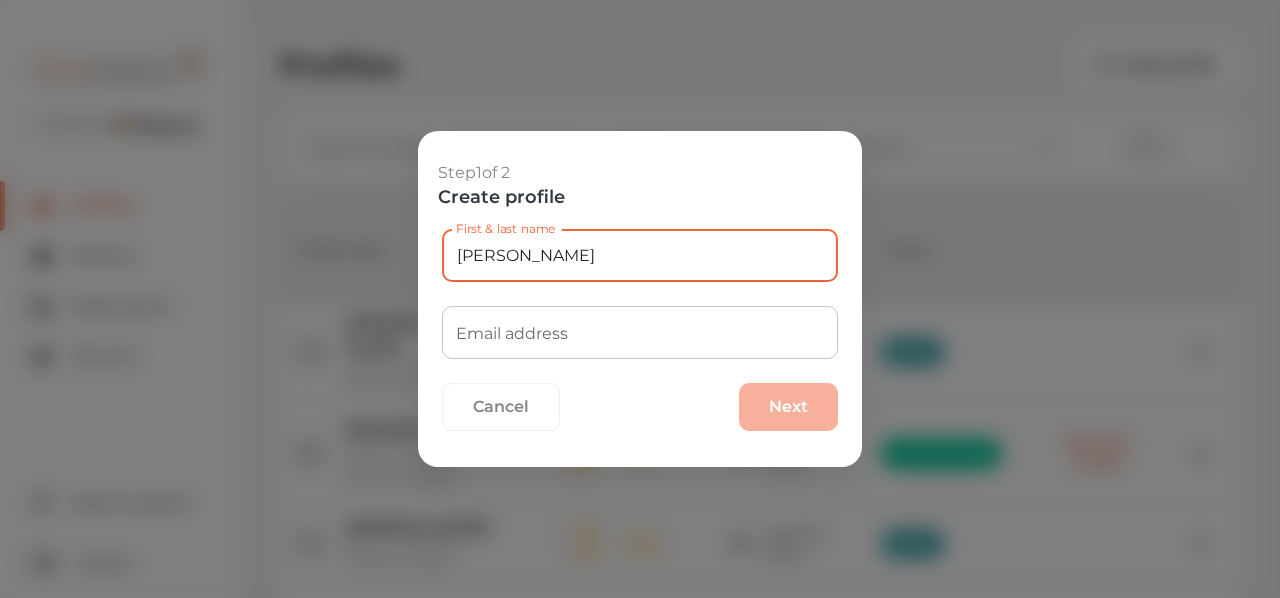 type on "[PERSON_NAME]" 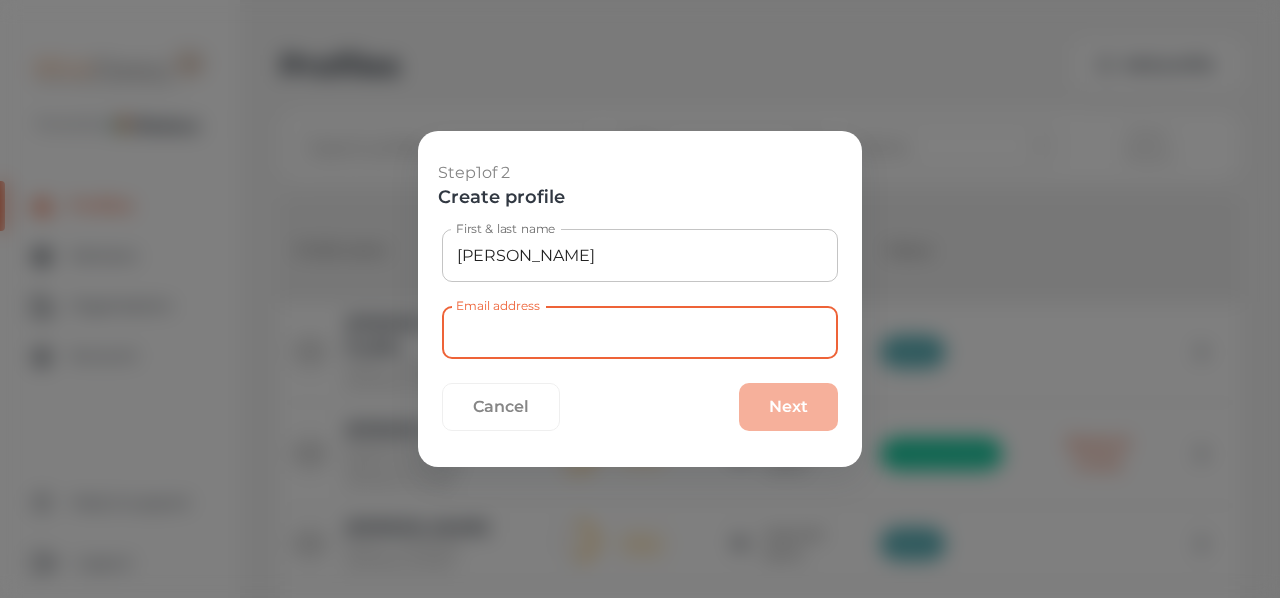 click on "Email address" at bounding box center (640, 332) 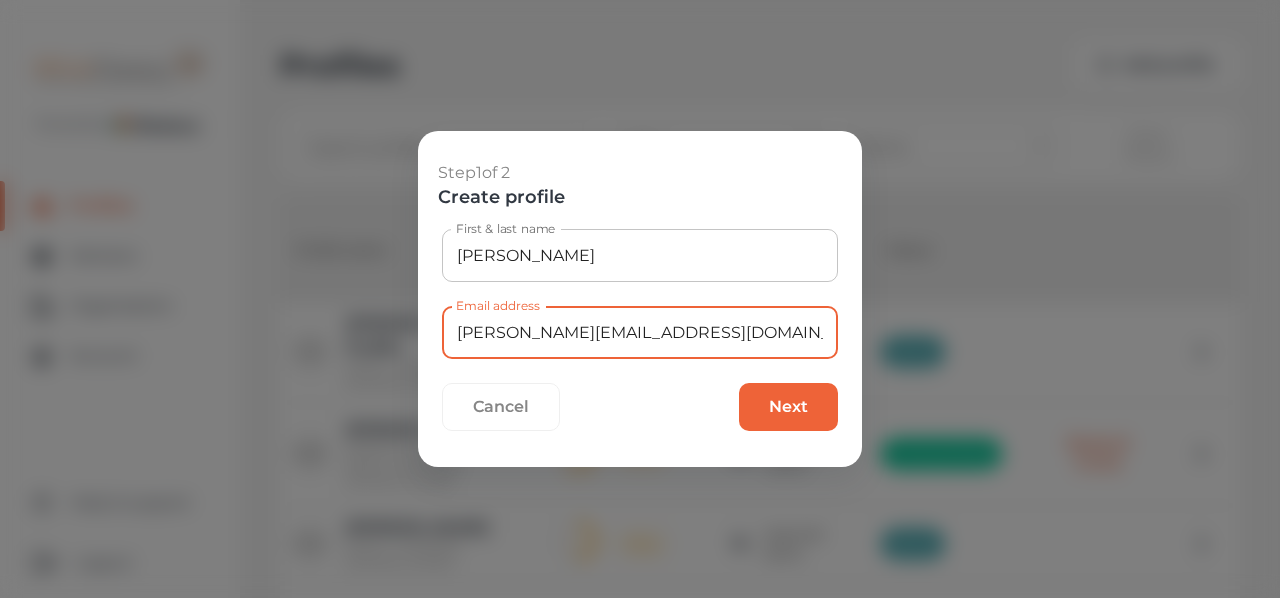 type on "[PERSON_NAME][EMAIL_ADDRESS][DOMAIN_NAME]" 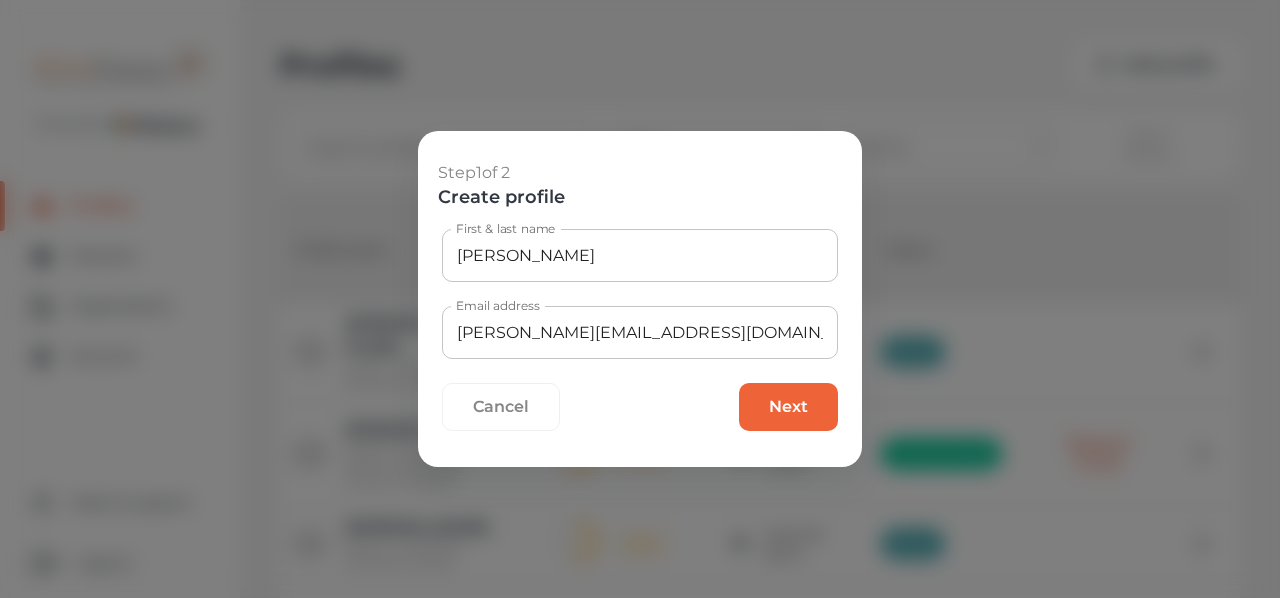 click on "Next" at bounding box center (788, 407) 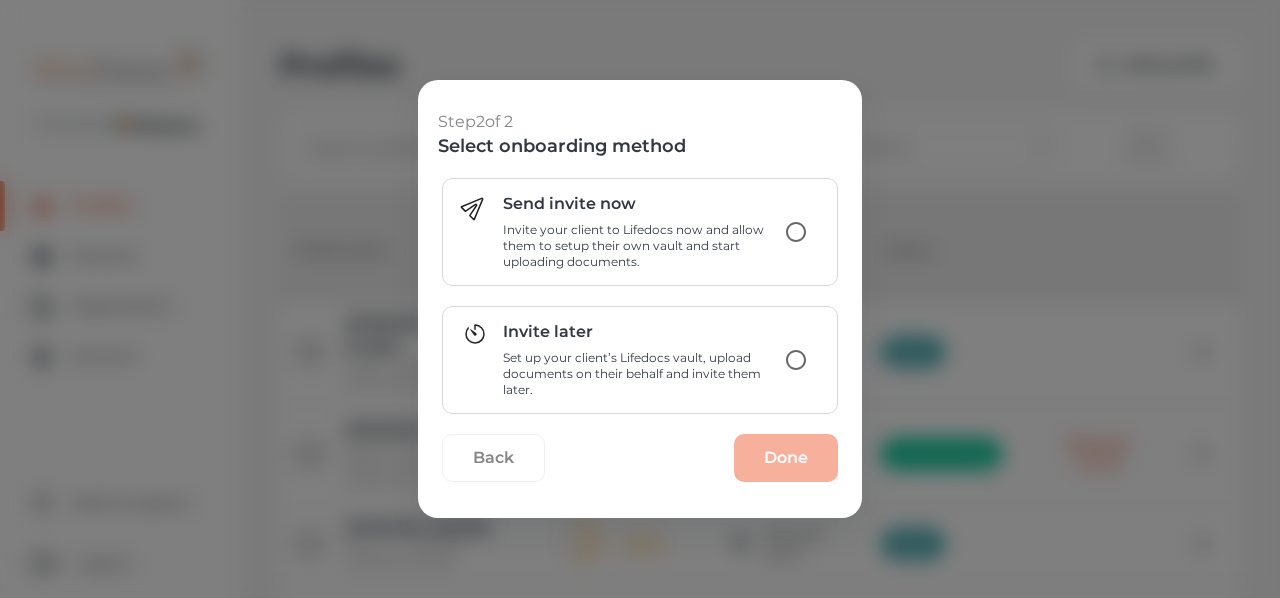 click on "Invite later Set up your client’s Lifedocs vault, upload documents on their behalf and invite them later." at bounding box center [796, 360] 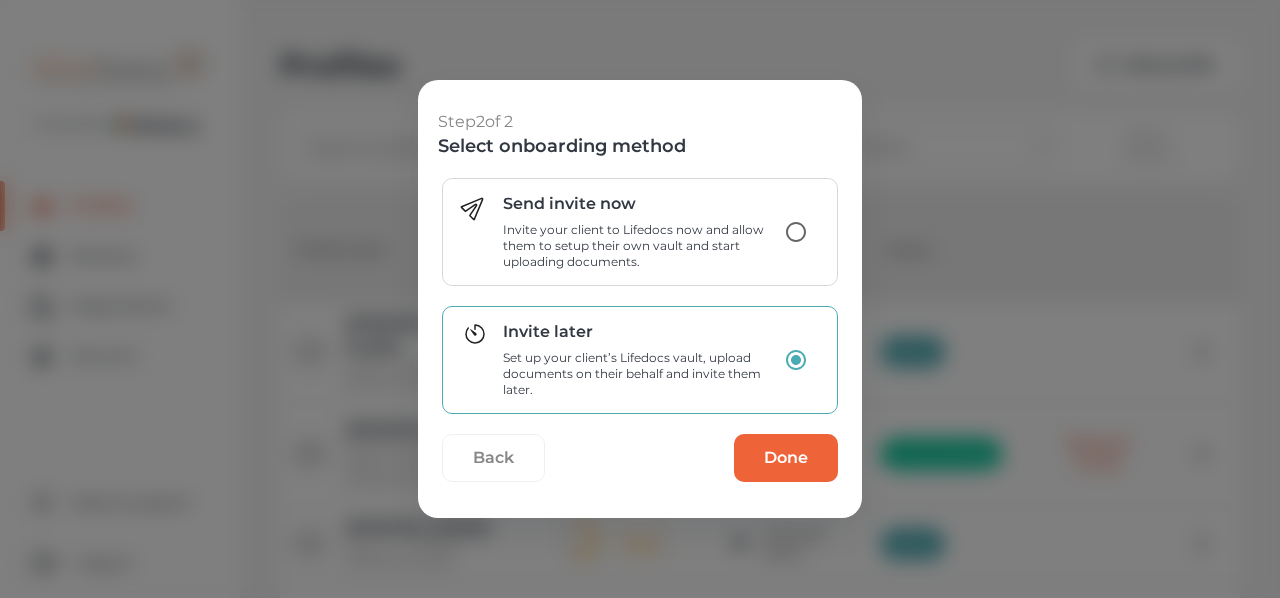 click on "Done" at bounding box center (786, 458) 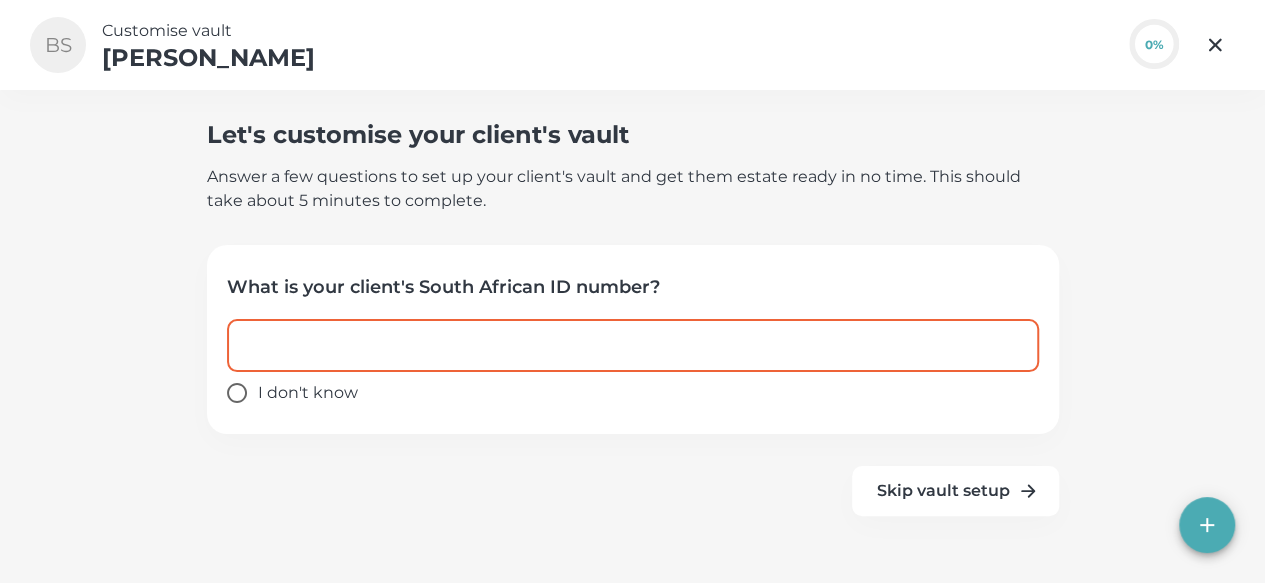 click at bounding box center [633, 345] 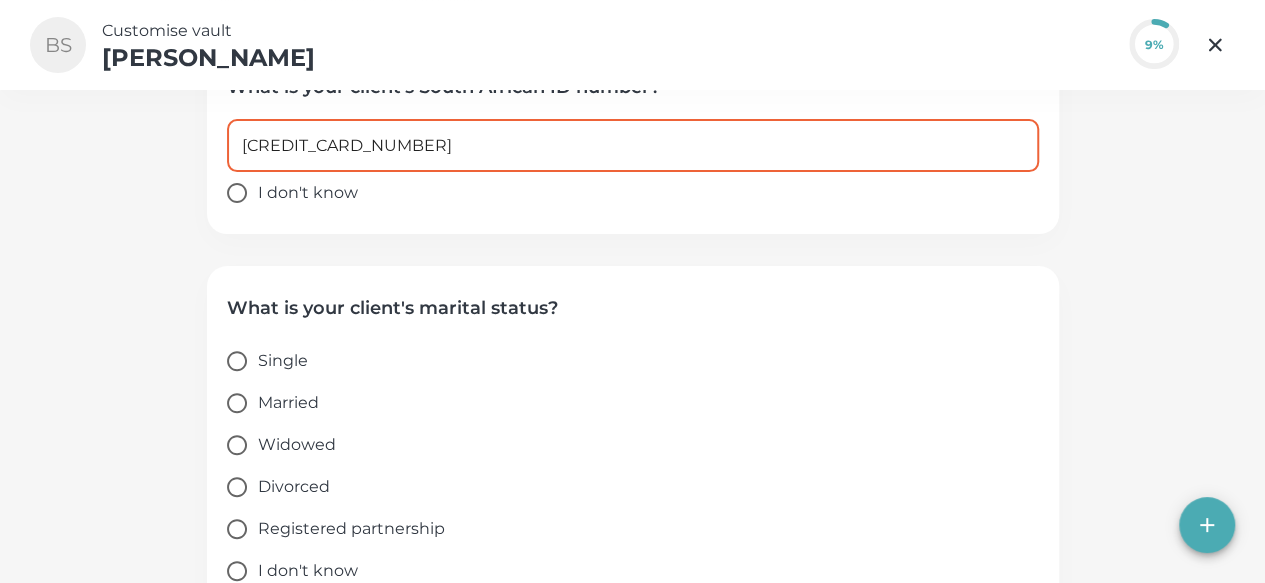 scroll, scrollTop: 229, scrollLeft: 0, axis: vertical 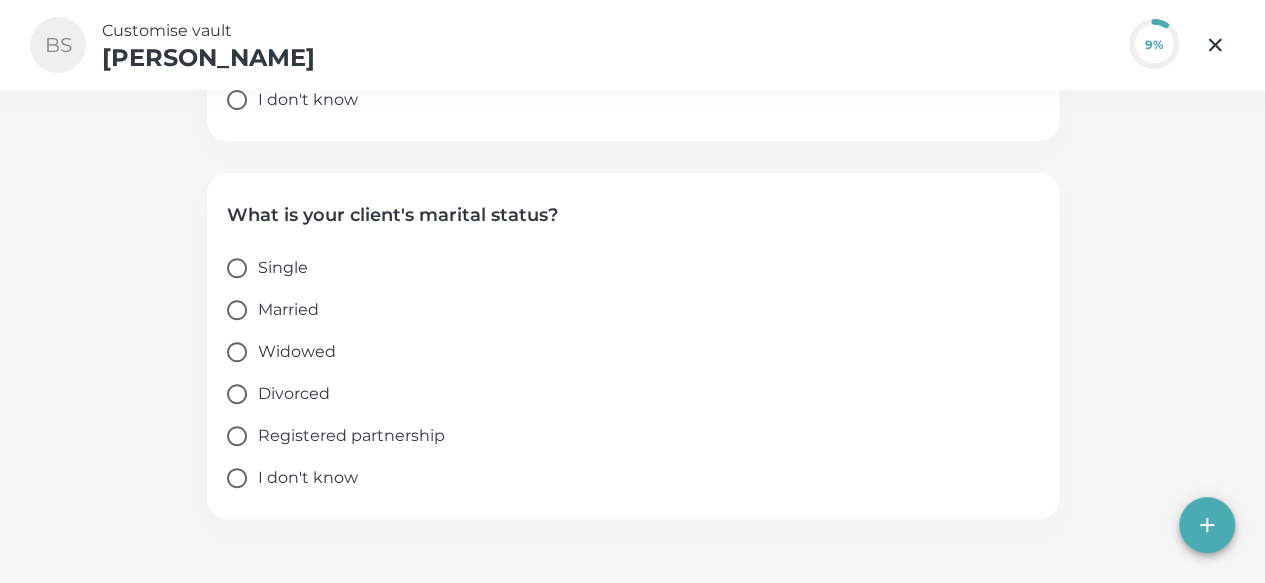 type on "[CREDIT_CARD_NUMBER]" 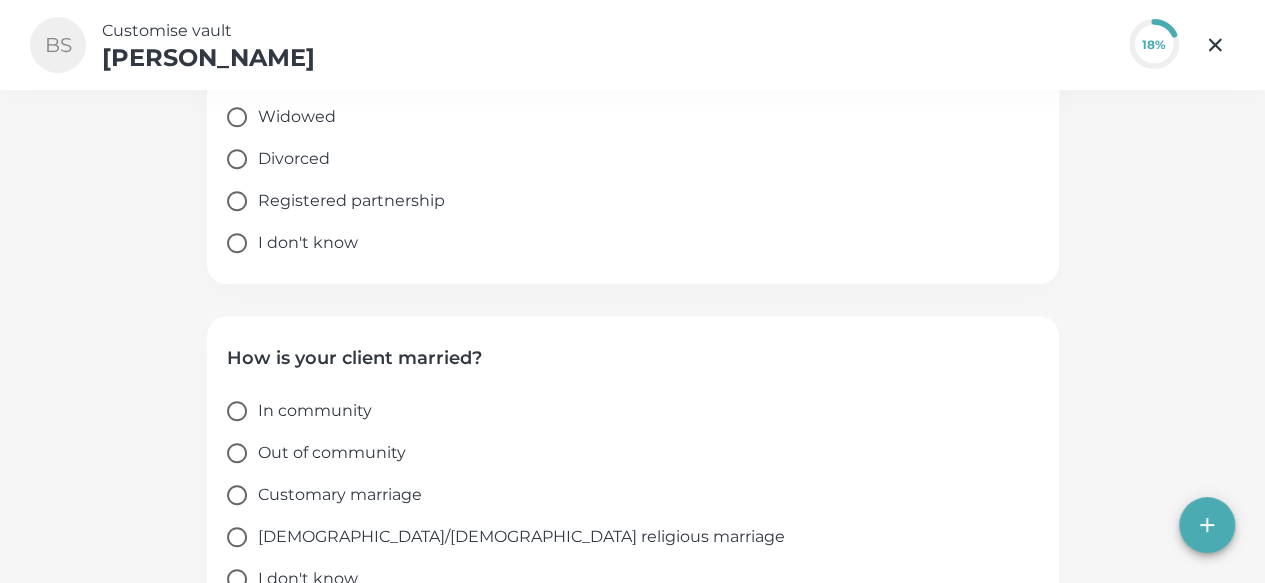 scroll, scrollTop: 565, scrollLeft: 0, axis: vertical 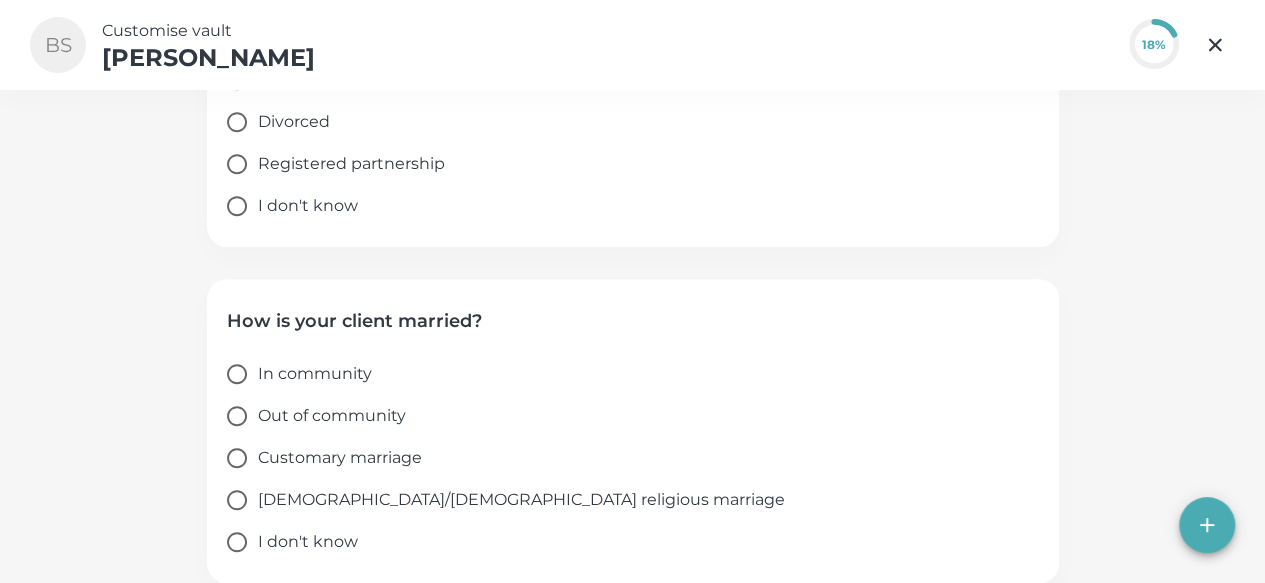 click on "Out of community" at bounding box center [332, 416] 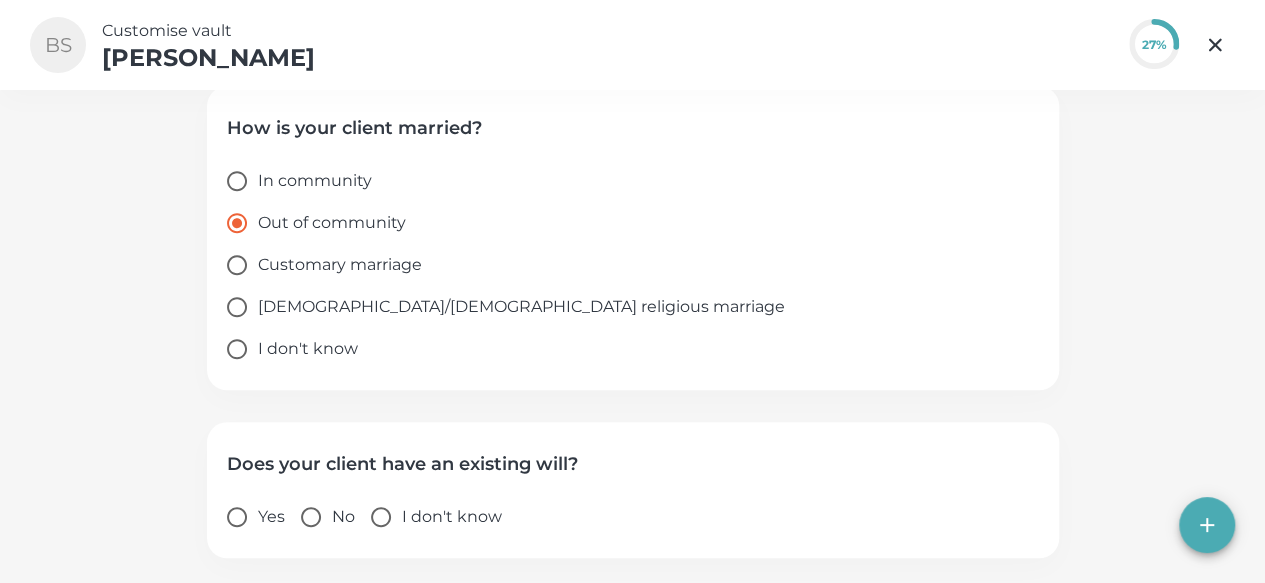 scroll, scrollTop: 797, scrollLeft: 0, axis: vertical 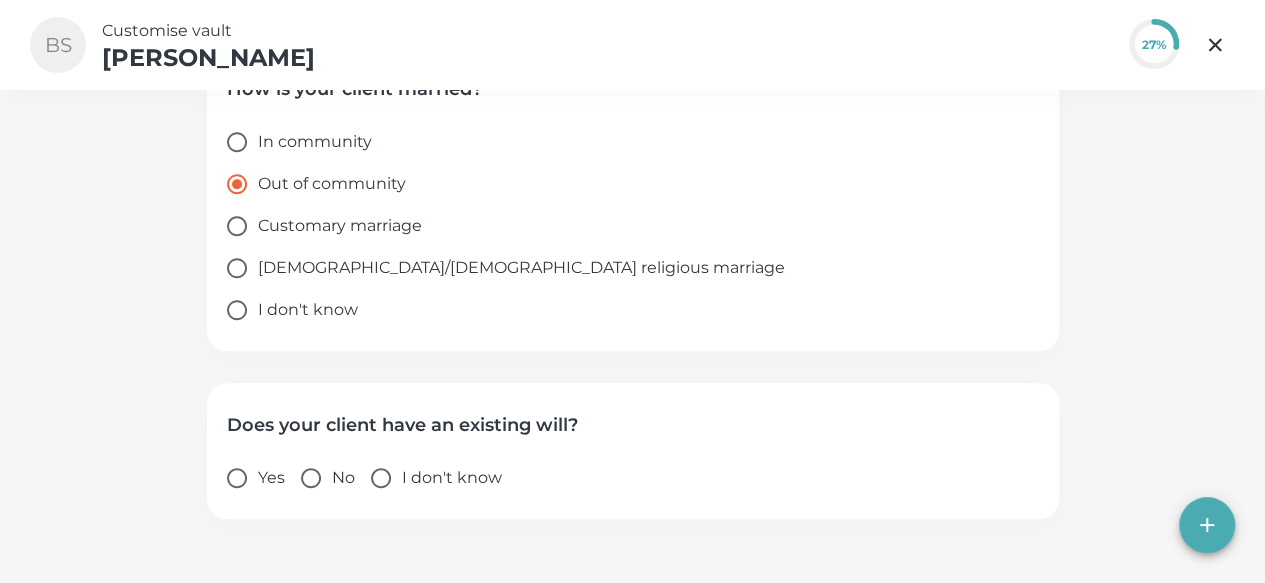 click on "Yes" at bounding box center (271, 478) 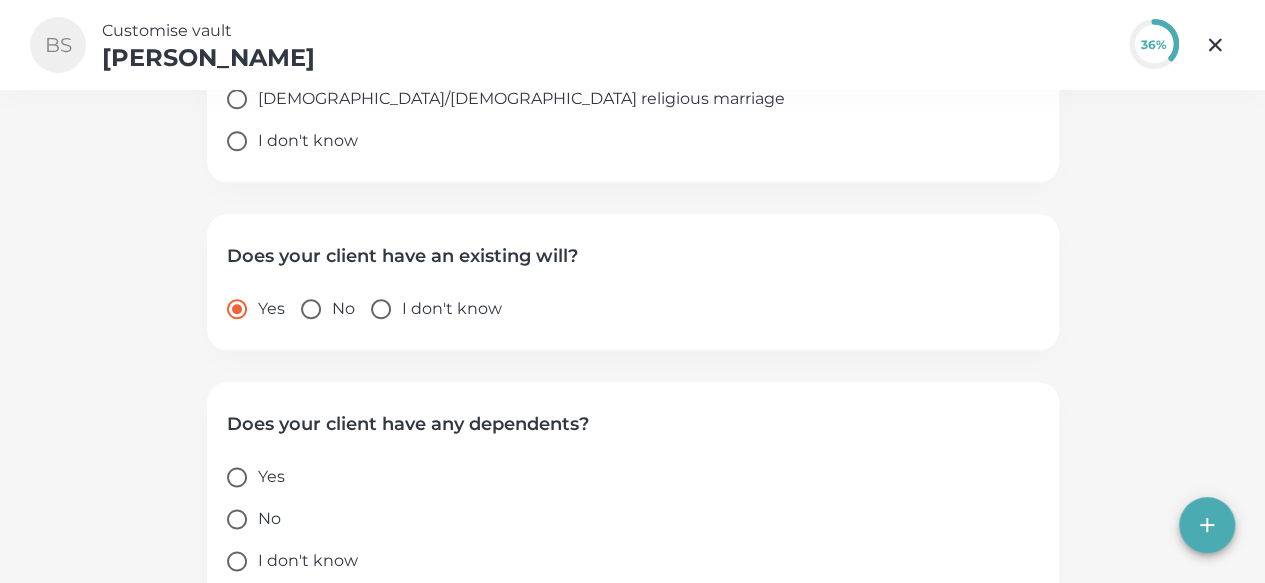 scroll, scrollTop: 985, scrollLeft: 0, axis: vertical 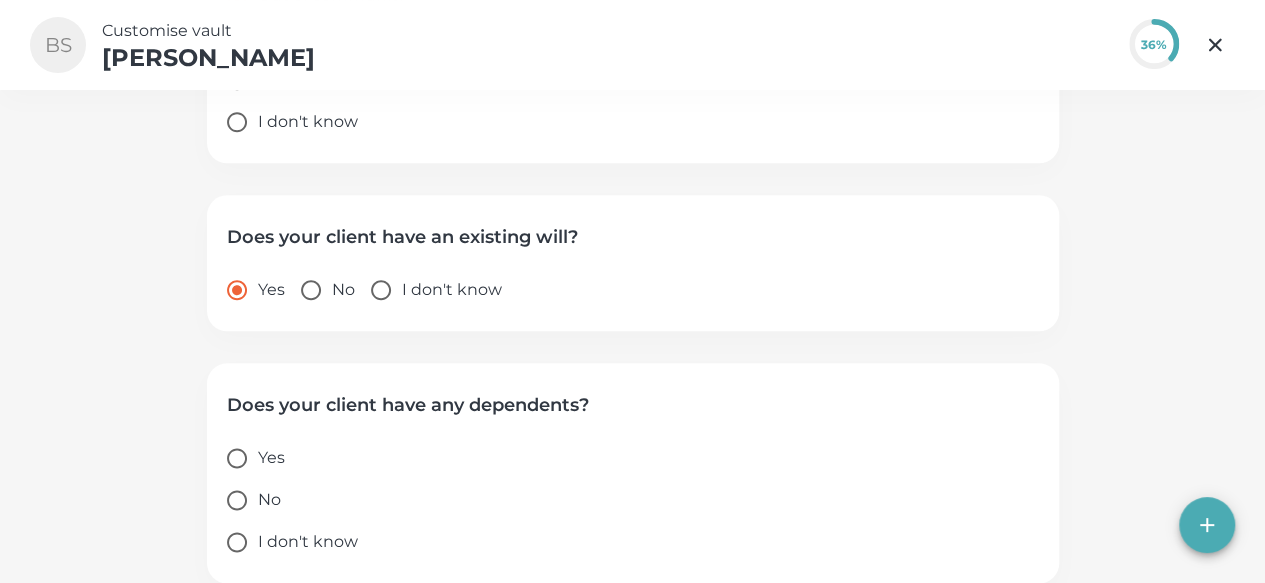 click on "No" at bounding box center (269, 500) 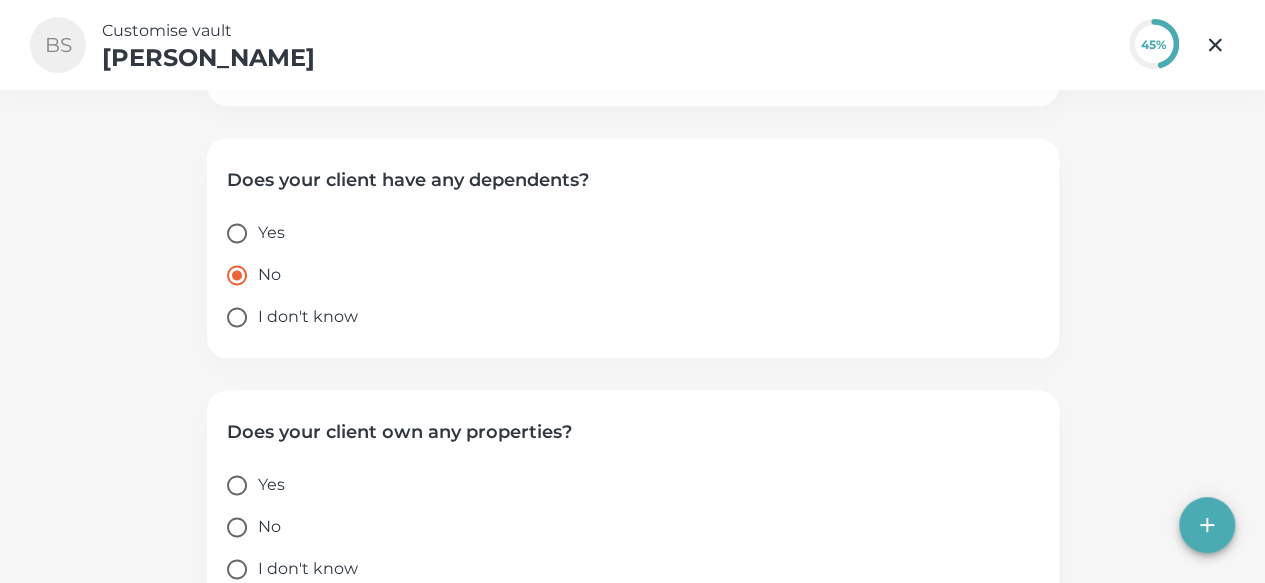 scroll, scrollTop: 1237, scrollLeft: 0, axis: vertical 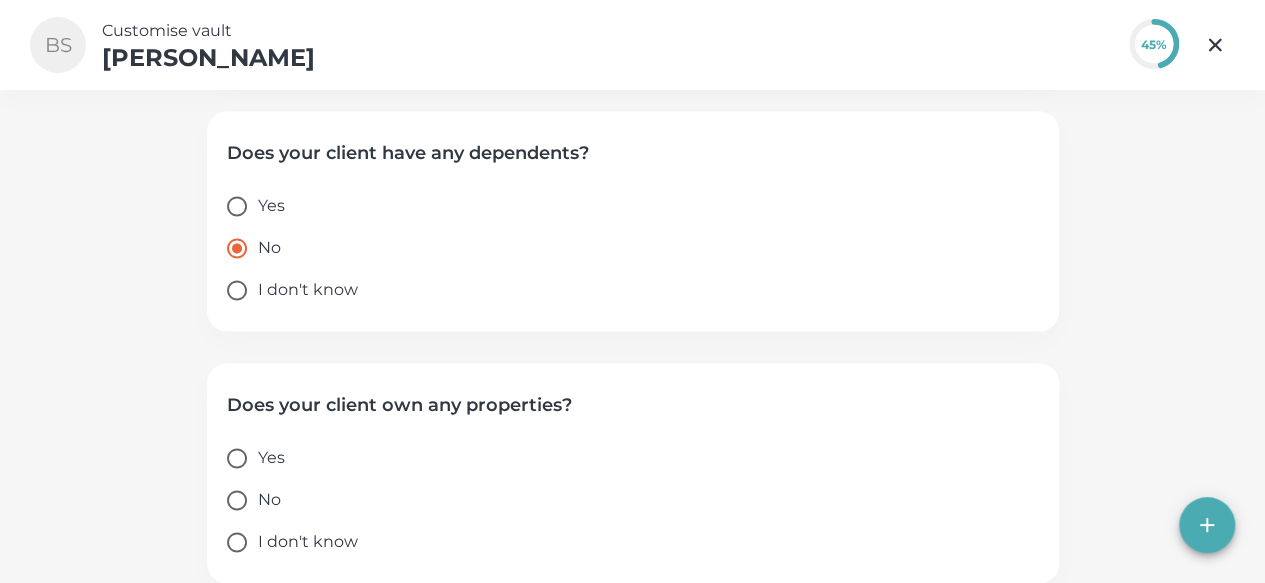 click on "Yes" at bounding box center [271, 458] 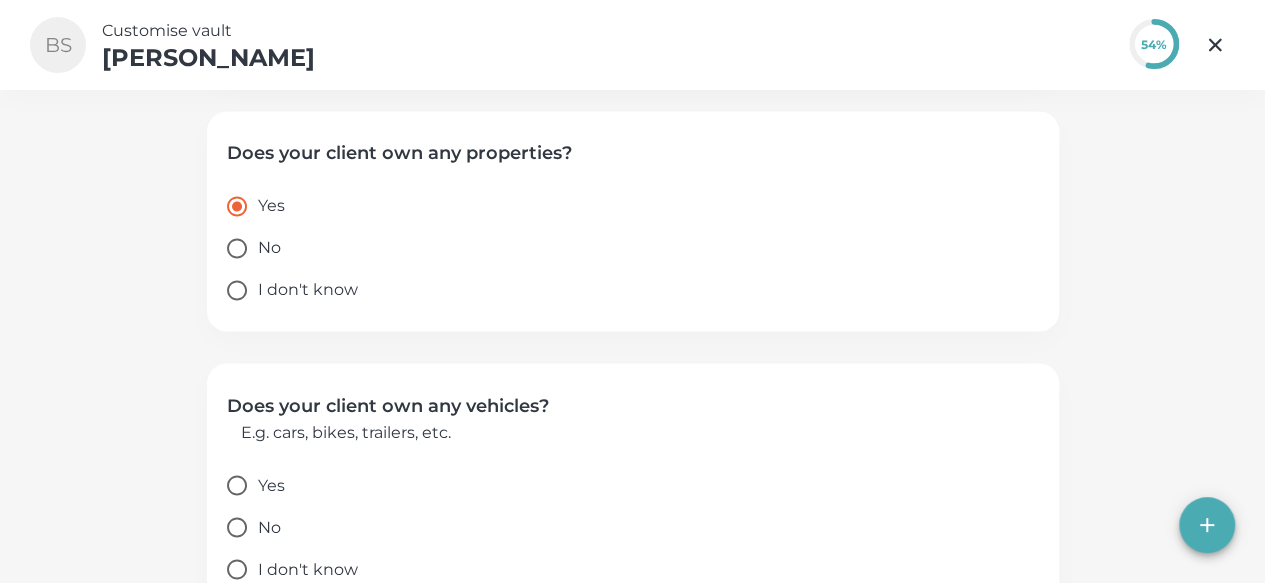 scroll, scrollTop: 1516, scrollLeft: 0, axis: vertical 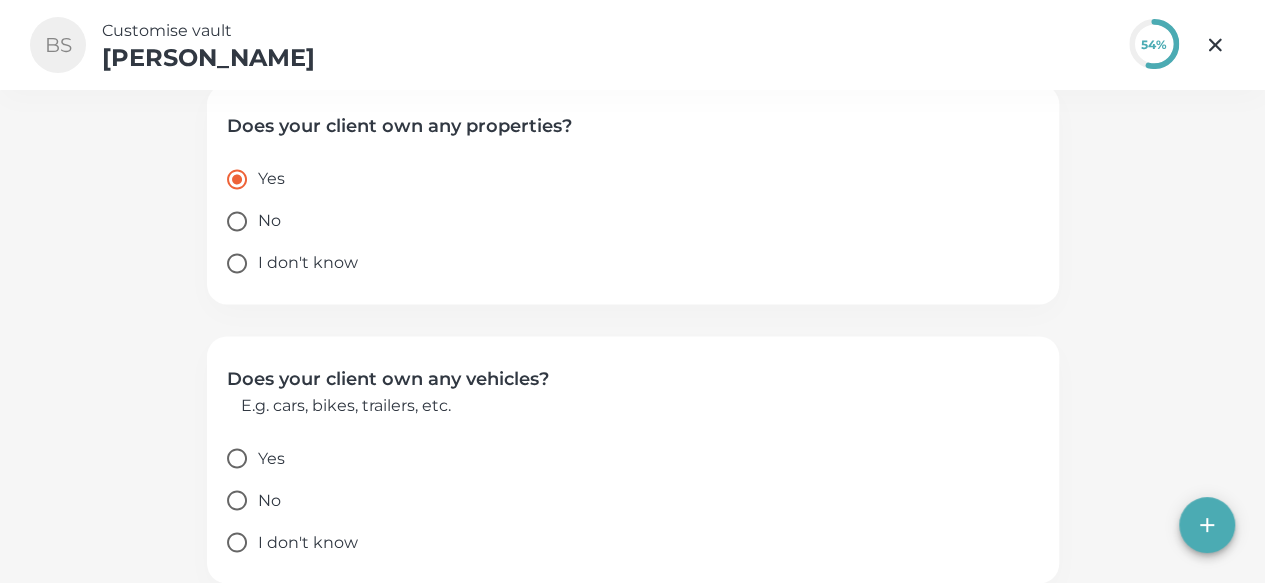 click on "Yes" at bounding box center [237, 458] 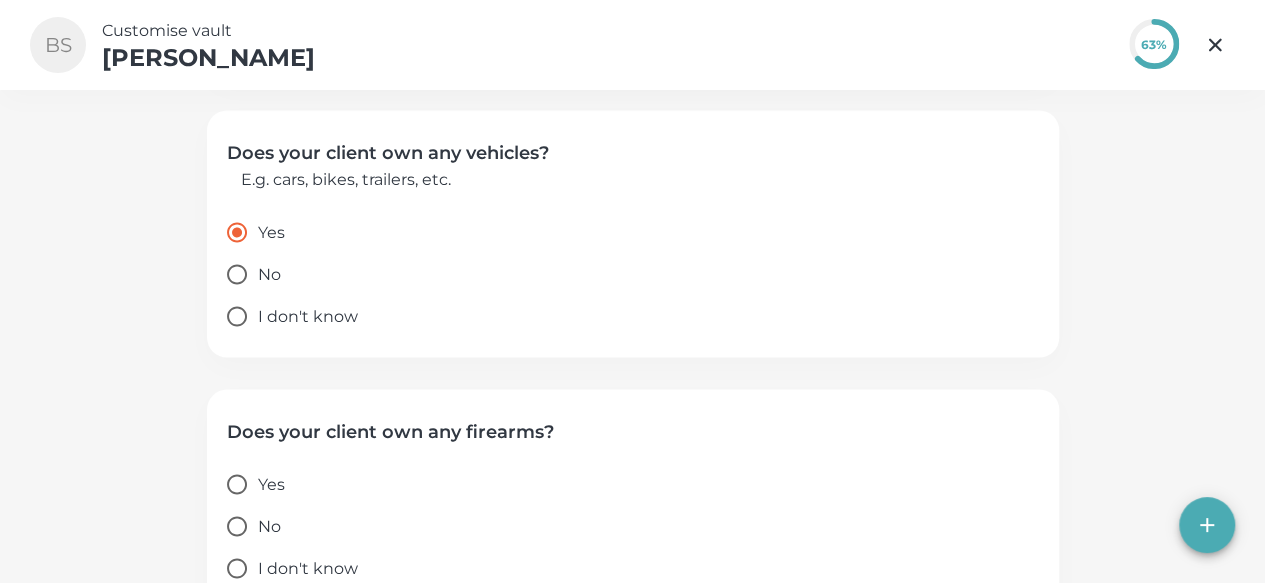 scroll, scrollTop: 1768, scrollLeft: 0, axis: vertical 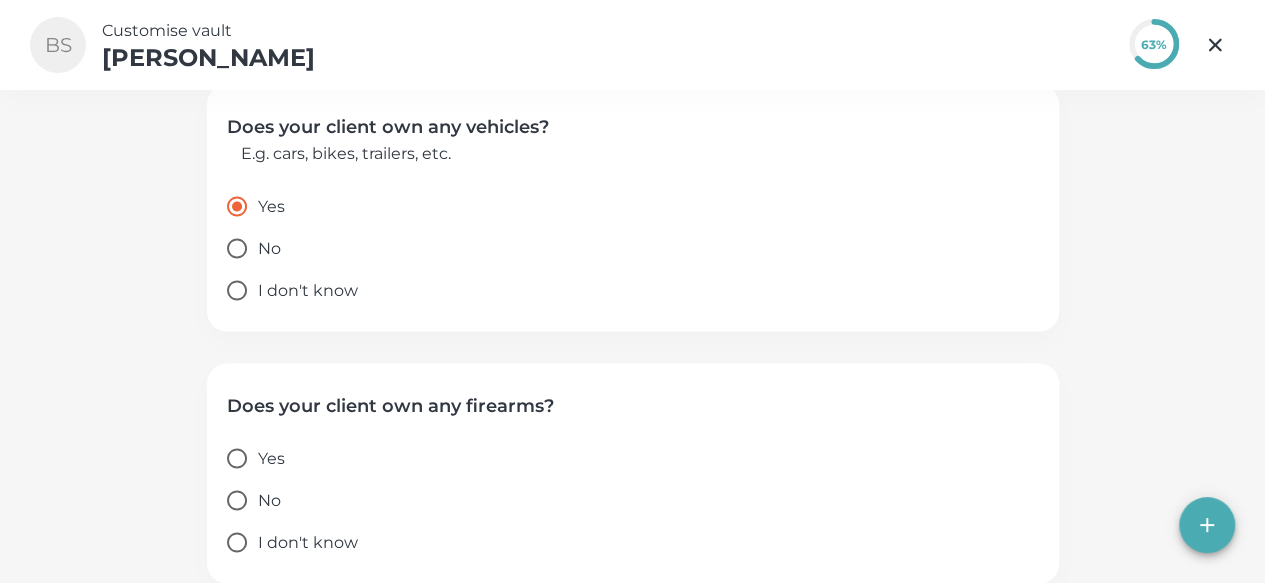 click on "No" at bounding box center (269, 500) 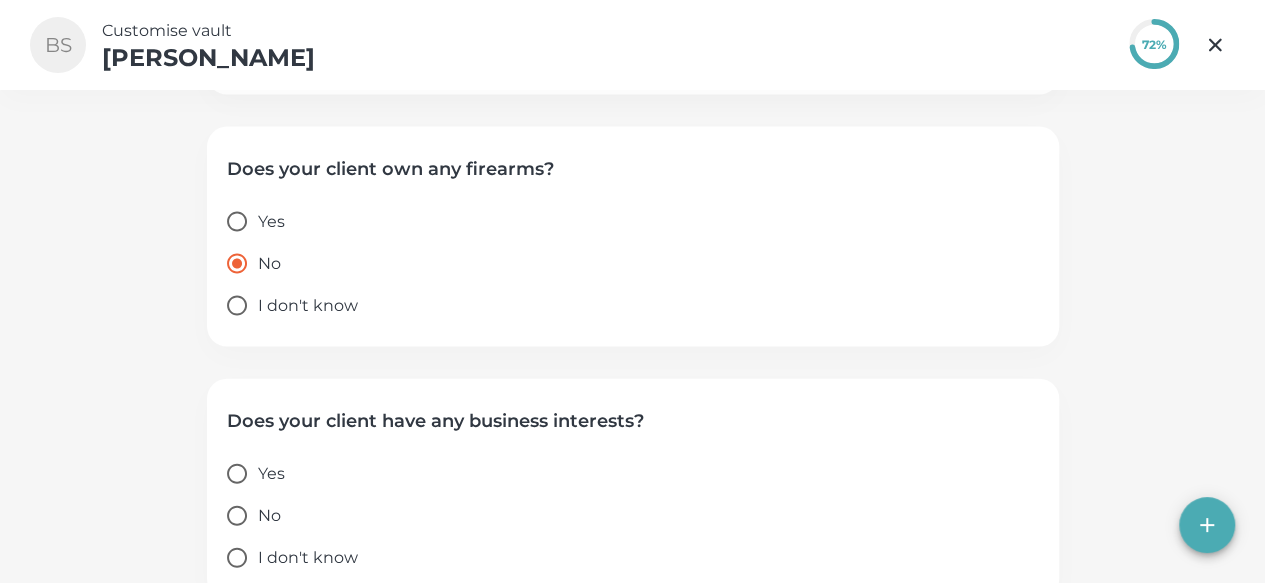 scroll, scrollTop: 2020, scrollLeft: 0, axis: vertical 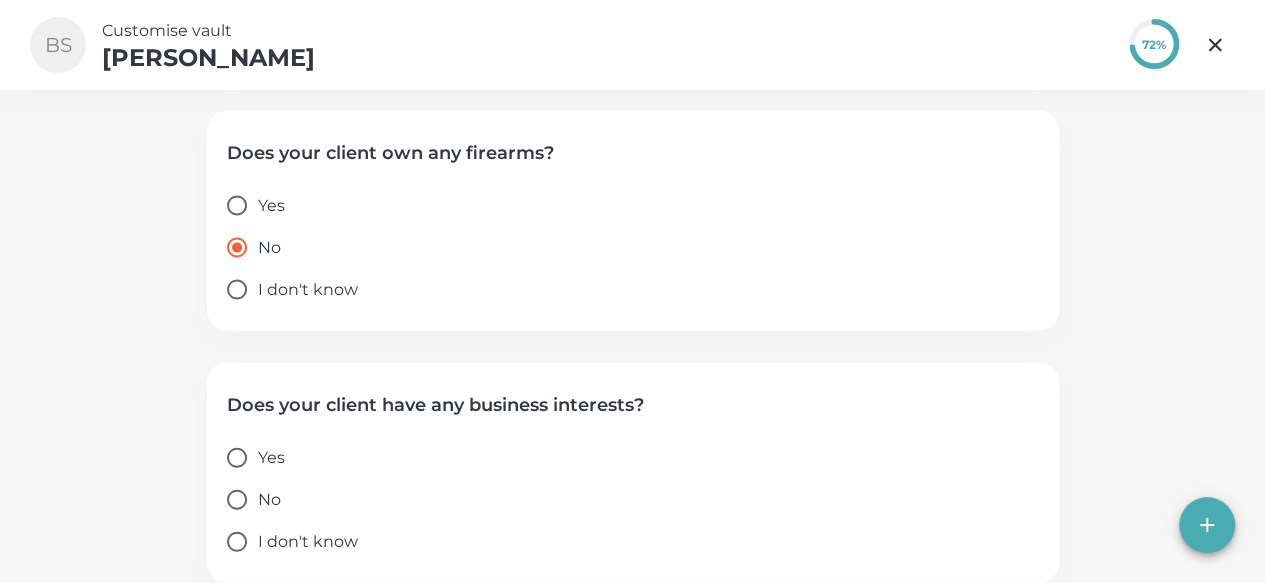 click on "Yes" at bounding box center (271, 458) 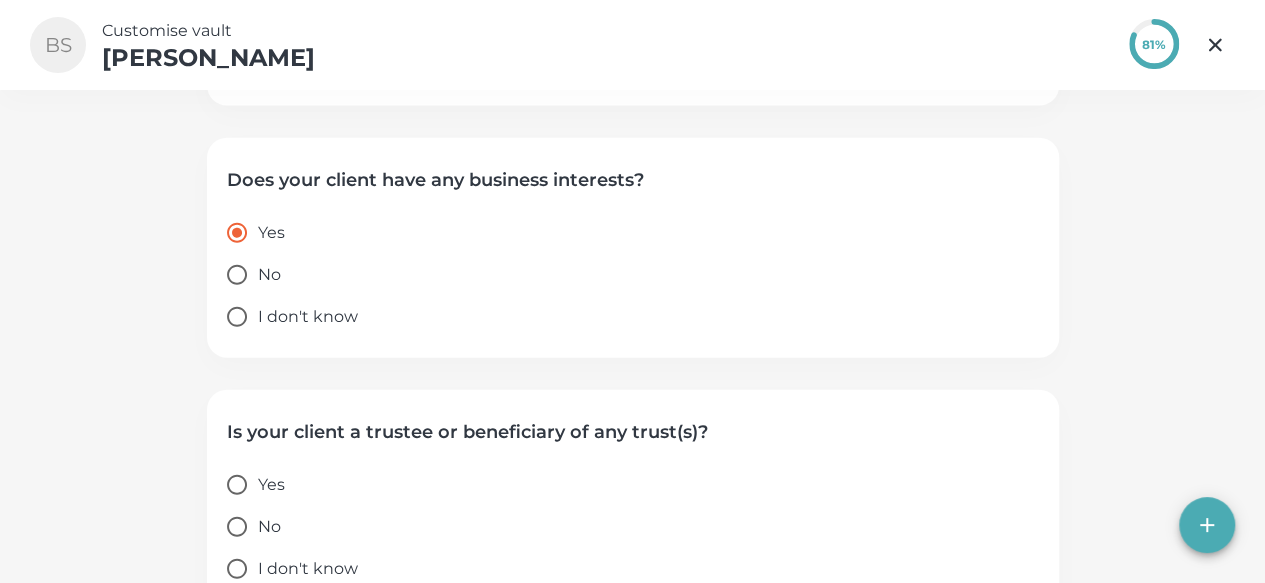 scroll, scrollTop: 2272, scrollLeft: 0, axis: vertical 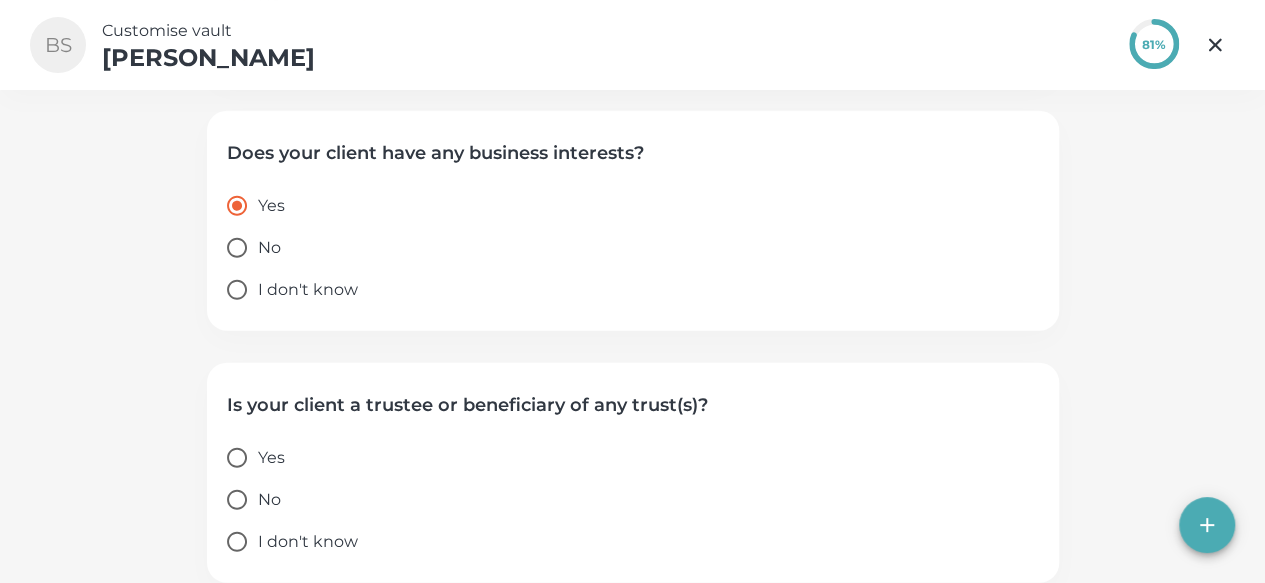 click on "I don't know" at bounding box center (308, 542) 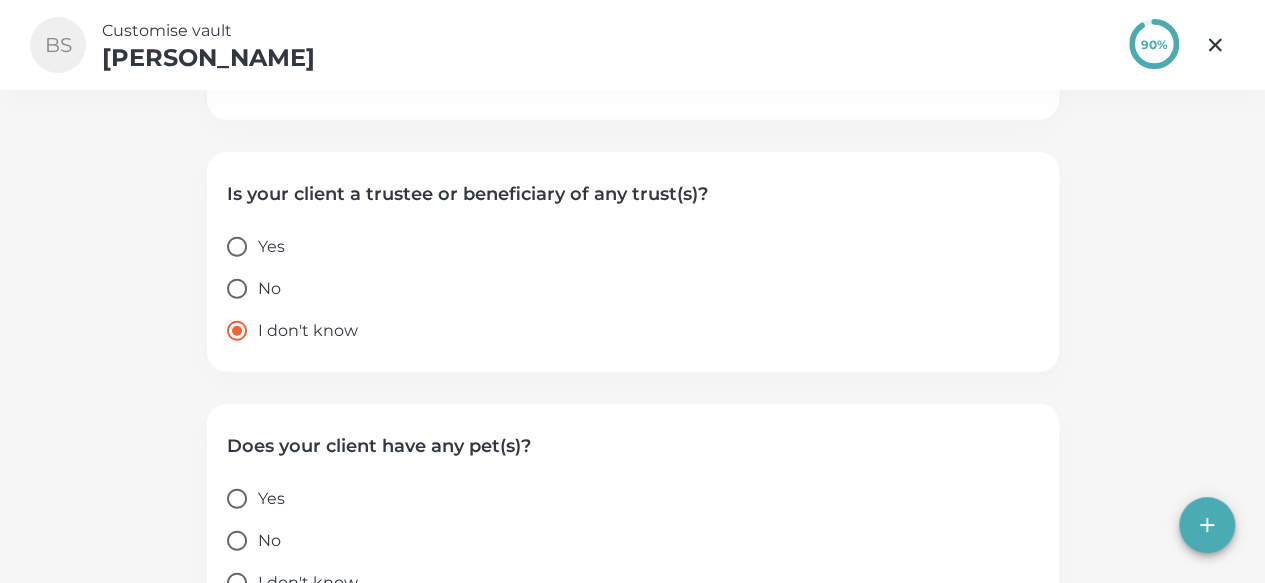scroll, scrollTop: 2524, scrollLeft: 0, axis: vertical 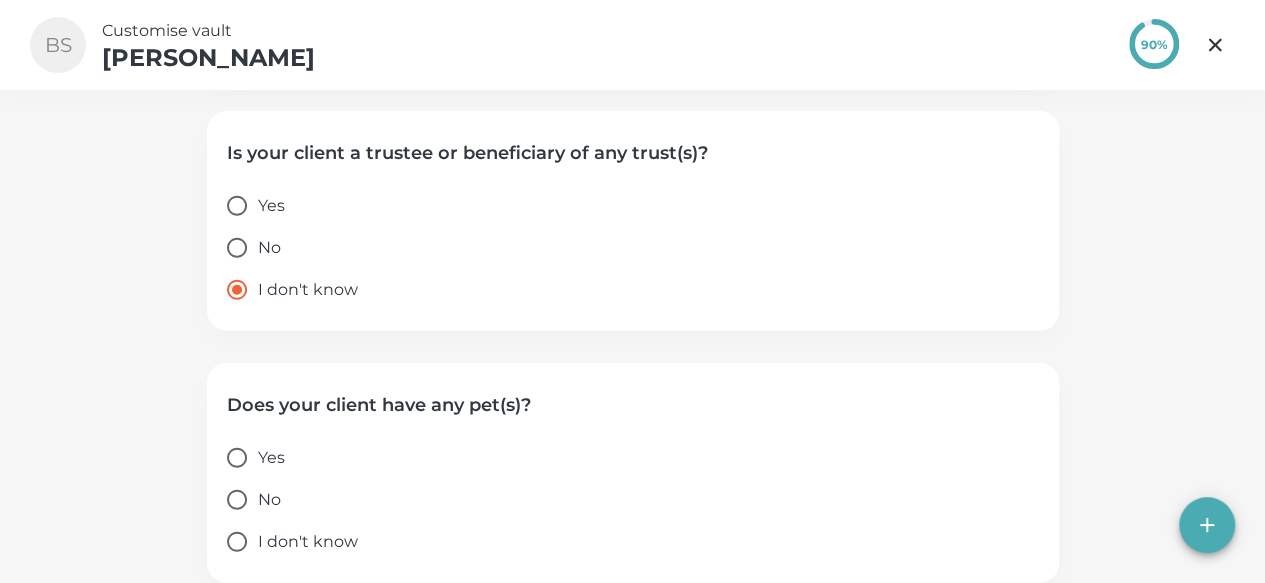 click on "Yes" at bounding box center [271, 458] 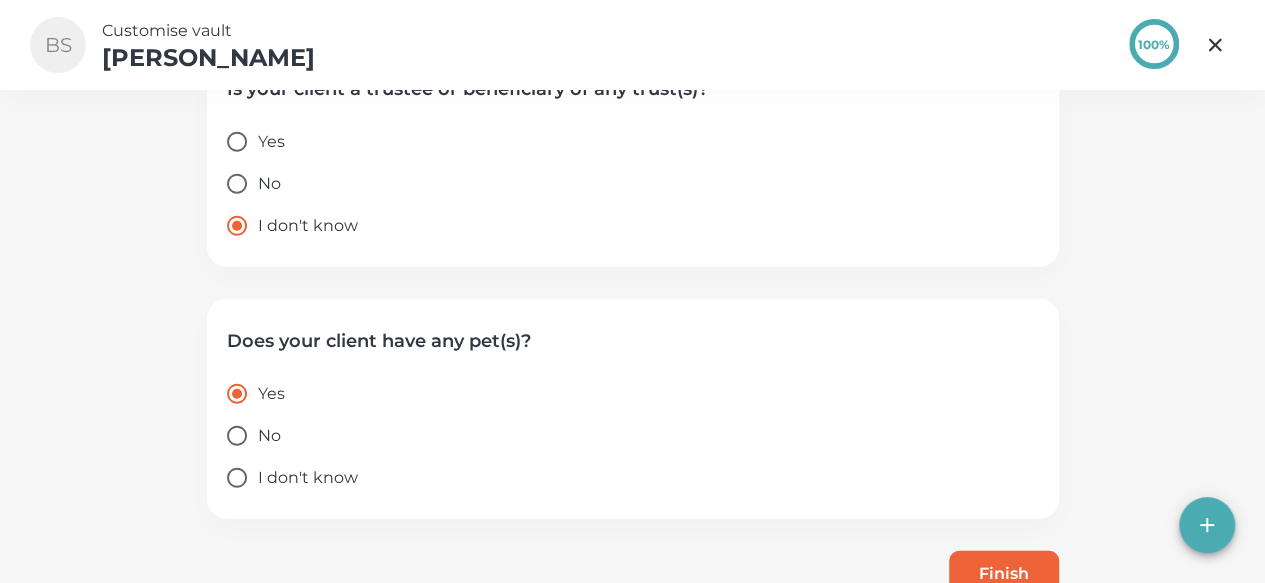 scroll, scrollTop: 2634, scrollLeft: 0, axis: vertical 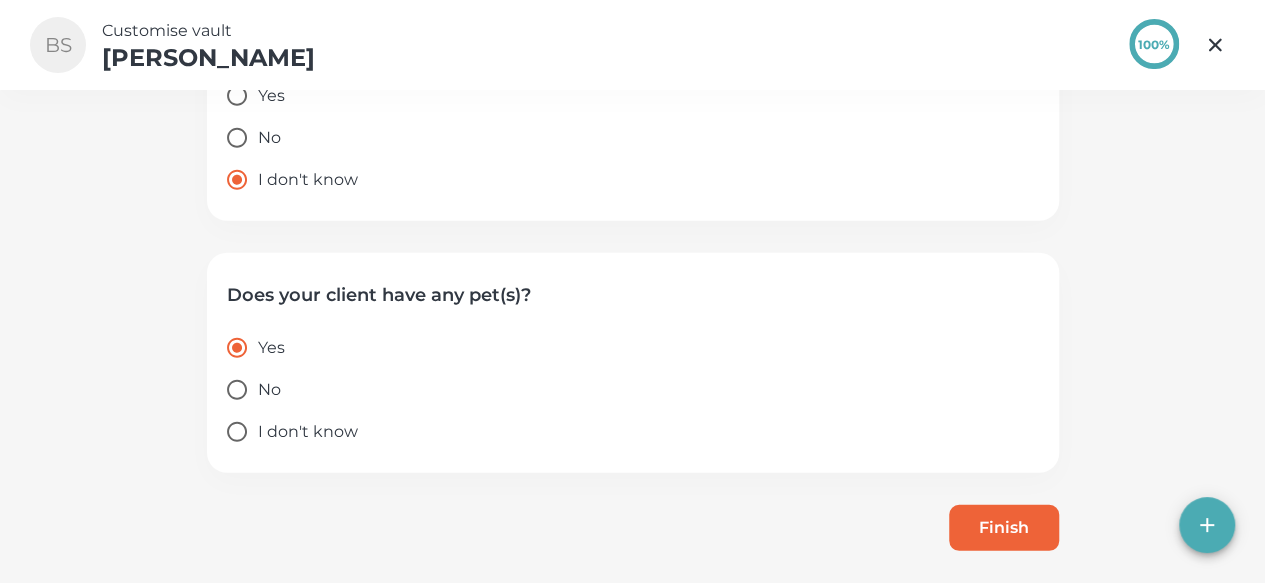 click on "Finish" at bounding box center [1004, 528] 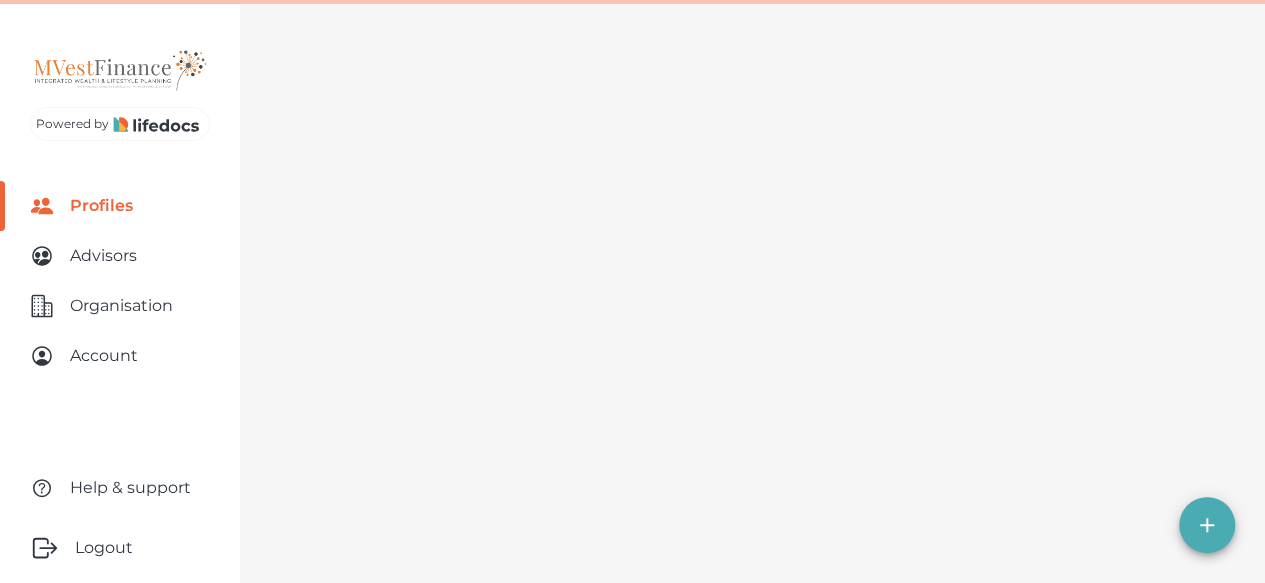 scroll, scrollTop: 0, scrollLeft: 0, axis: both 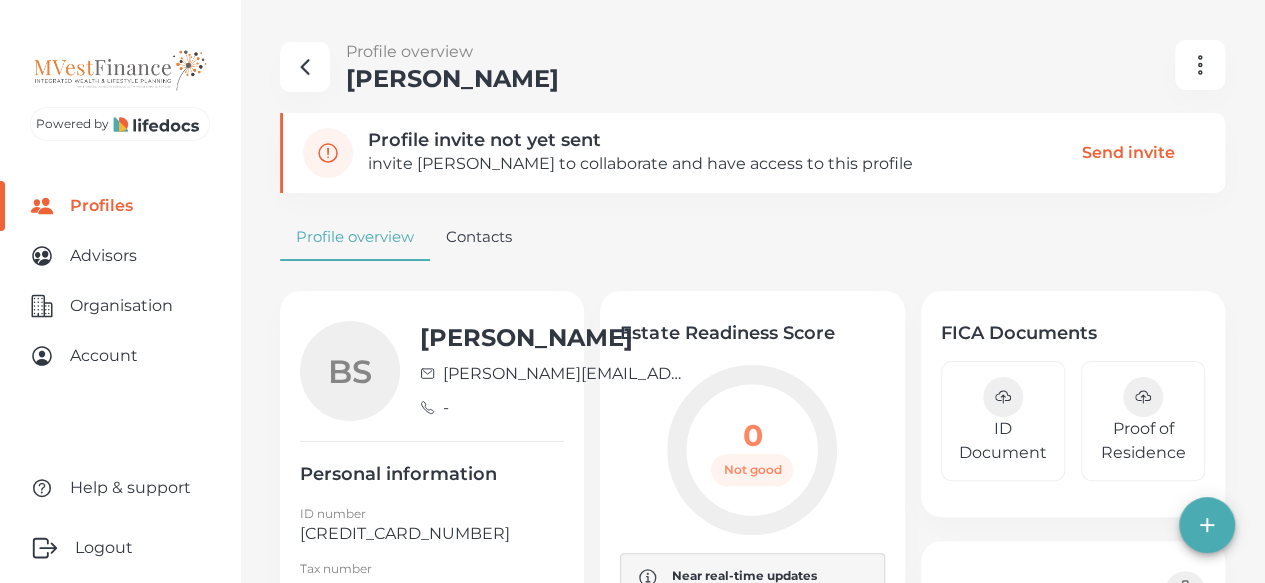 click at bounding box center [1003, 397] 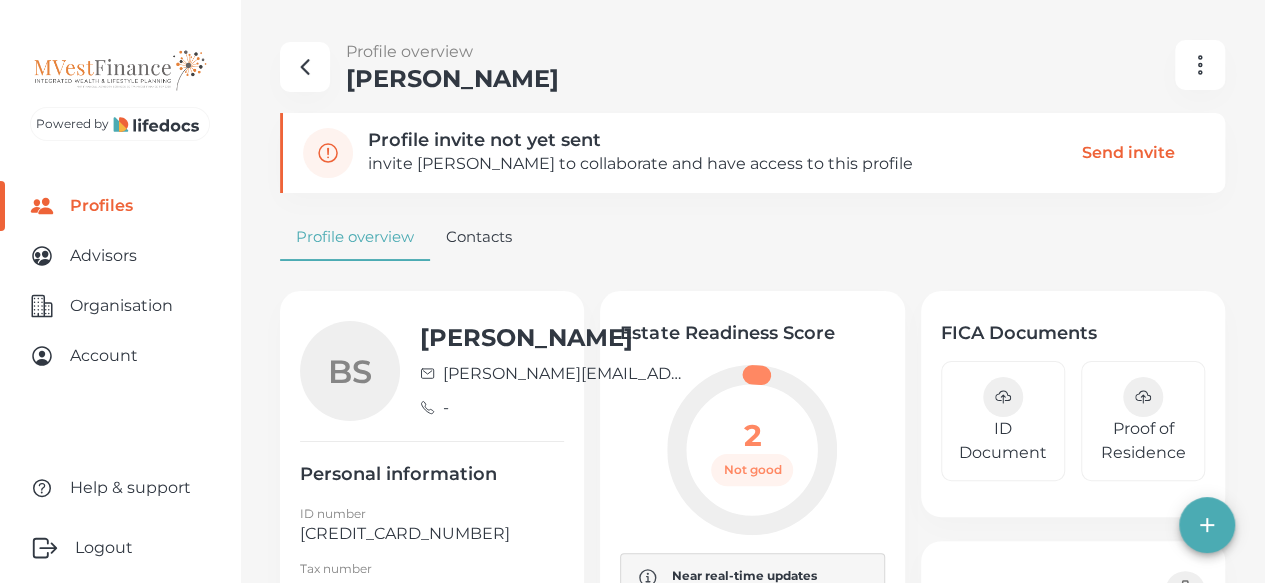 click on "Estate Readiness Score 2 Not good Near real-time updates The Estate Readiness Score is calculated every time you make changes to a profile. Once the calculations are completed they will automatically be reflected here. [PERSON_NAME]  has  16  items required to easily wind up their estate" at bounding box center (752, 557) 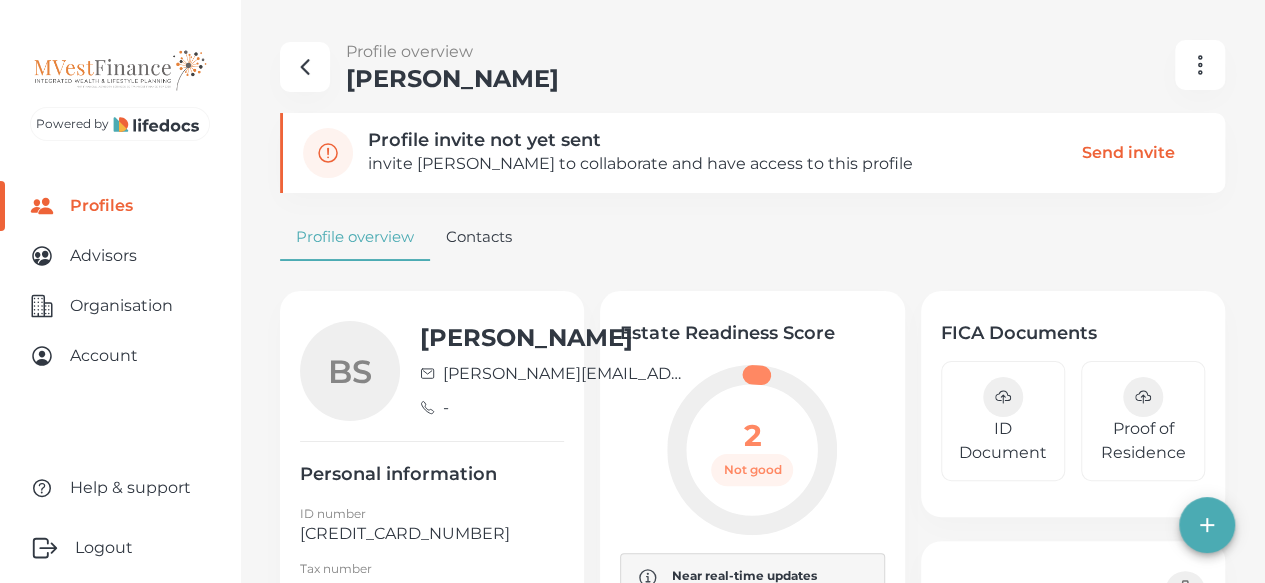 click on "Estate Readiness Score 2 Not good Near real-time updates The Estate Readiness Score is calculated every time you make changes to a profile. Once the calculations are completed they will automatically be reflected here. [PERSON_NAME]  has  16  items required to easily wind up their estate" at bounding box center (752, 557) 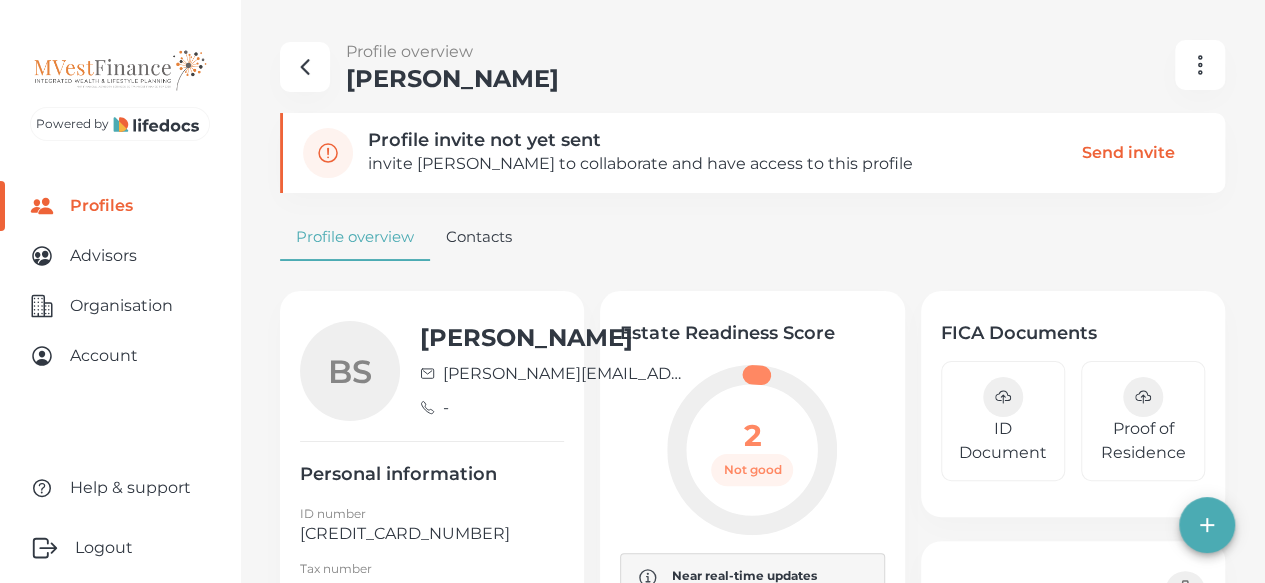 click on "ID Document" at bounding box center (1003, 441) 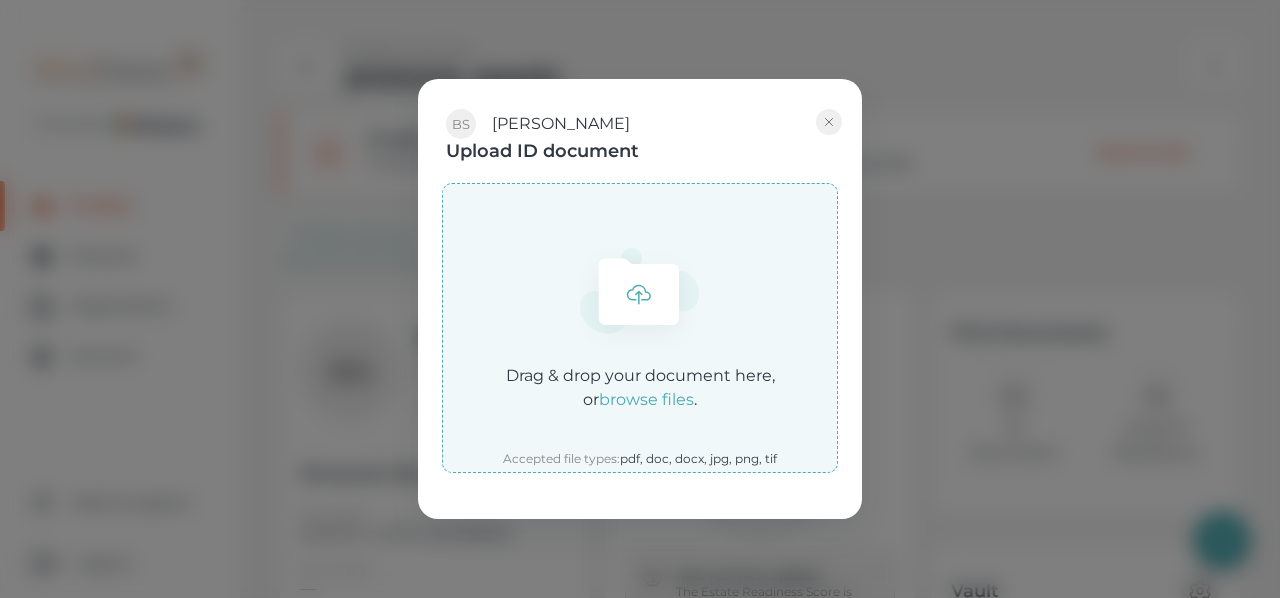 click on "browse files" at bounding box center [646, 399] 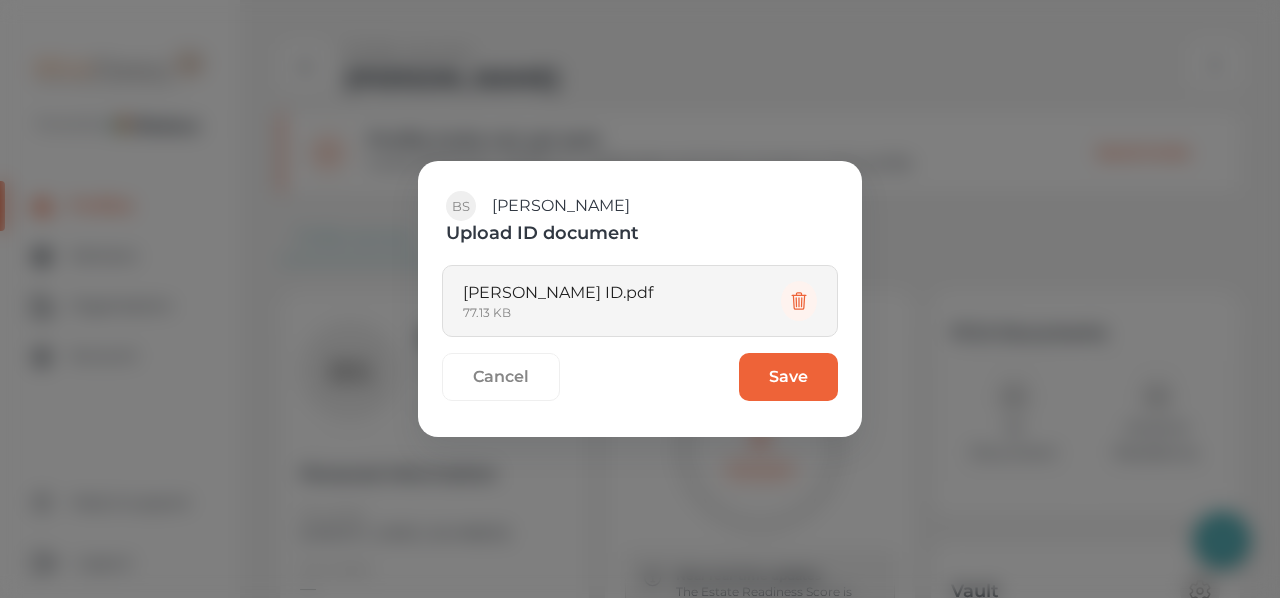 click on "Save" at bounding box center [788, 377] 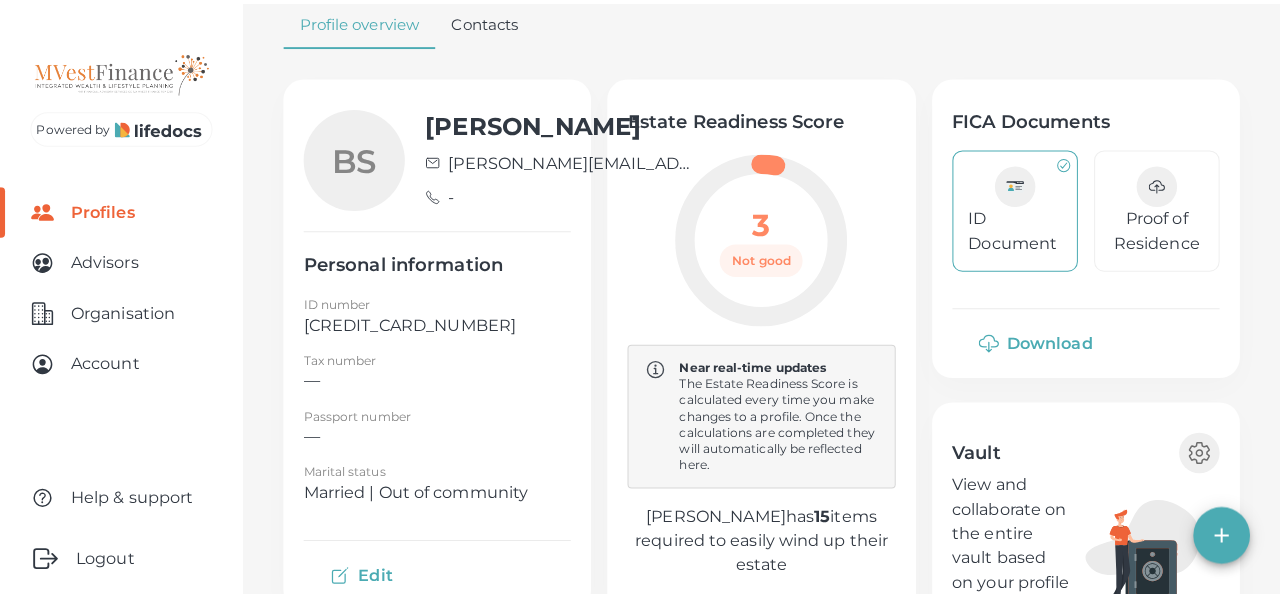 scroll, scrollTop: 300, scrollLeft: 0, axis: vertical 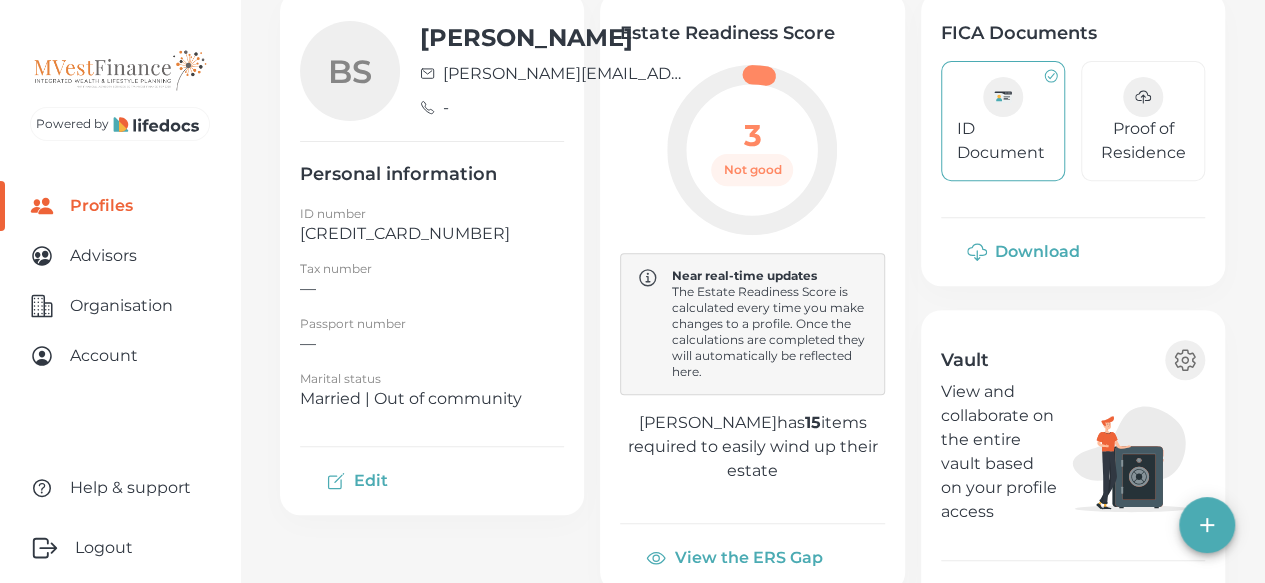 click on "Edit" at bounding box center (359, 481) 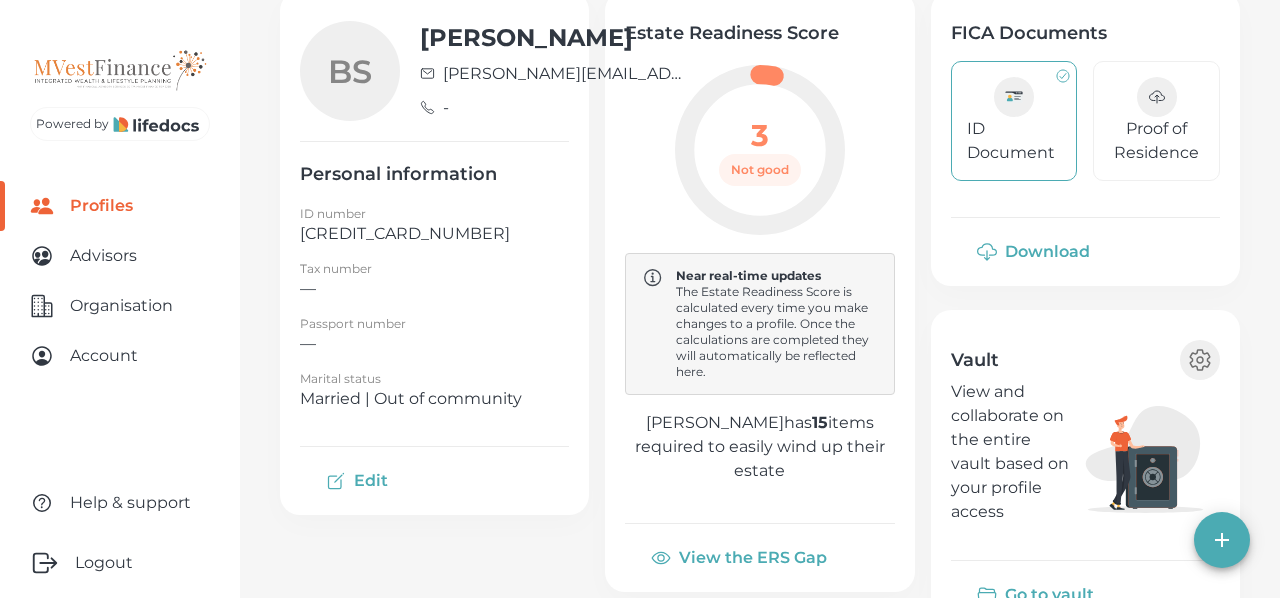 select on "ZA" 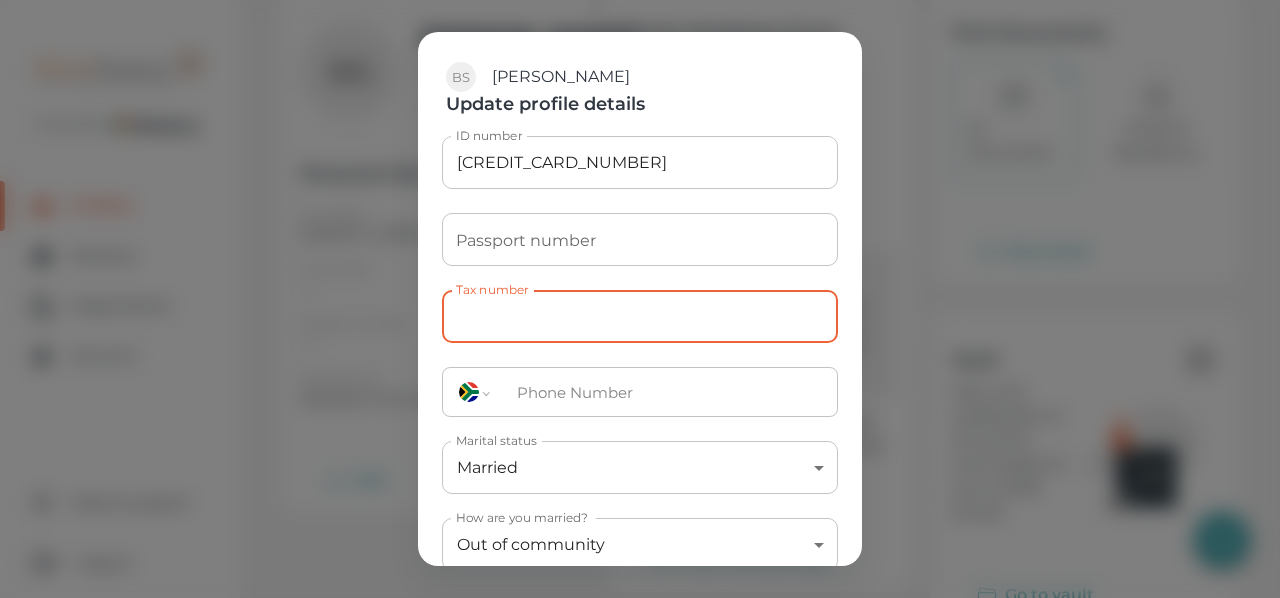 click on "Tax number" at bounding box center (640, 316) 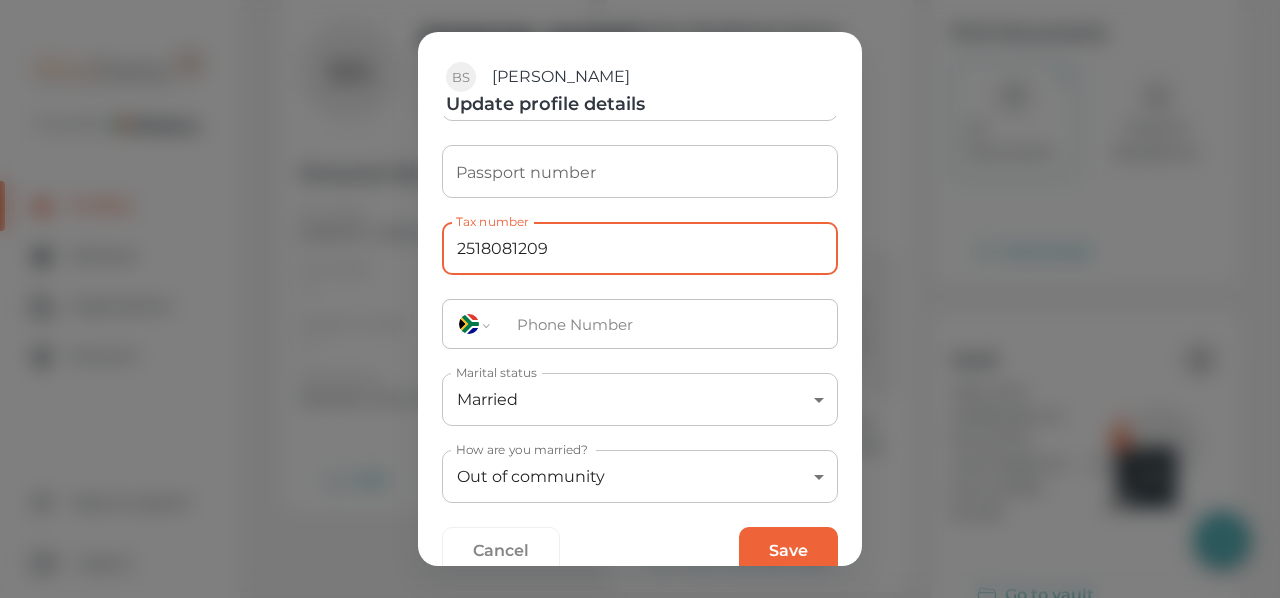 scroll, scrollTop: 100, scrollLeft: 0, axis: vertical 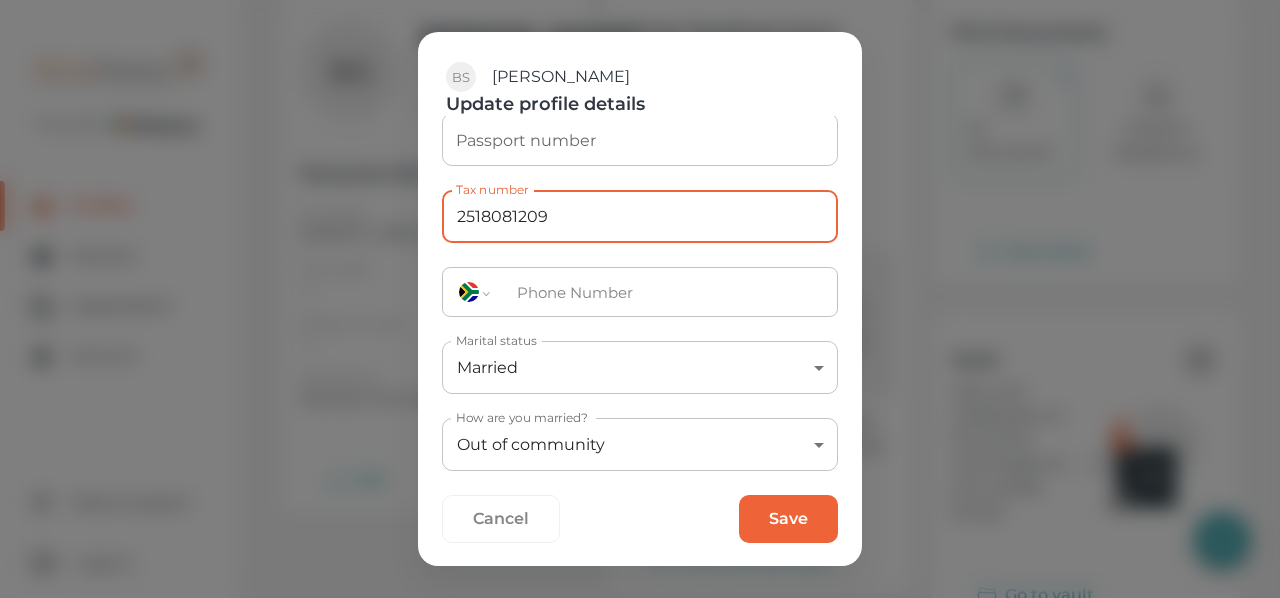 type on "2518081209" 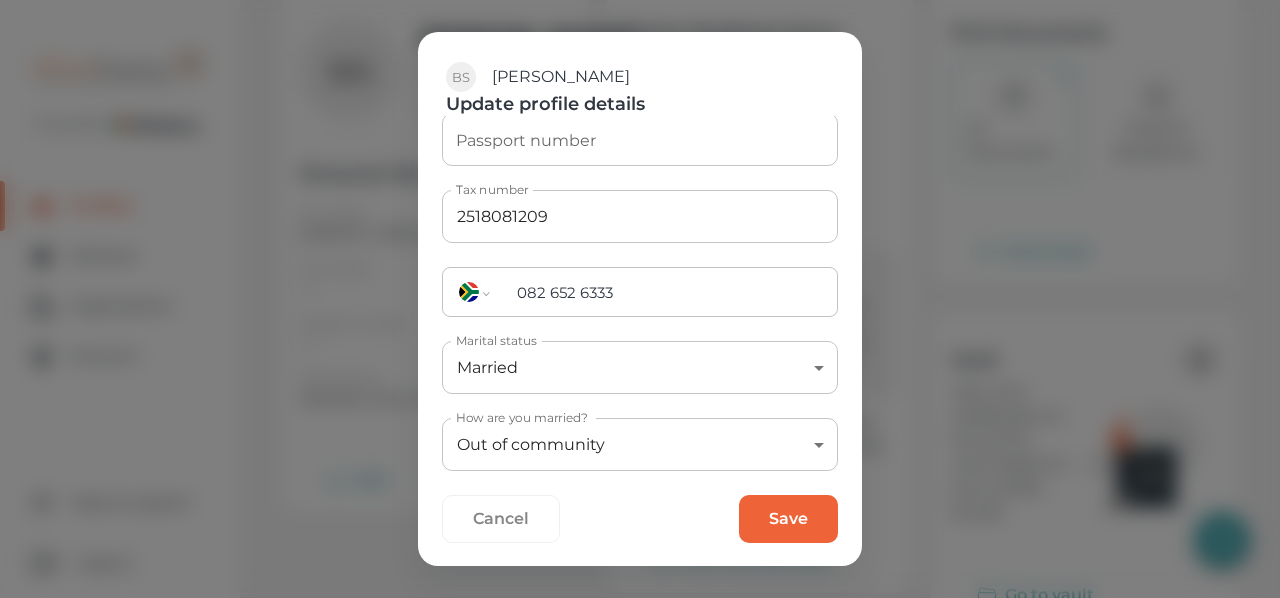 type on "082 652 6333" 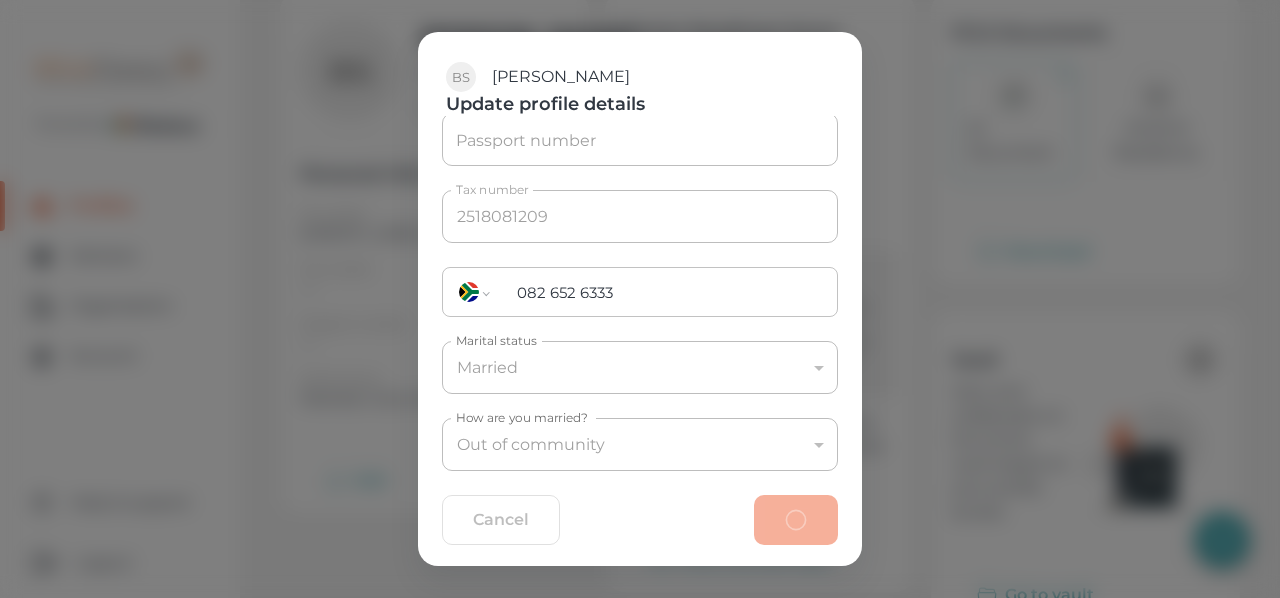 type 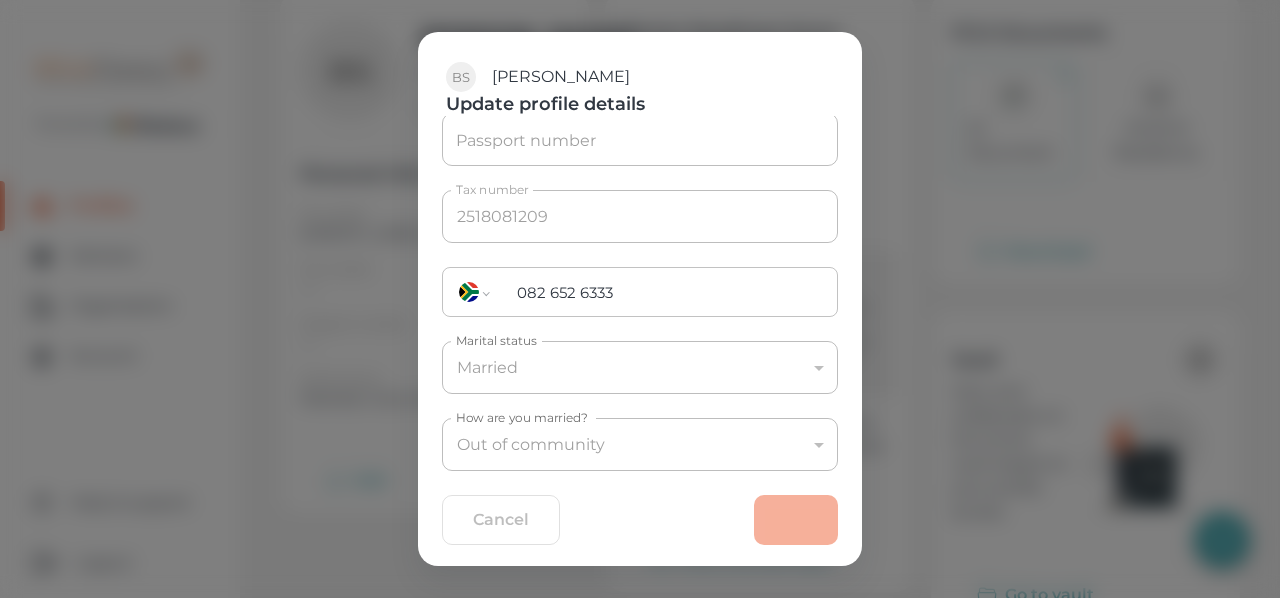 type 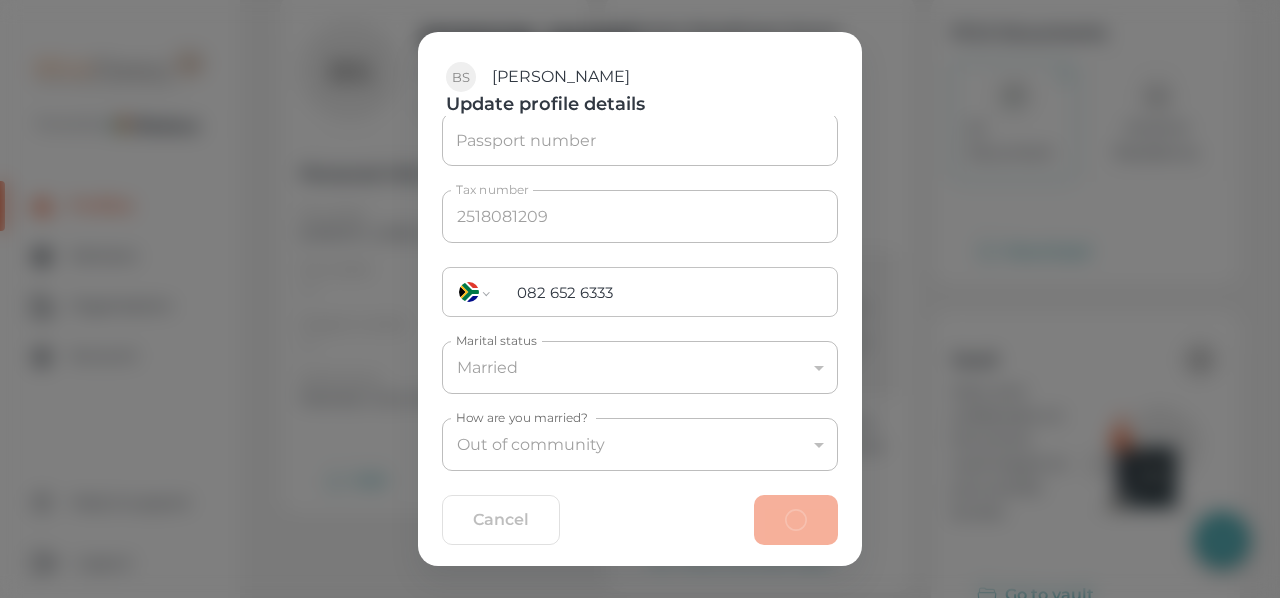 type 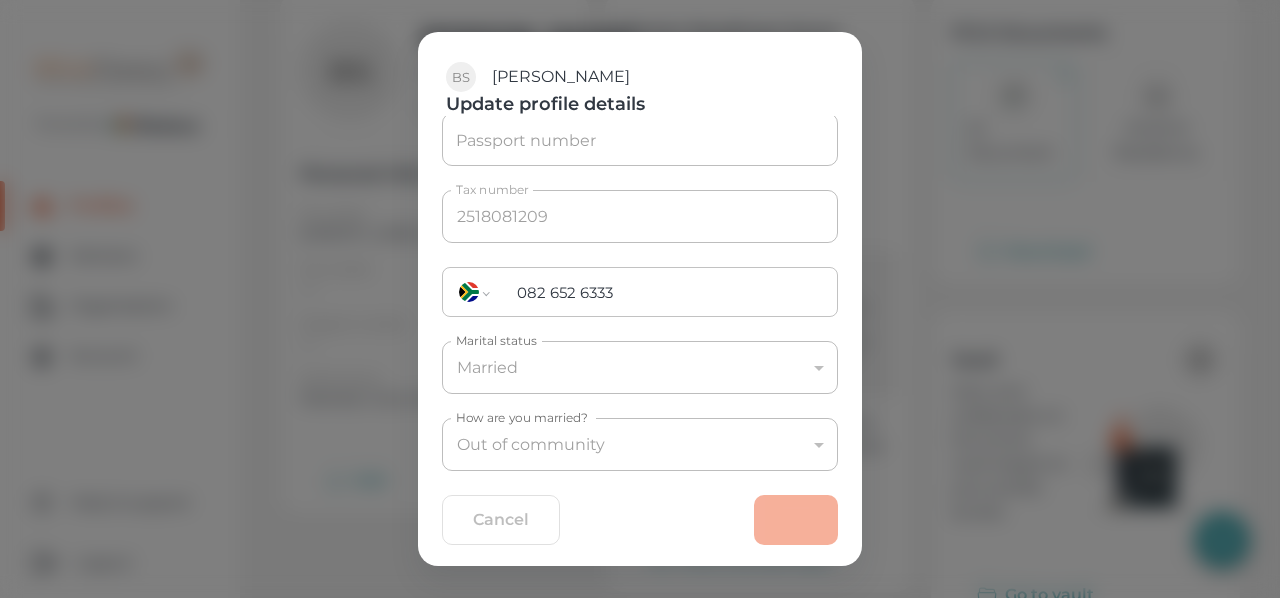 type 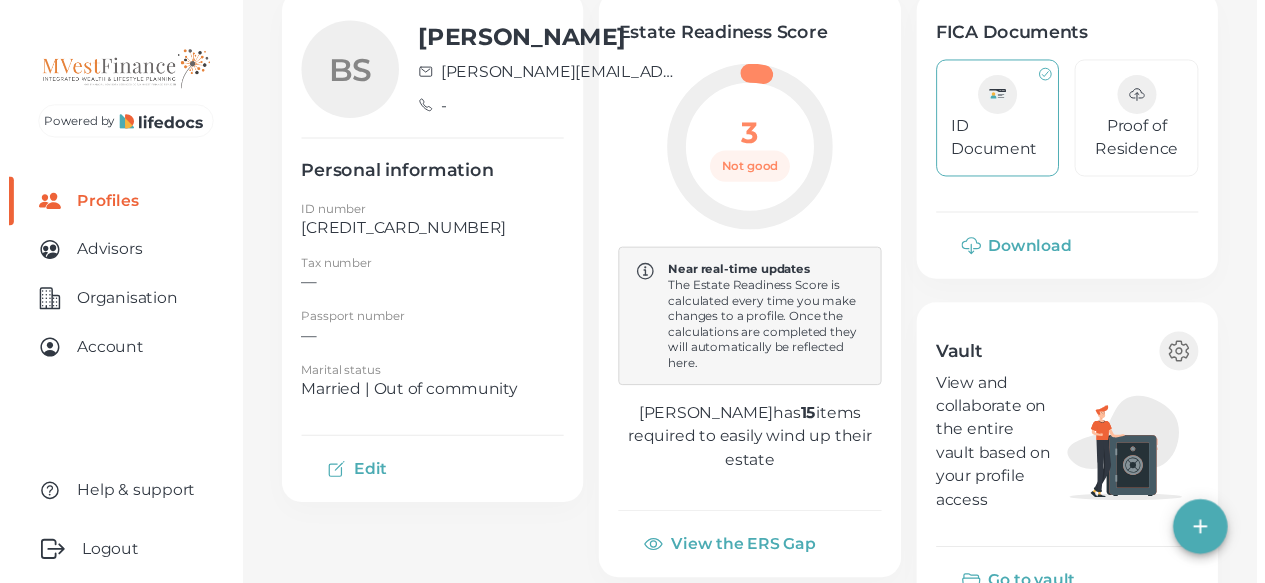 scroll, scrollTop: 35, scrollLeft: 0, axis: vertical 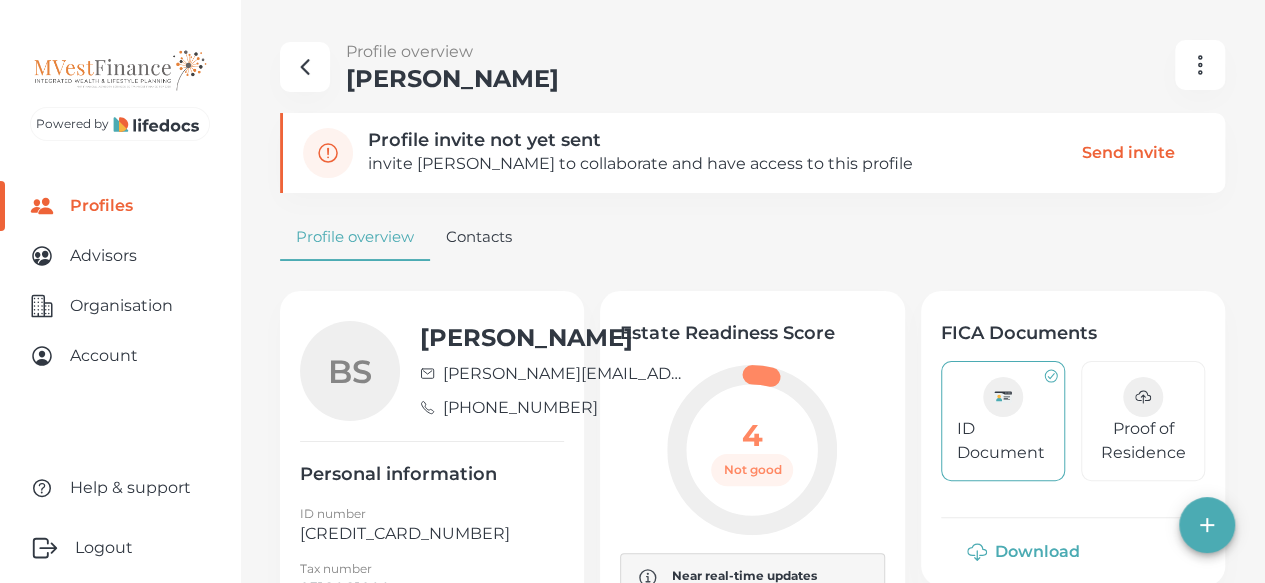 click on "Contacts" at bounding box center [479, 237] 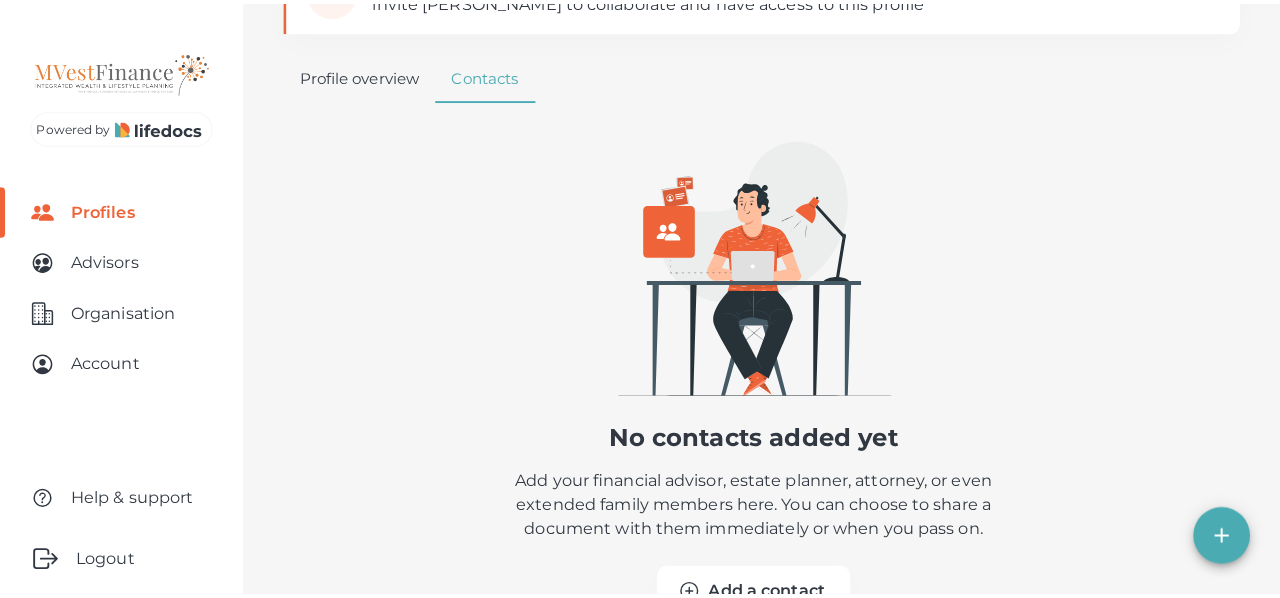 scroll, scrollTop: 200, scrollLeft: 0, axis: vertical 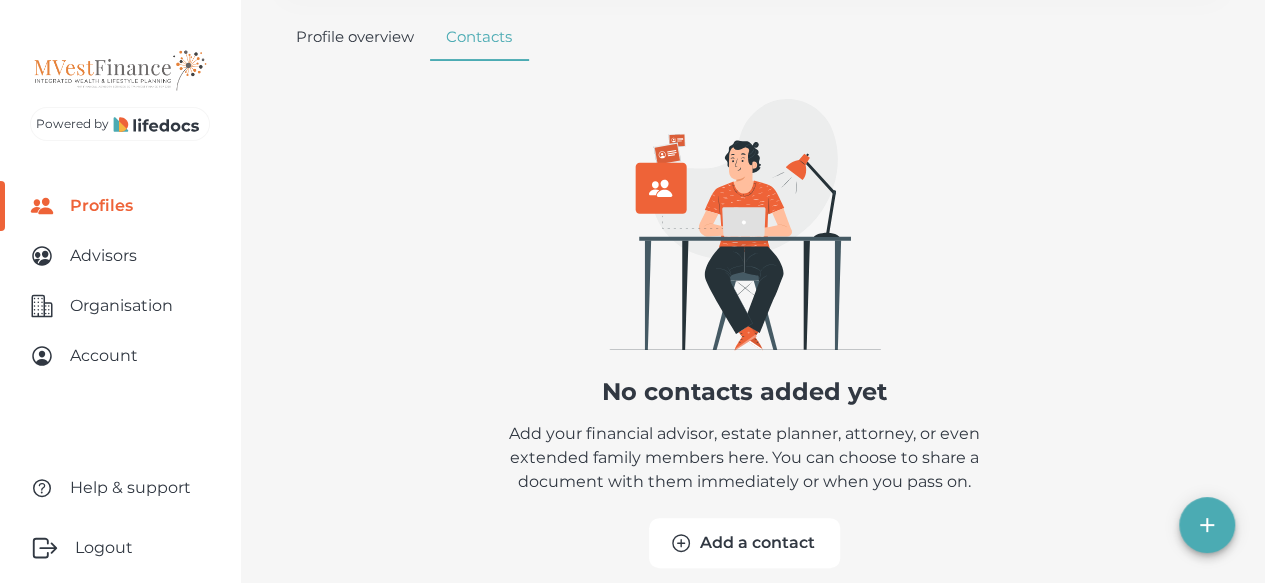 click on "Add a contact" at bounding box center (744, 543) 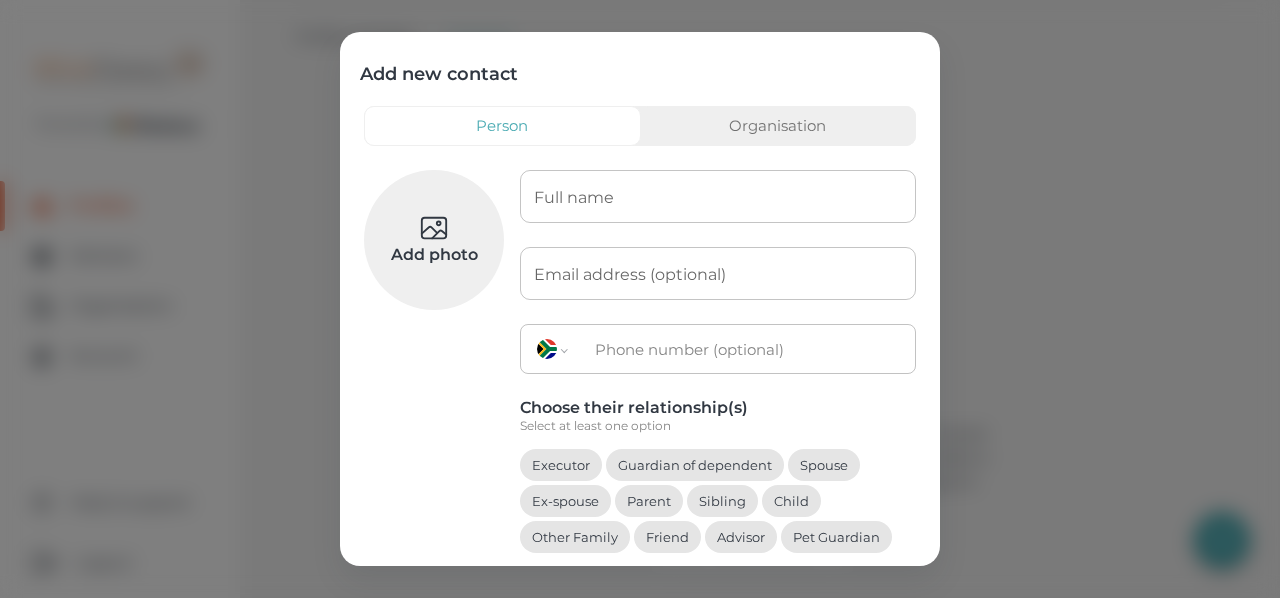 click on "Full name" at bounding box center [718, 196] 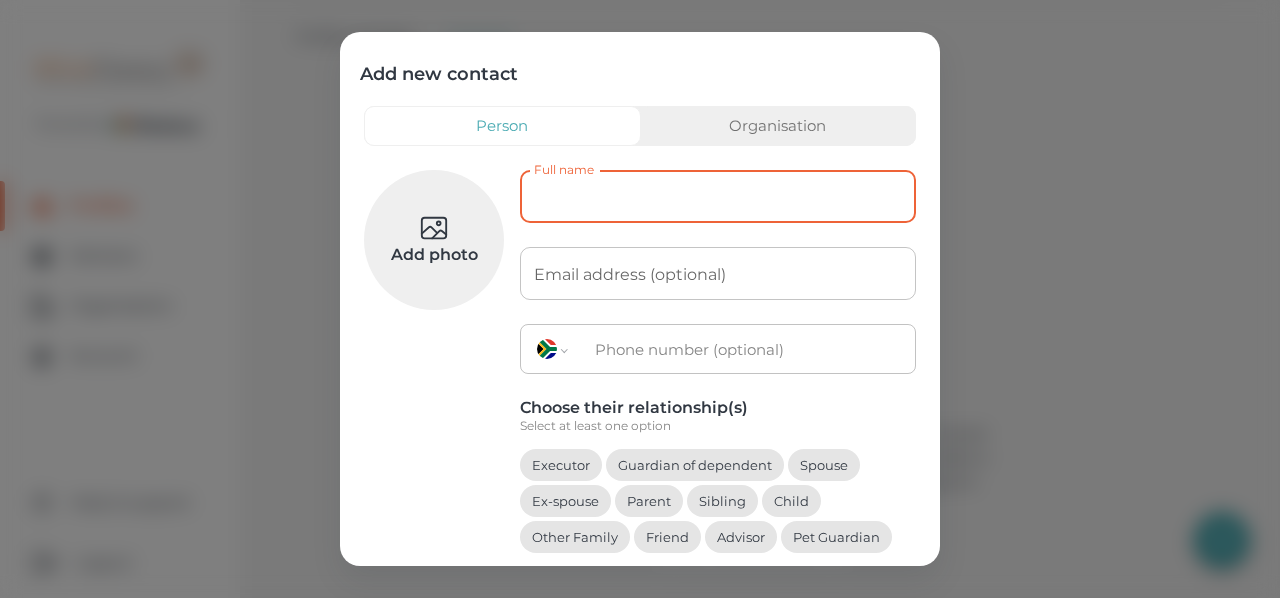 type on "[PERSON_NAME]" 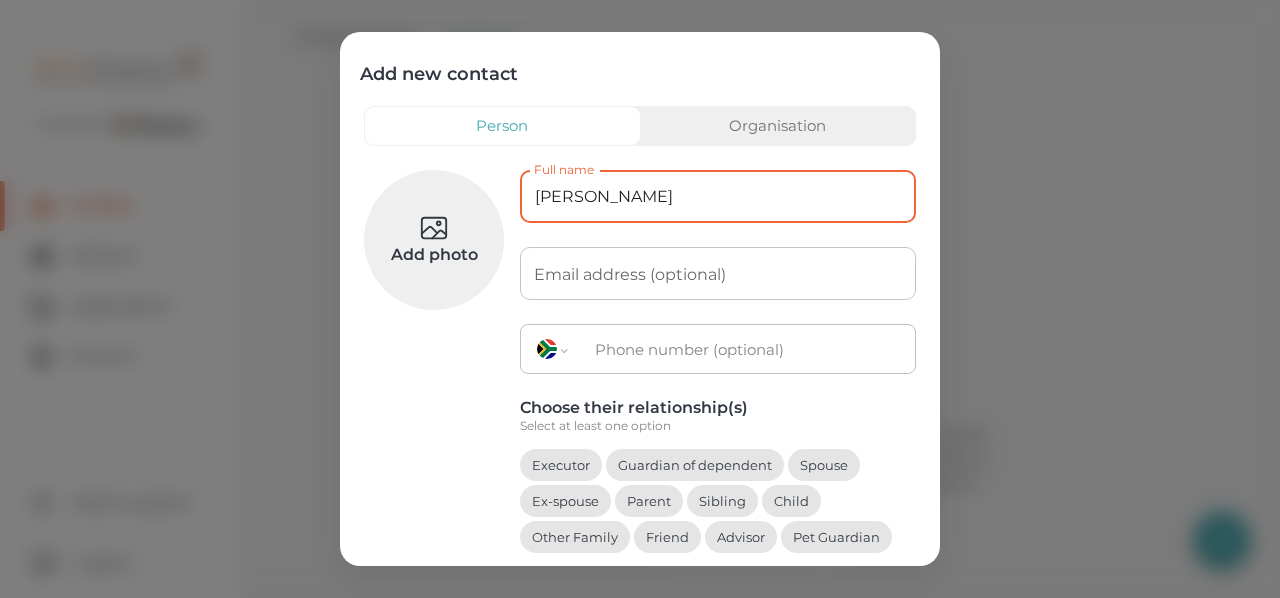 type on "[EMAIL_ADDRESS][DOMAIN_NAME]" 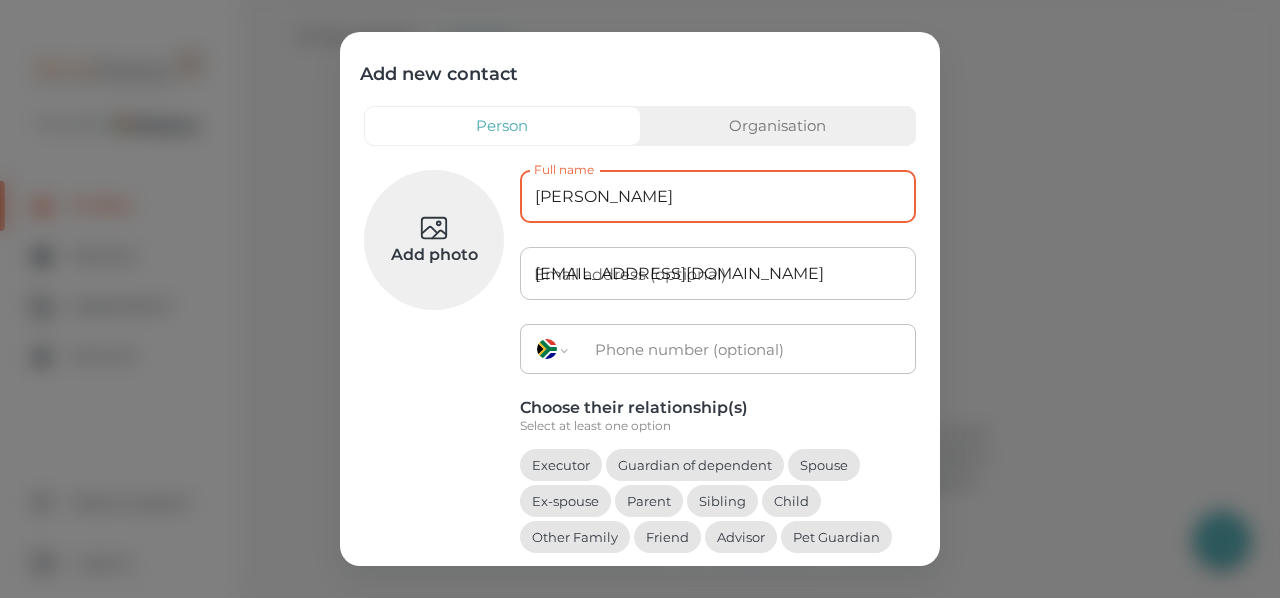 type on "[PHONE_NUMBER]" 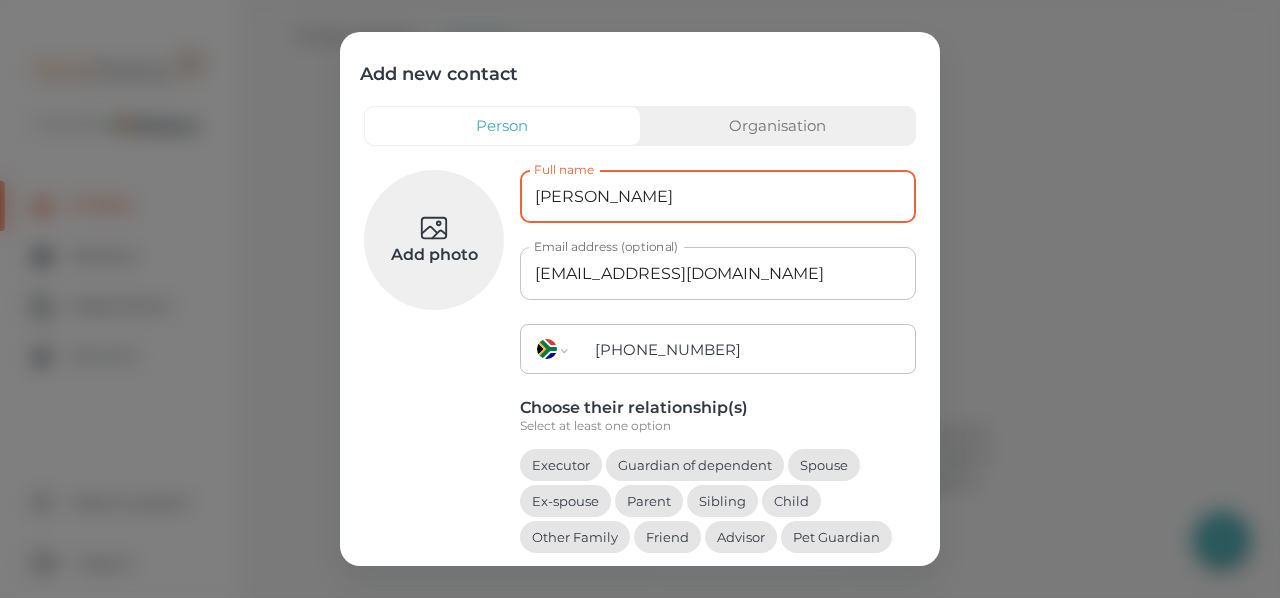 scroll, scrollTop: 100, scrollLeft: 0, axis: vertical 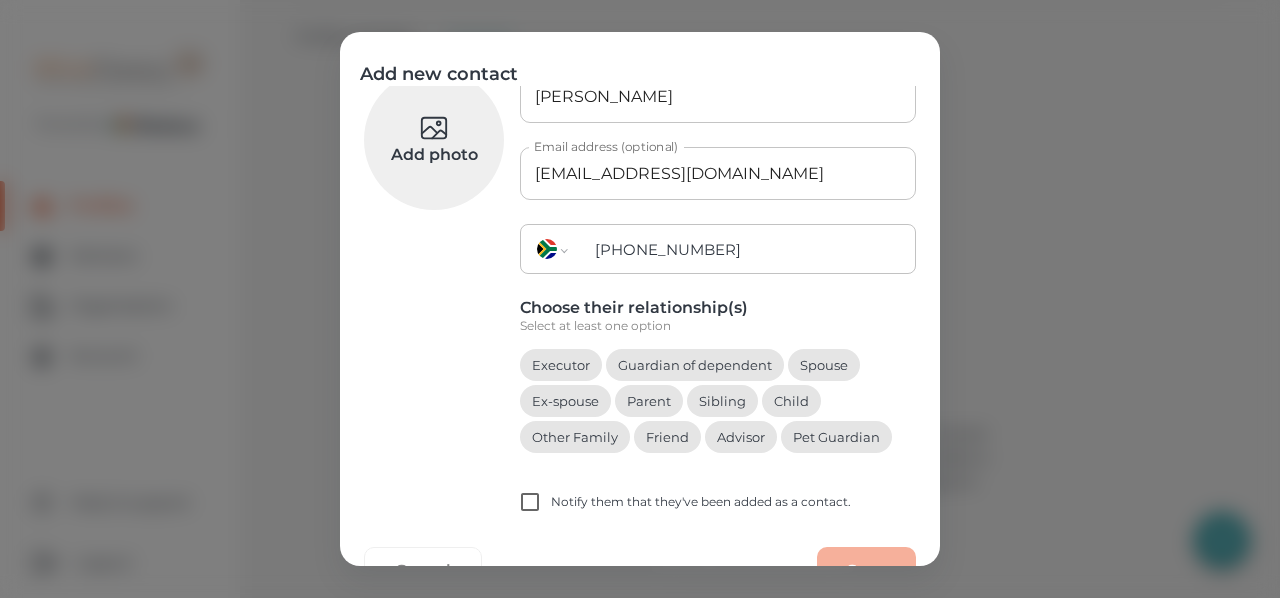 click on "Notify them that they've been added as a contact." at bounding box center [530, 502] 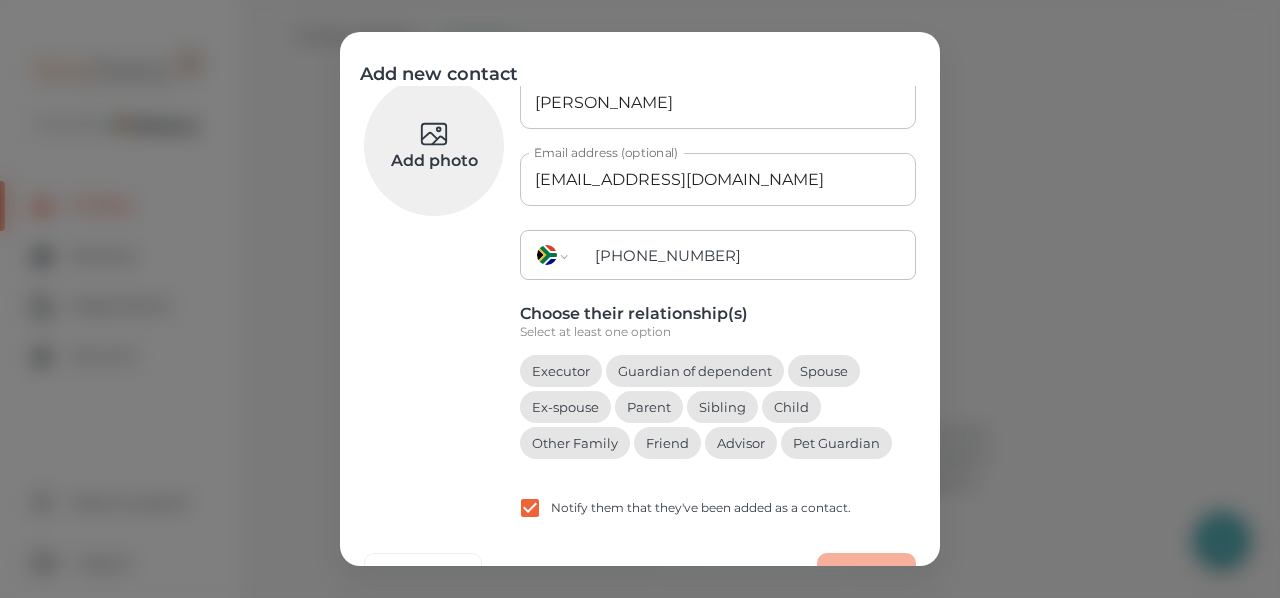 scroll, scrollTop: 0, scrollLeft: 0, axis: both 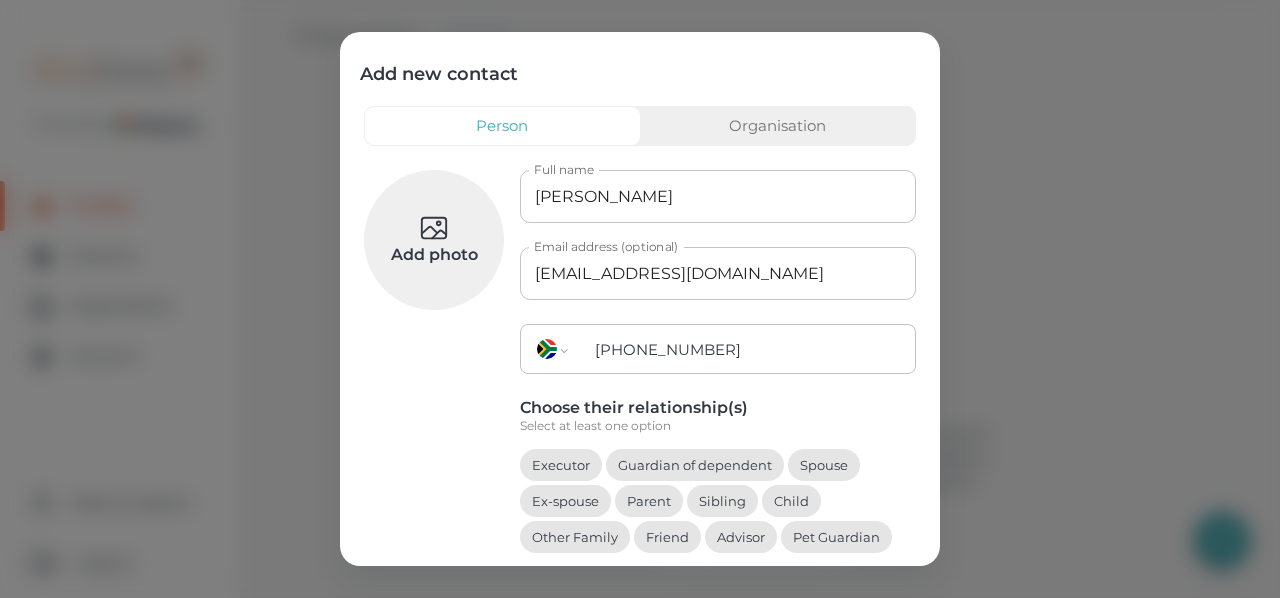 click on "Advisor" at bounding box center [741, 537] 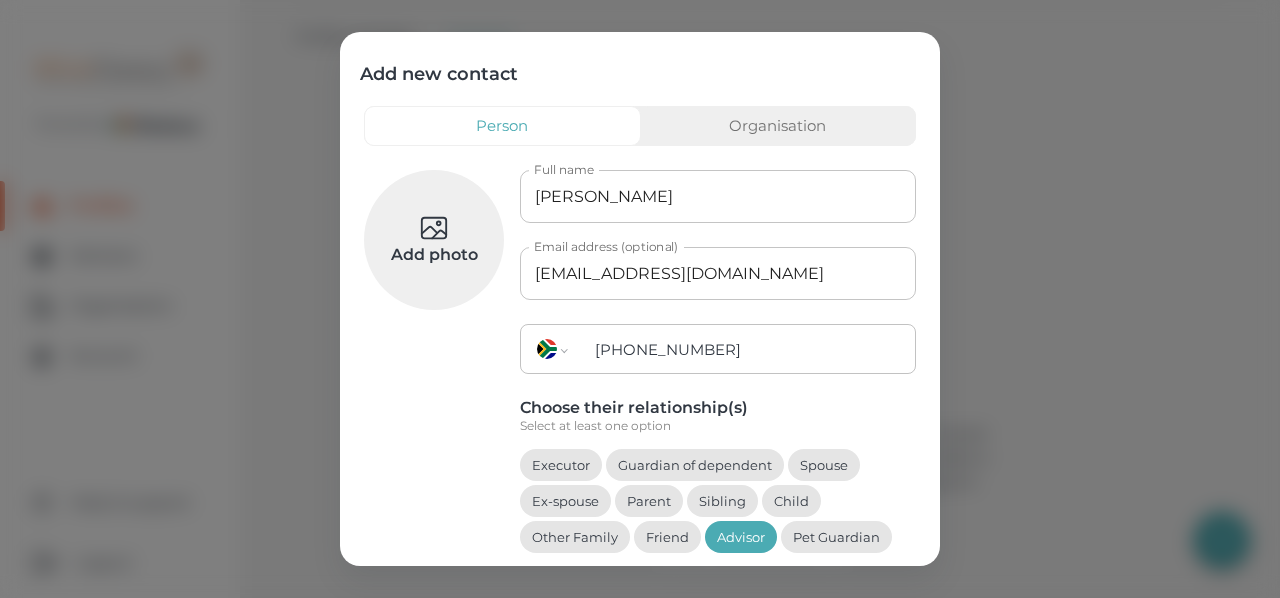 click on "Organisation" at bounding box center (778, 126) 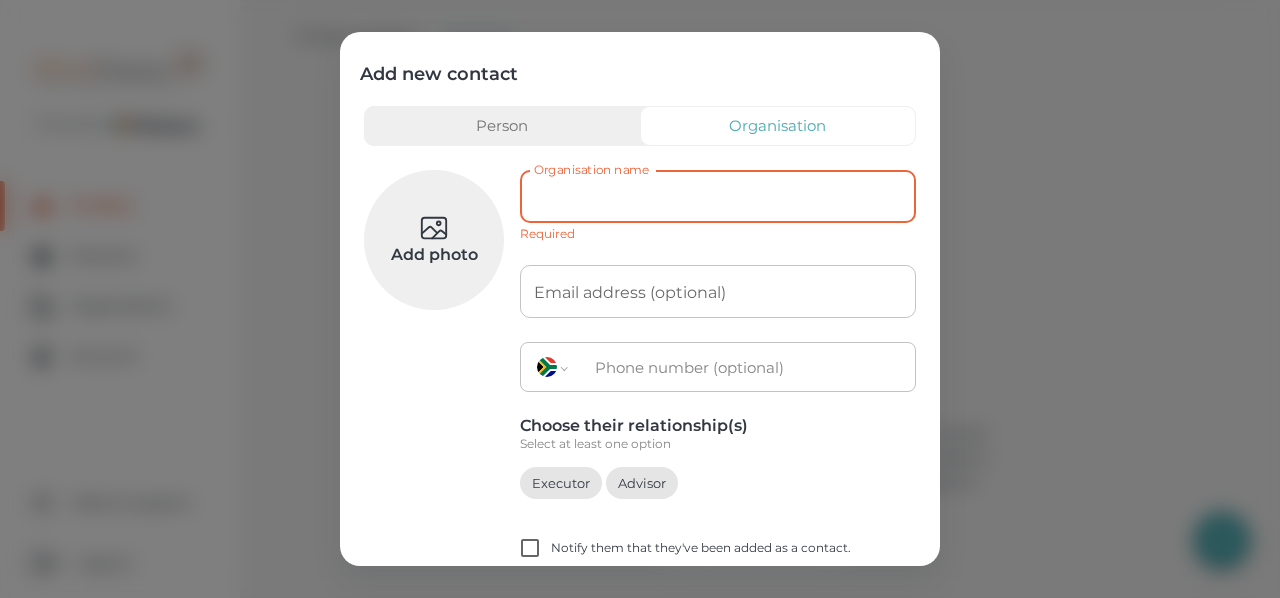 click on "Organisation name" at bounding box center [718, 196] 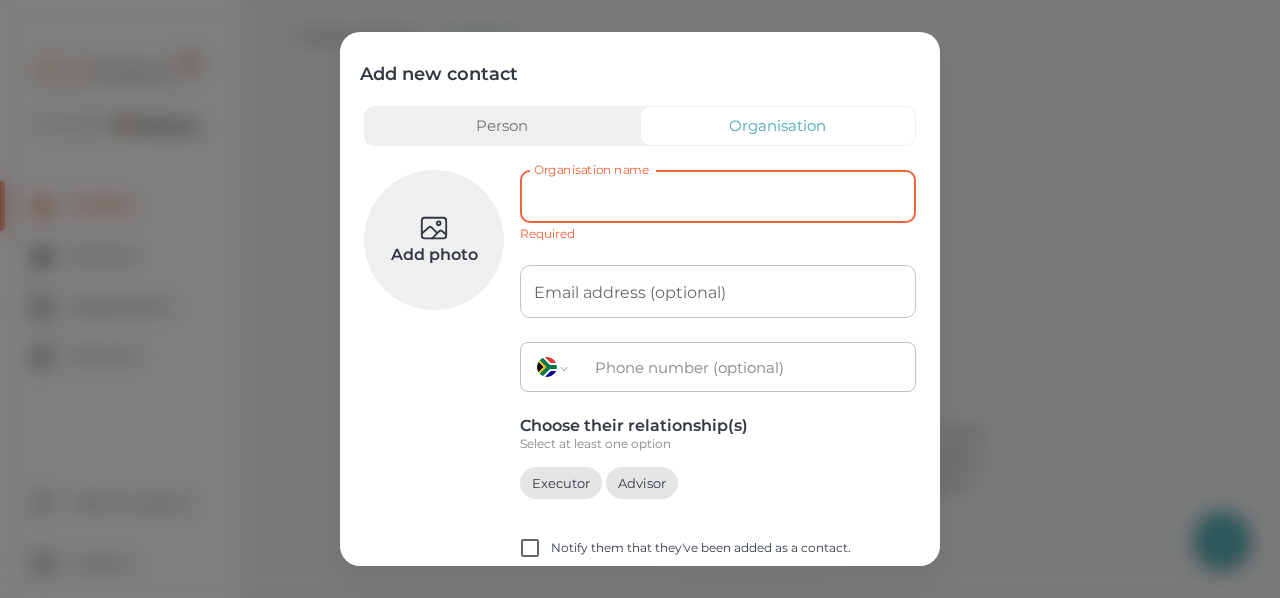 type on "MVR Financial Advisory Services CC" 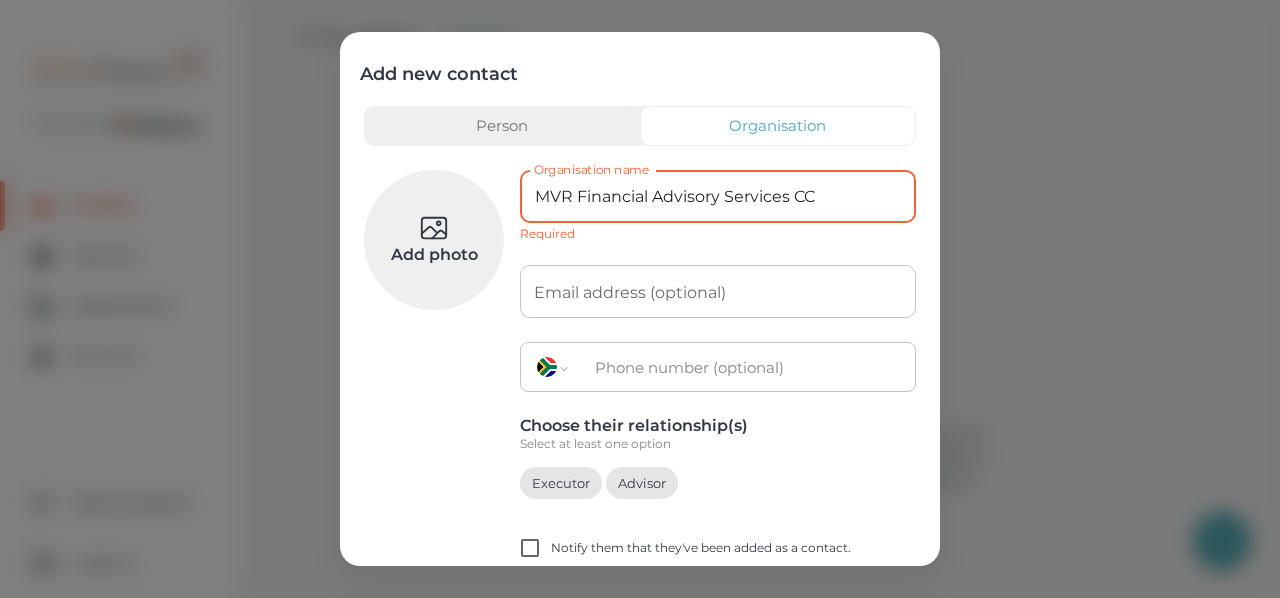 type on "[EMAIL_ADDRESS][DOMAIN_NAME]" 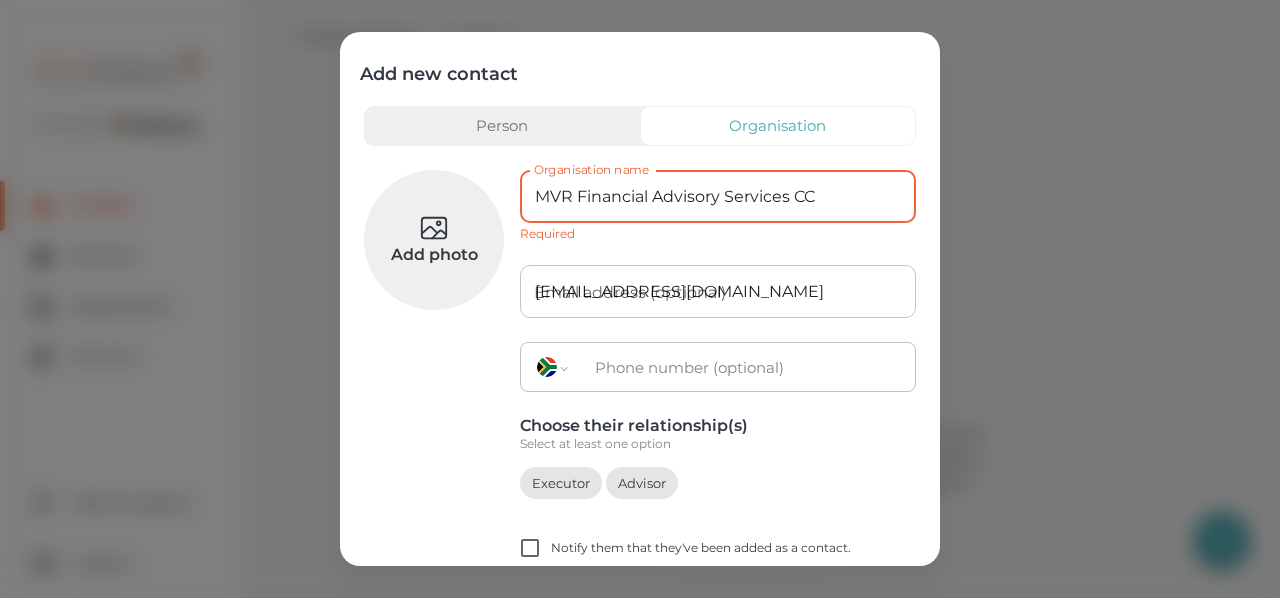 type on "[PHONE_NUMBER]" 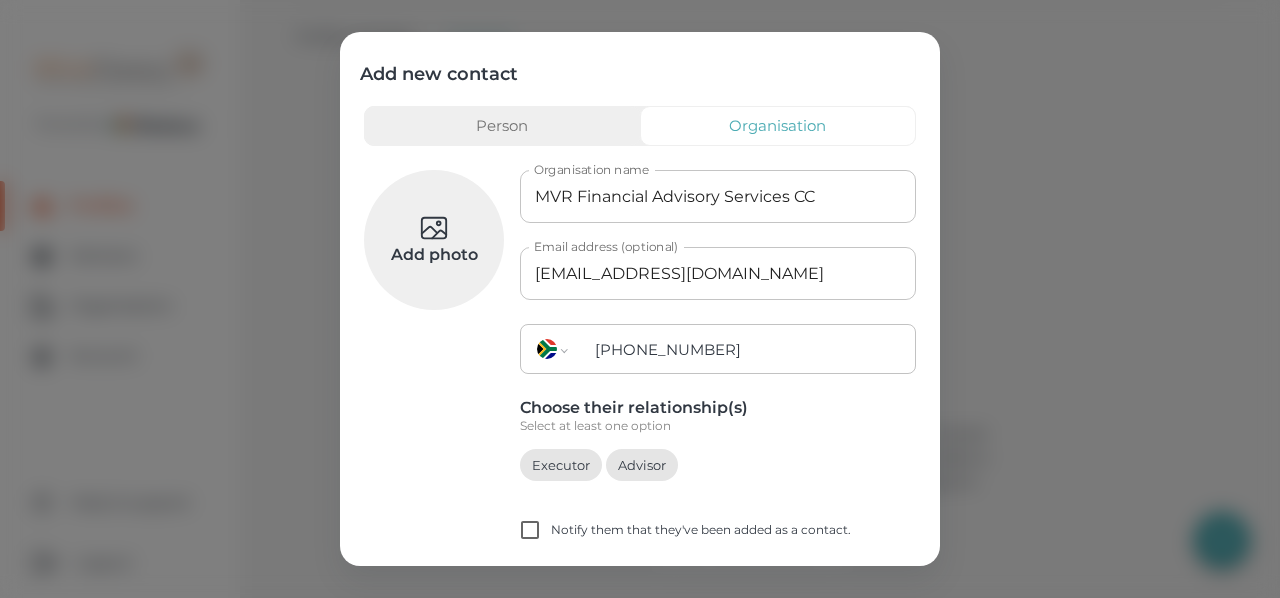 click on "Person" at bounding box center [502, 126] 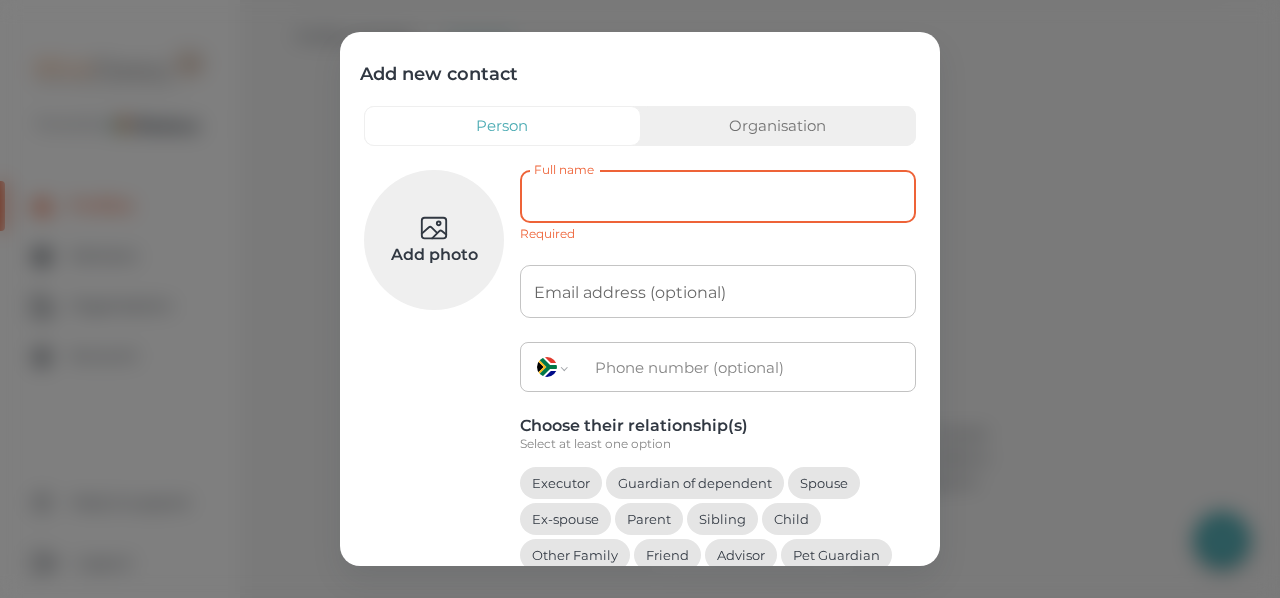 click on "Full name" at bounding box center (718, 196) 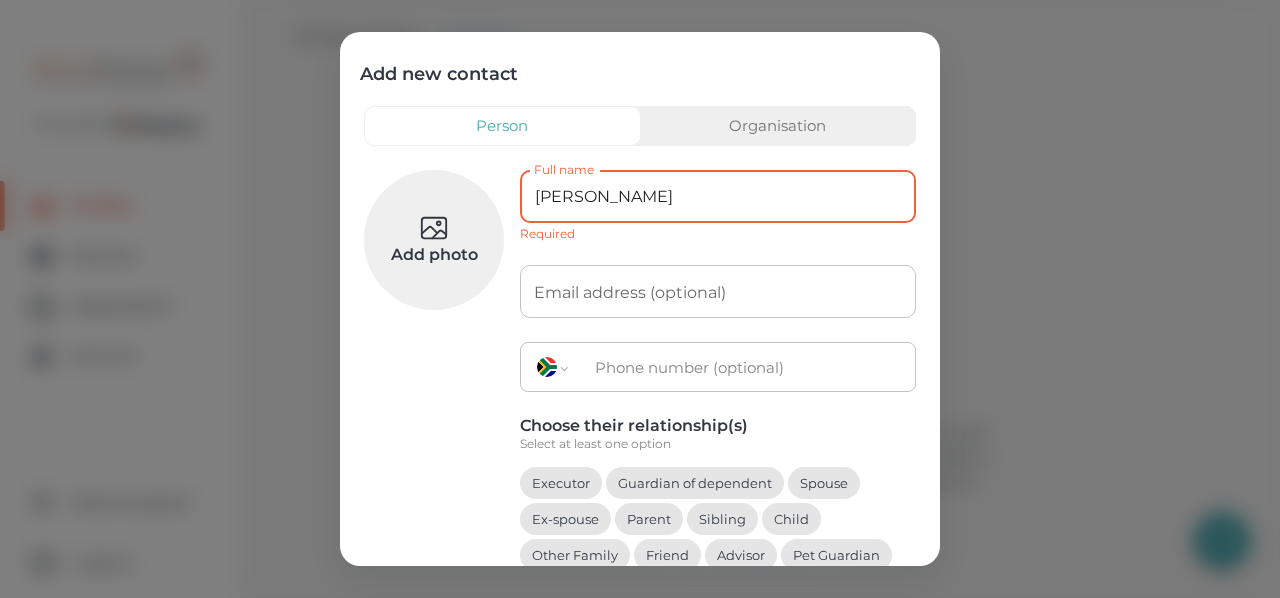 type on "[EMAIL_ADDRESS][DOMAIN_NAME]" 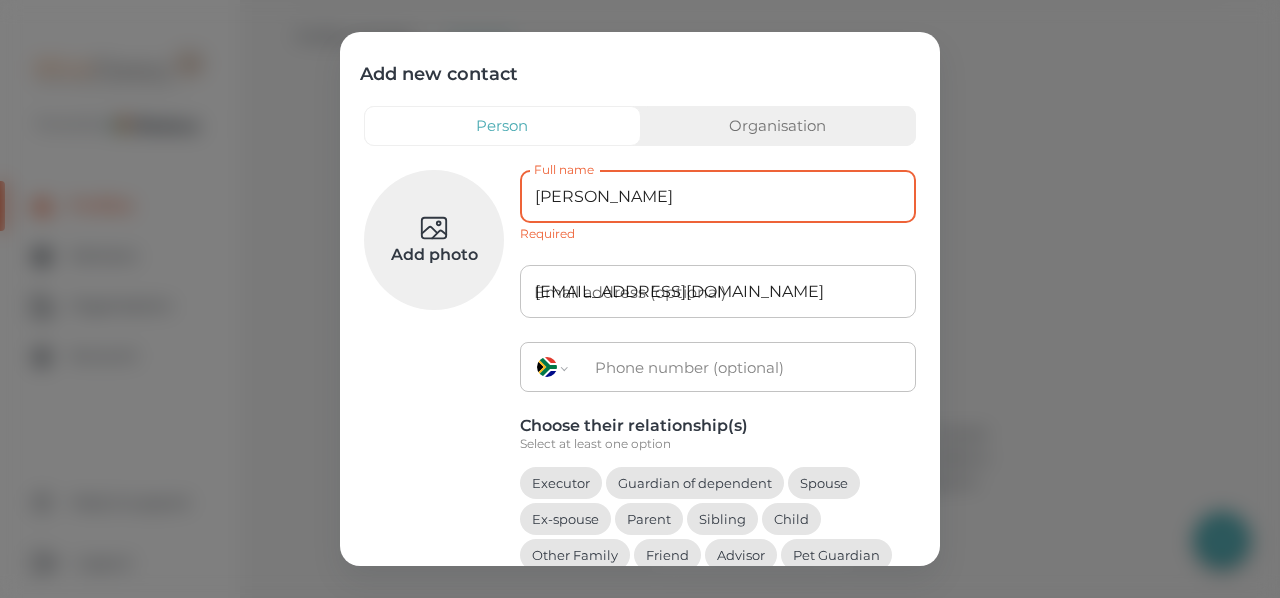 type on "[PHONE_NUMBER]" 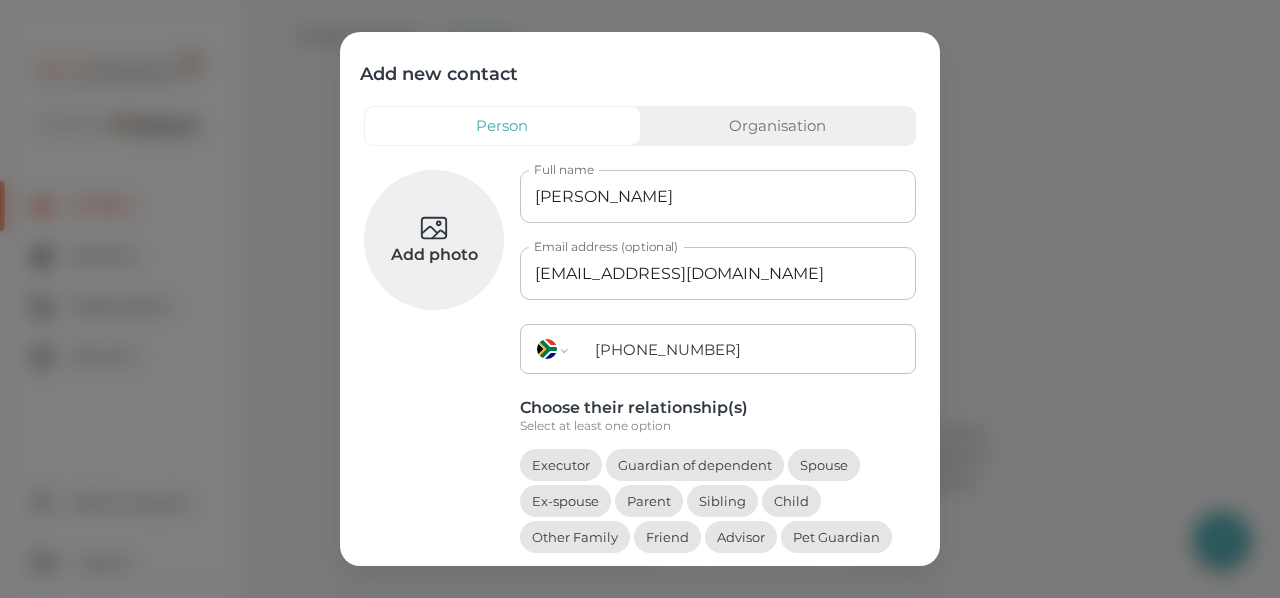 click on "Advisor" at bounding box center [741, 537] 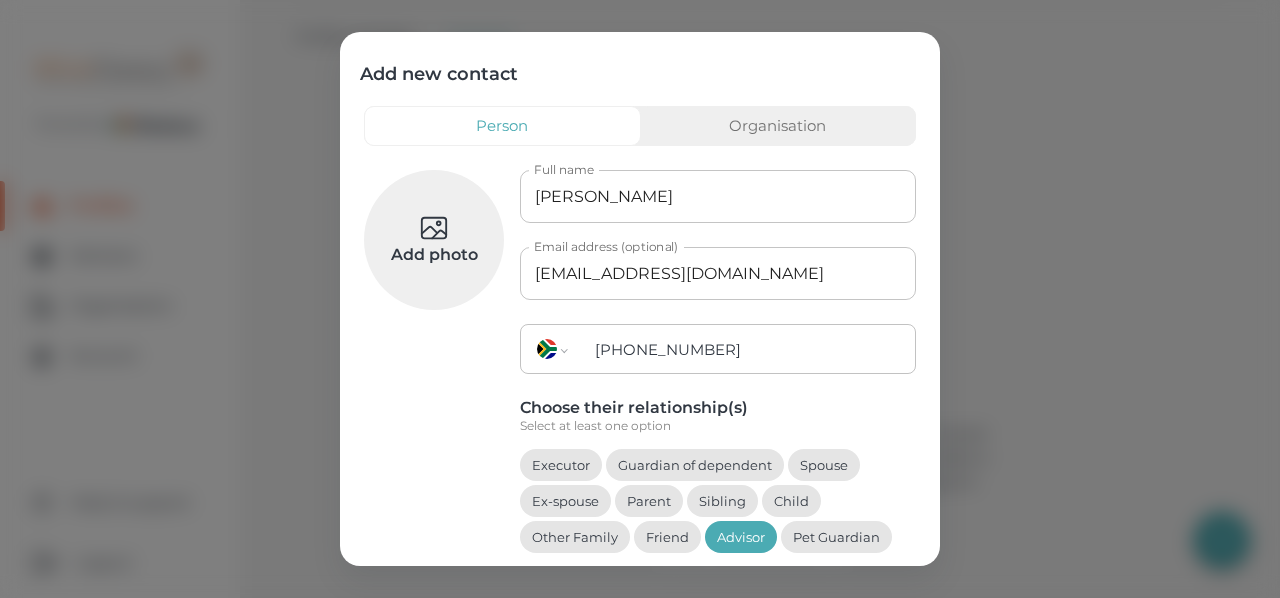 click 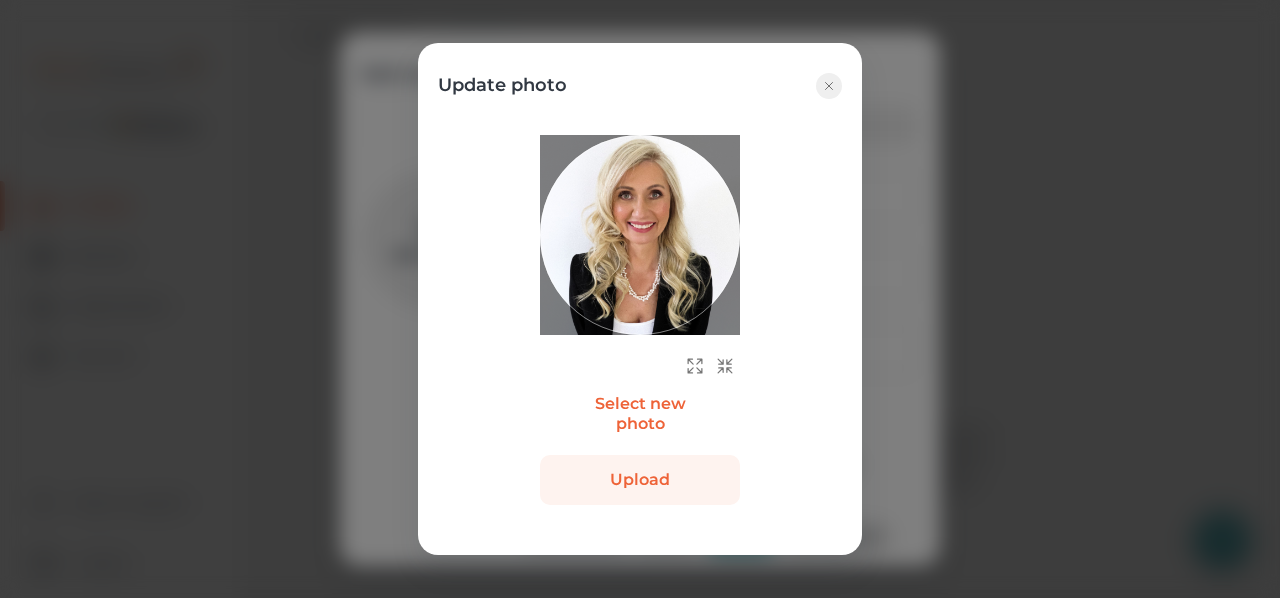 click on "Upload" at bounding box center (640, 480) 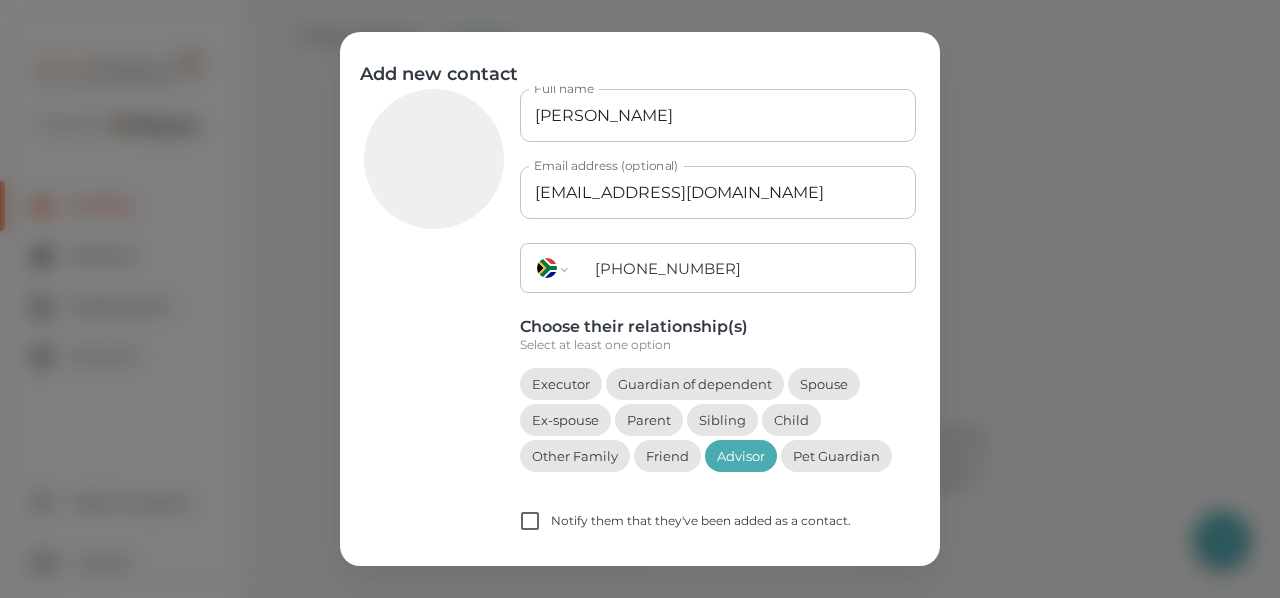 scroll, scrollTop: 164, scrollLeft: 0, axis: vertical 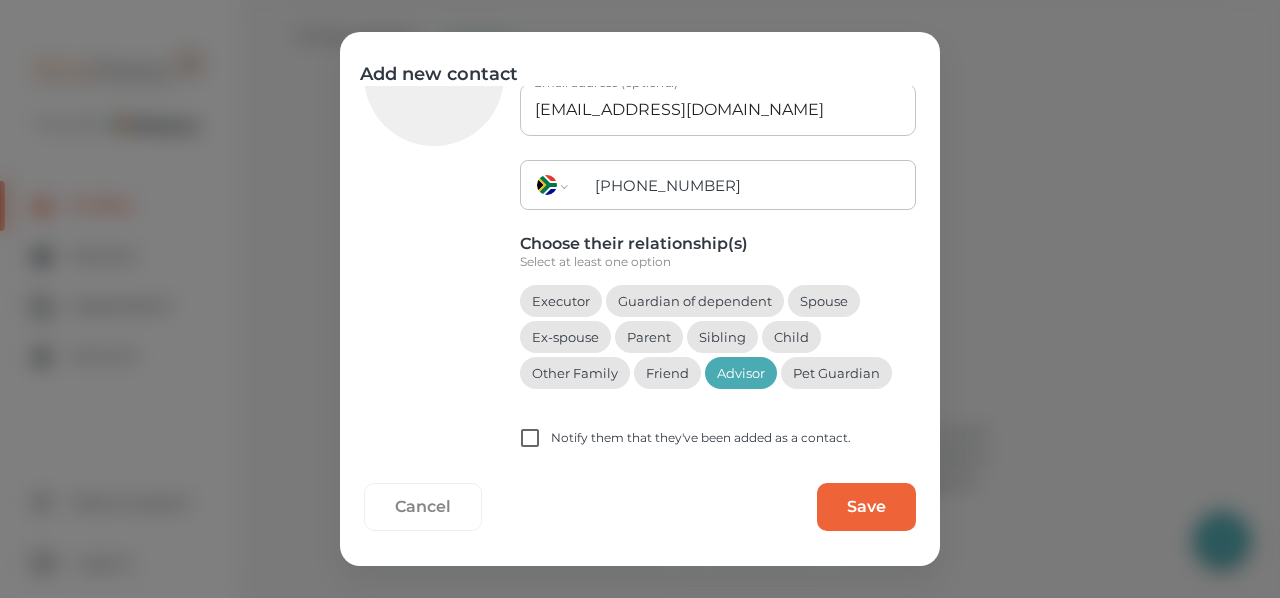 click on "Notify them that they've been added as a contact." at bounding box center (701, 438) 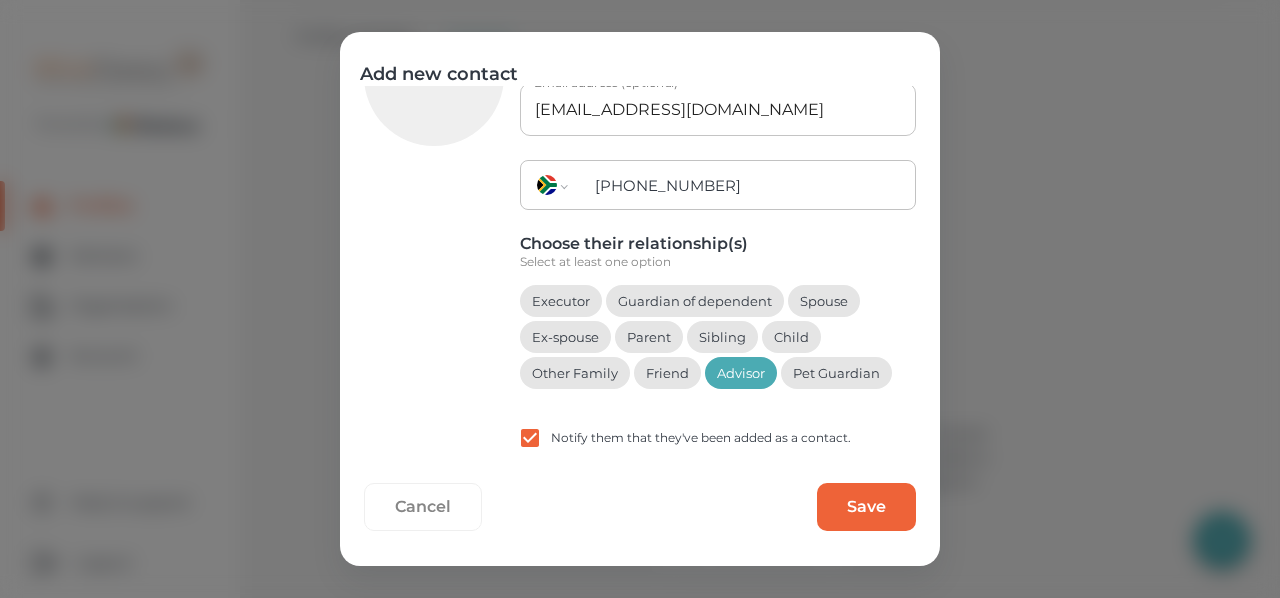click on "Save" at bounding box center [866, 507] 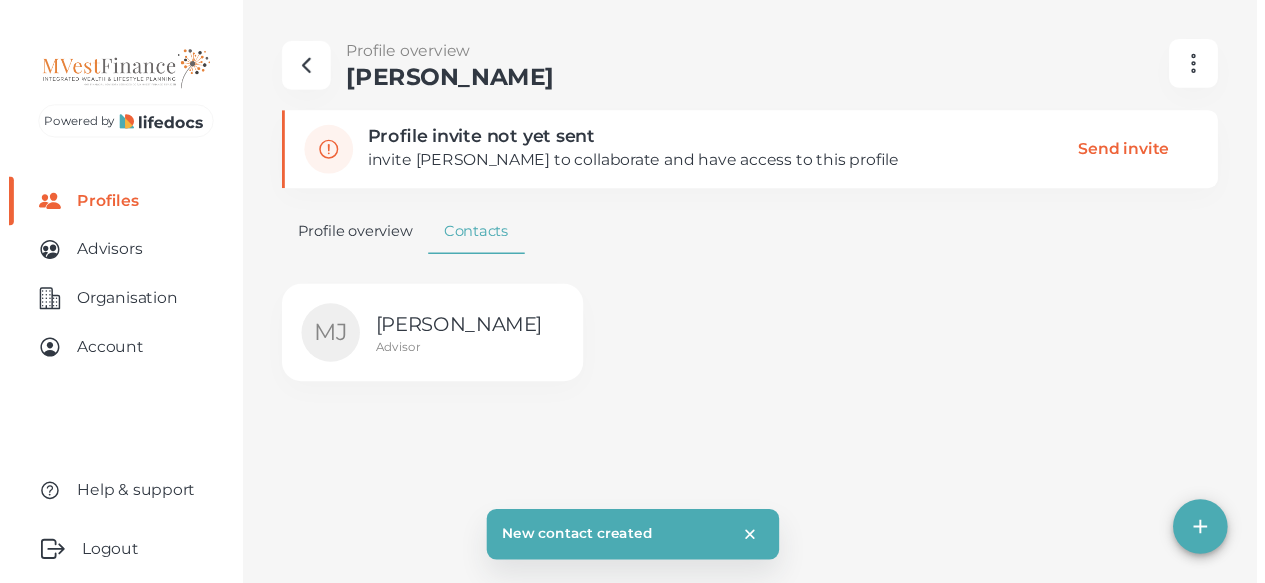 scroll, scrollTop: 0, scrollLeft: 0, axis: both 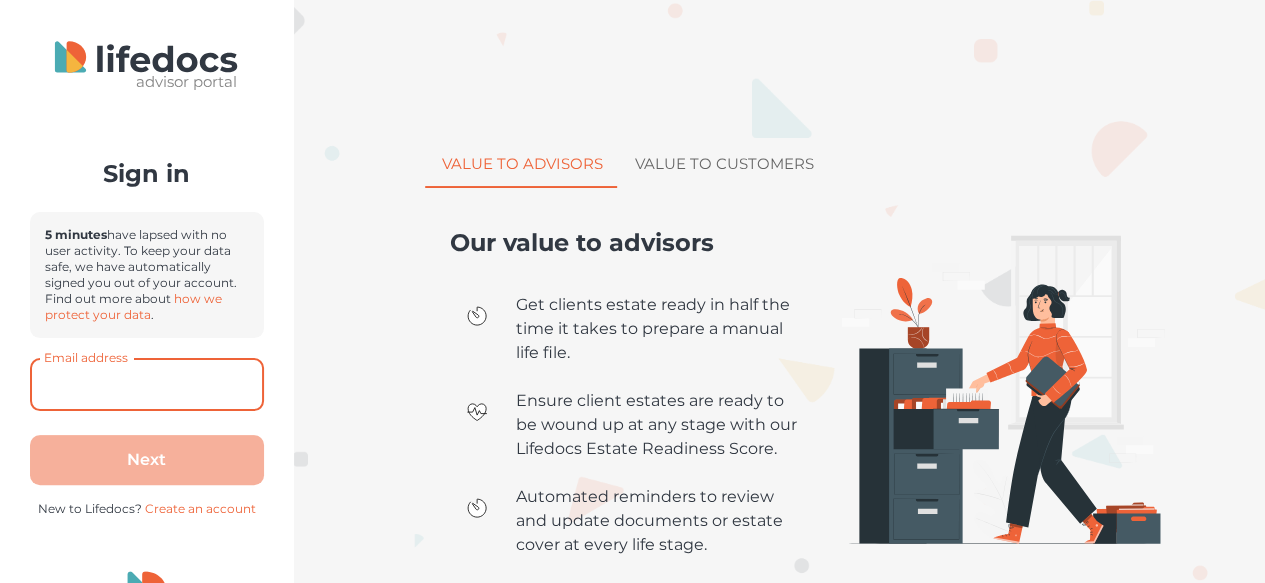 click on "Email address" at bounding box center [147, 384] 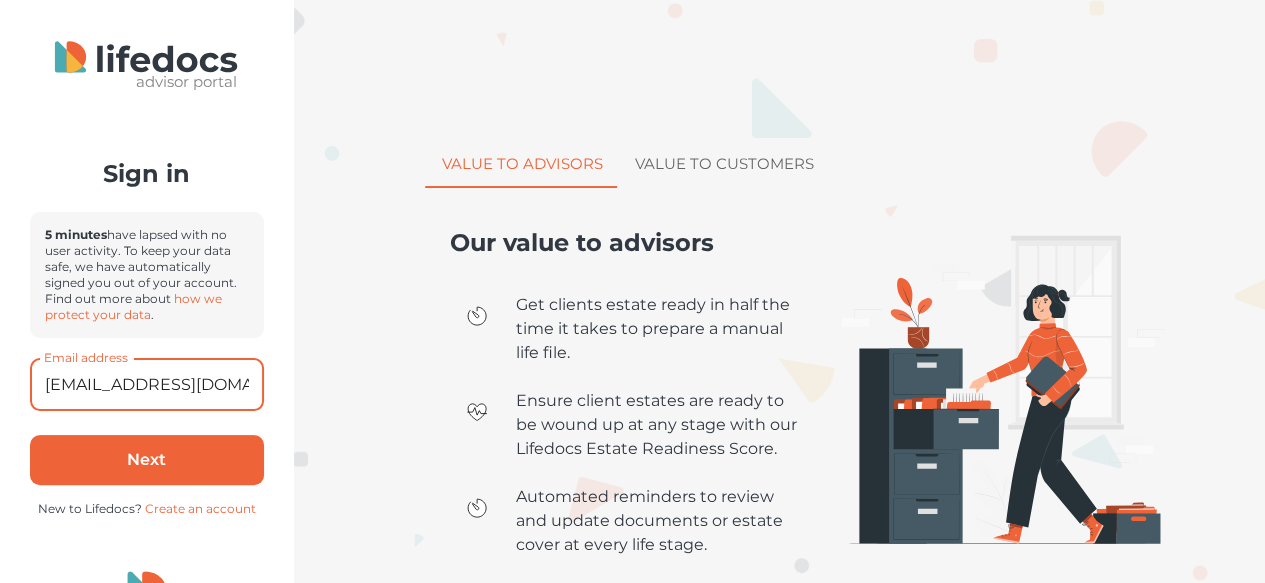 drag, startPoint x: 216, startPoint y: 380, endPoint x: 0, endPoint y: 349, distance: 218.2132 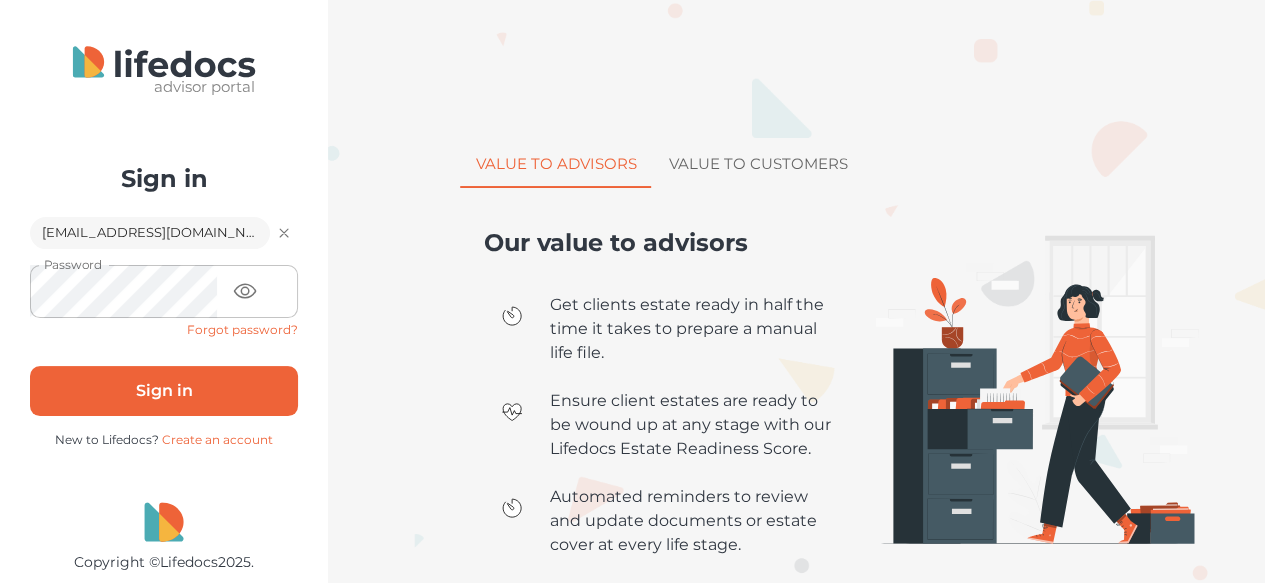 click on "Sign in" at bounding box center [164, 391] 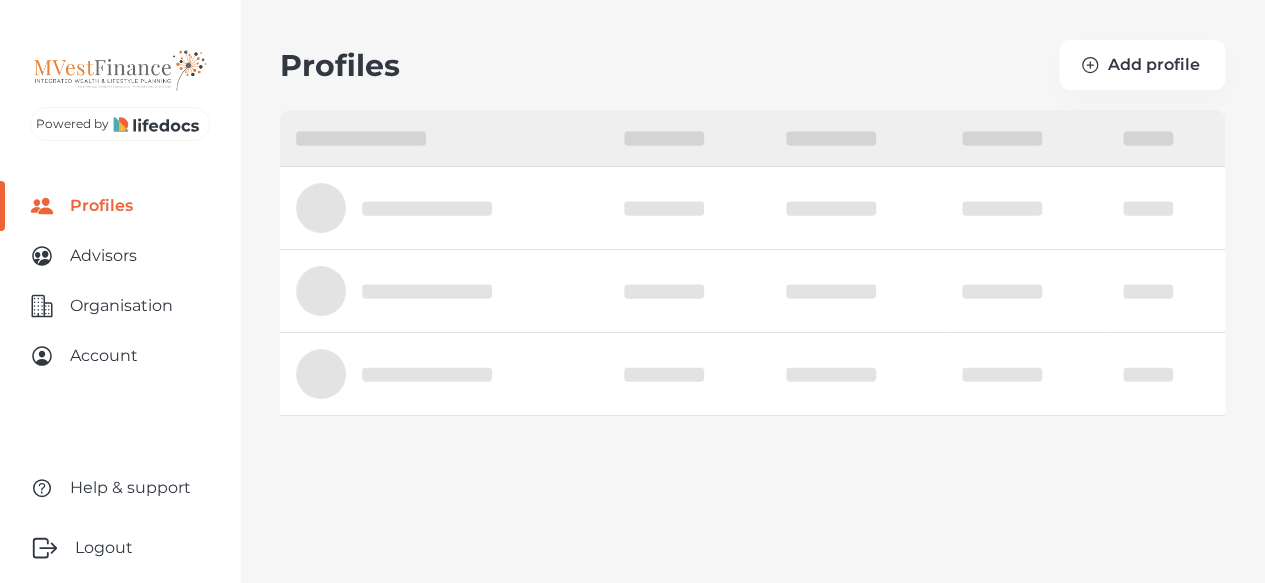select on "10" 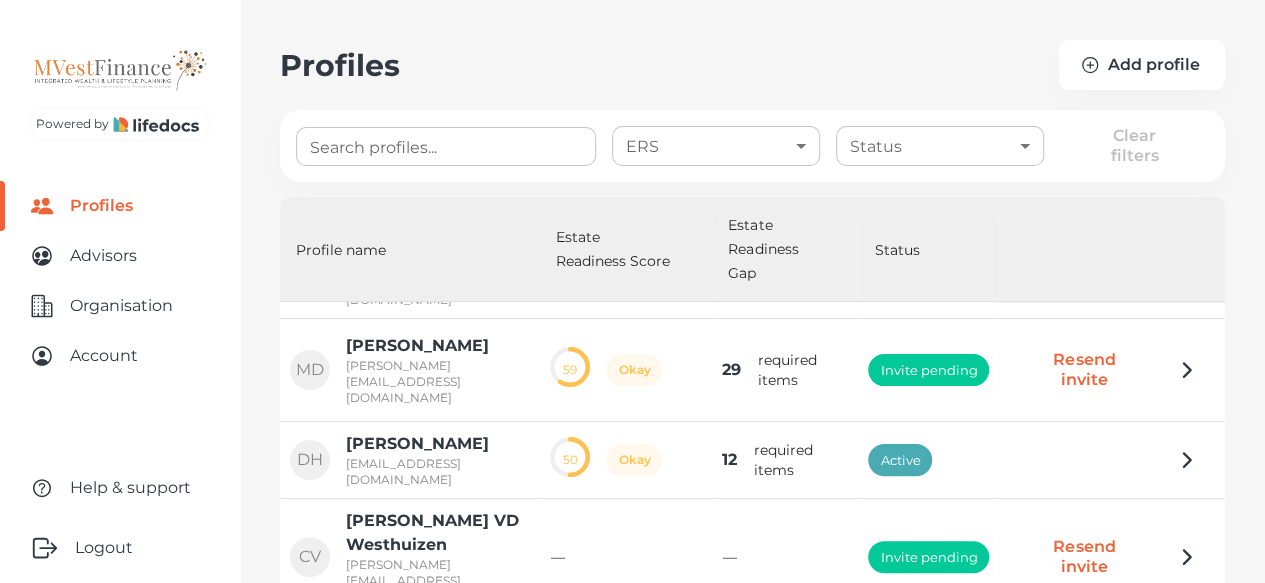 scroll, scrollTop: 199, scrollLeft: 0, axis: vertical 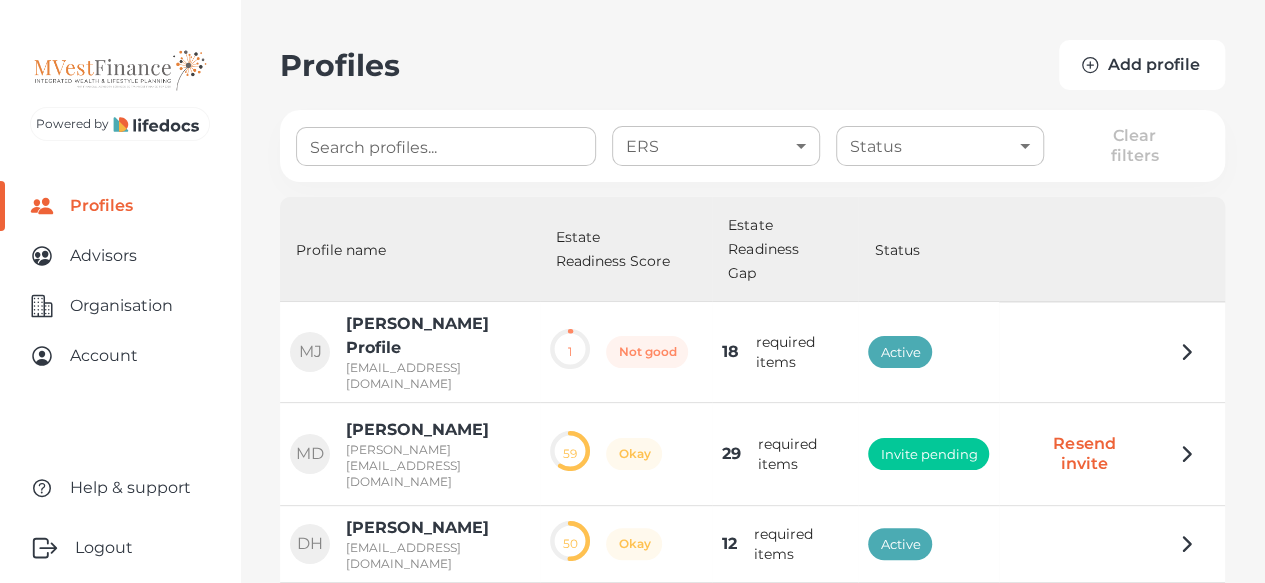 click on "Add profile" at bounding box center [1142, 65] 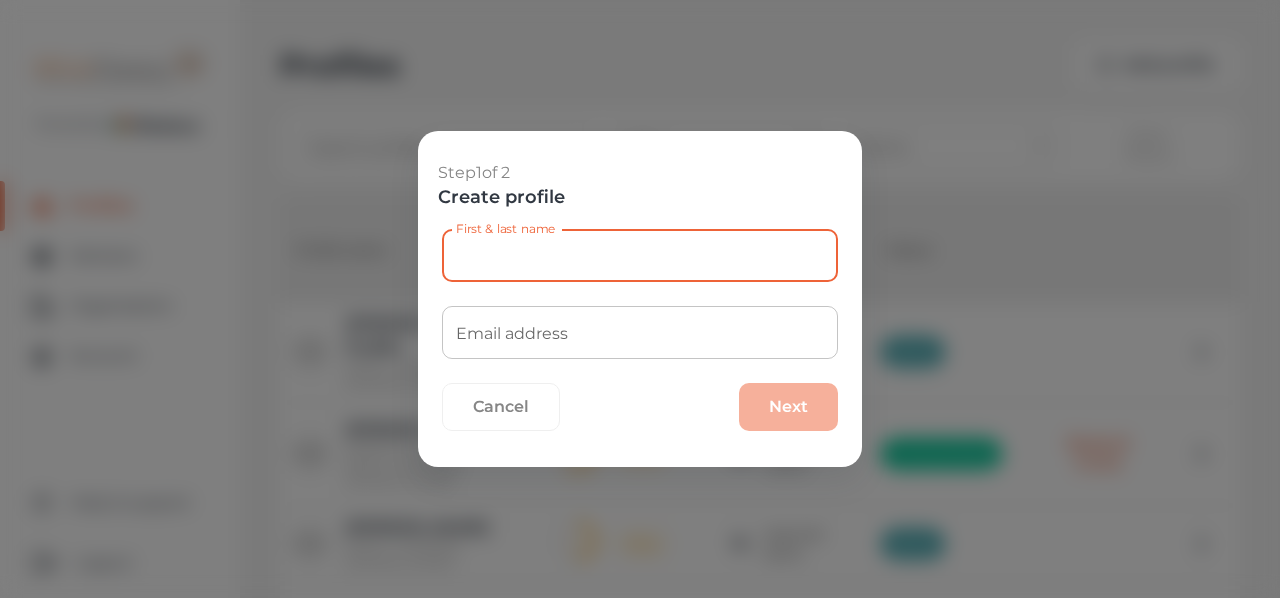 click on "First & last name" at bounding box center [640, 255] 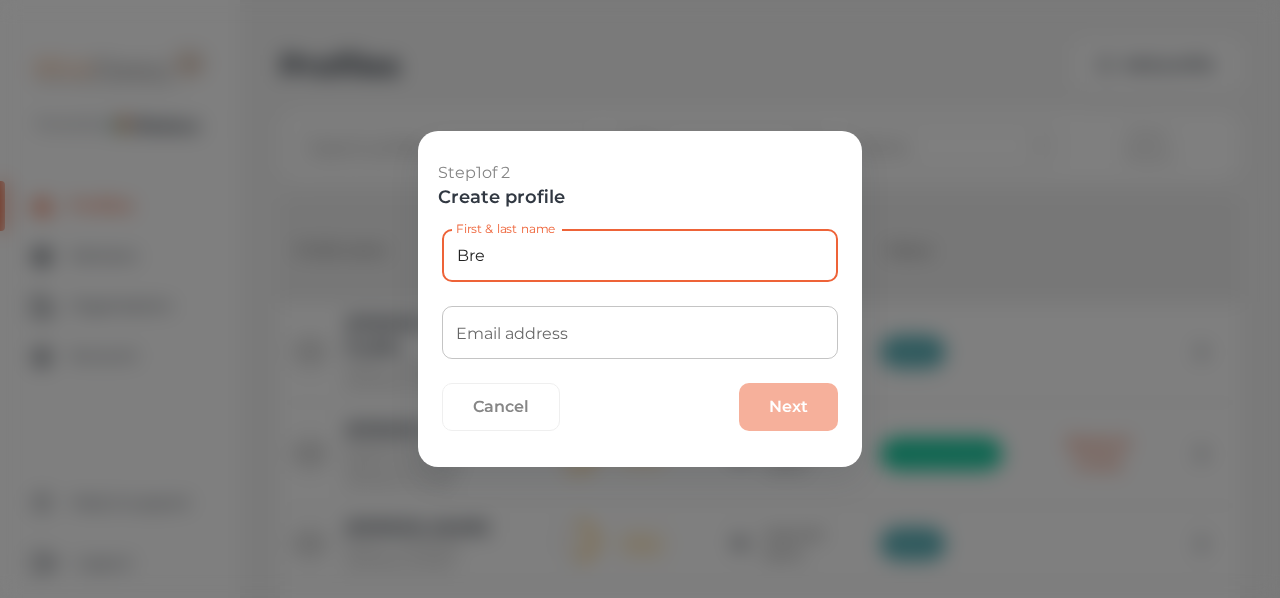 type on "[PERSON_NAME]" 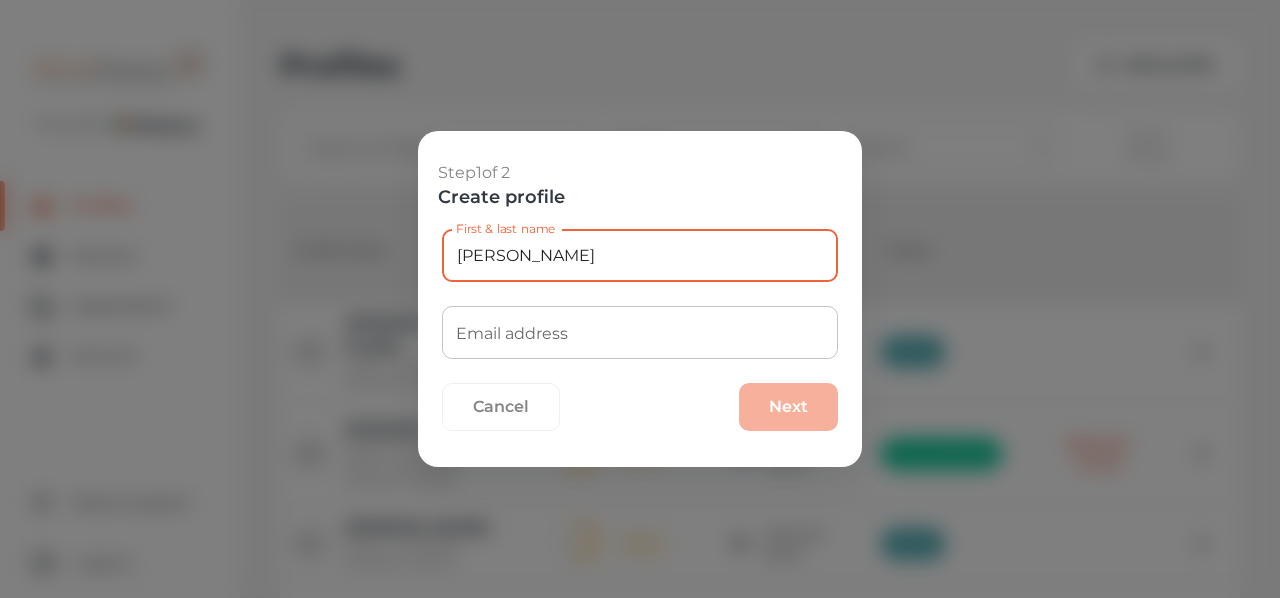click on "Email address" at bounding box center [640, 332] 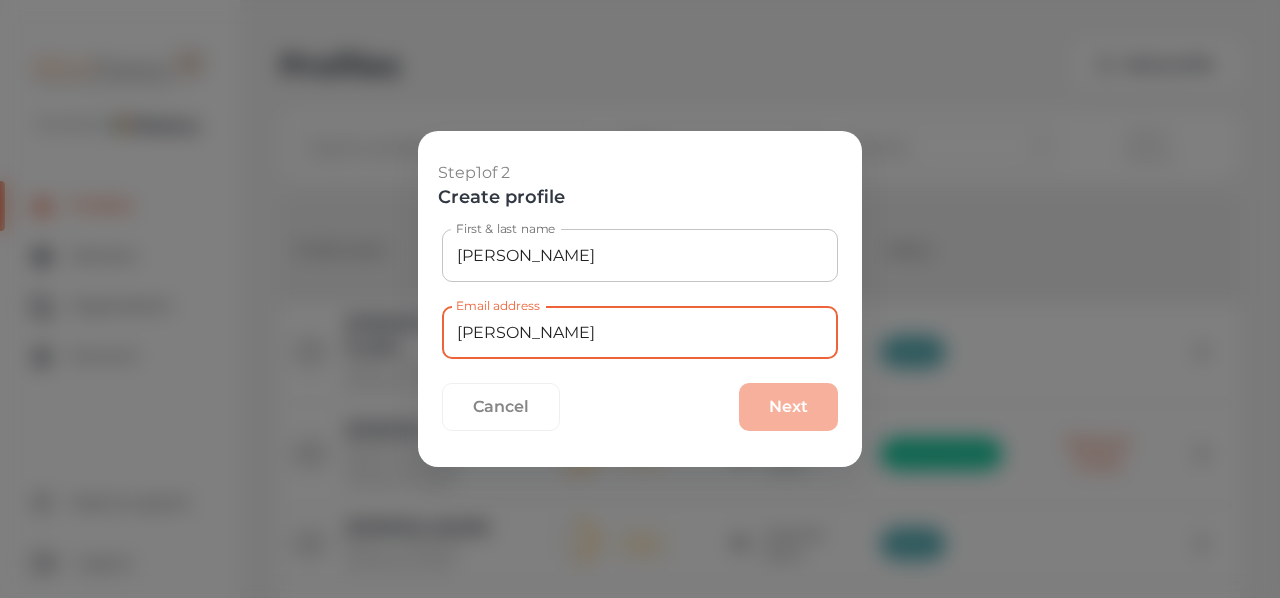 type on "[PERSON_NAME][EMAIL_ADDRESS][DOMAIN_NAME]" 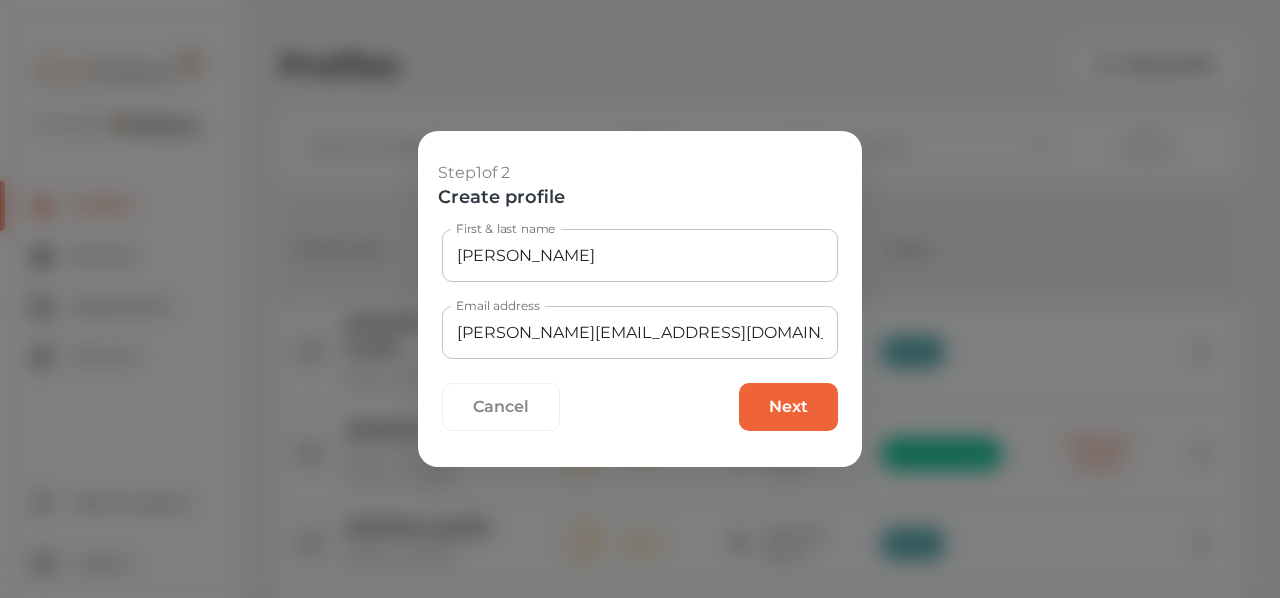 click on "Next" at bounding box center (788, 407) 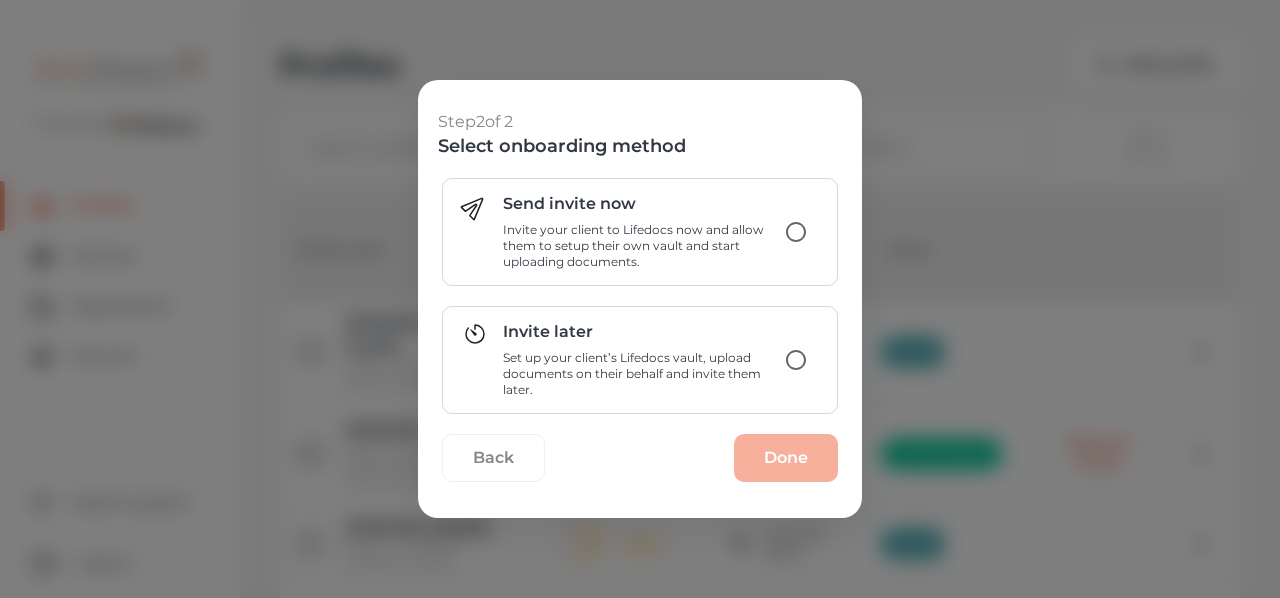 click on "Invite later Set up your client’s Lifedocs vault, upload documents on their behalf and invite them later." at bounding box center [796, 360] 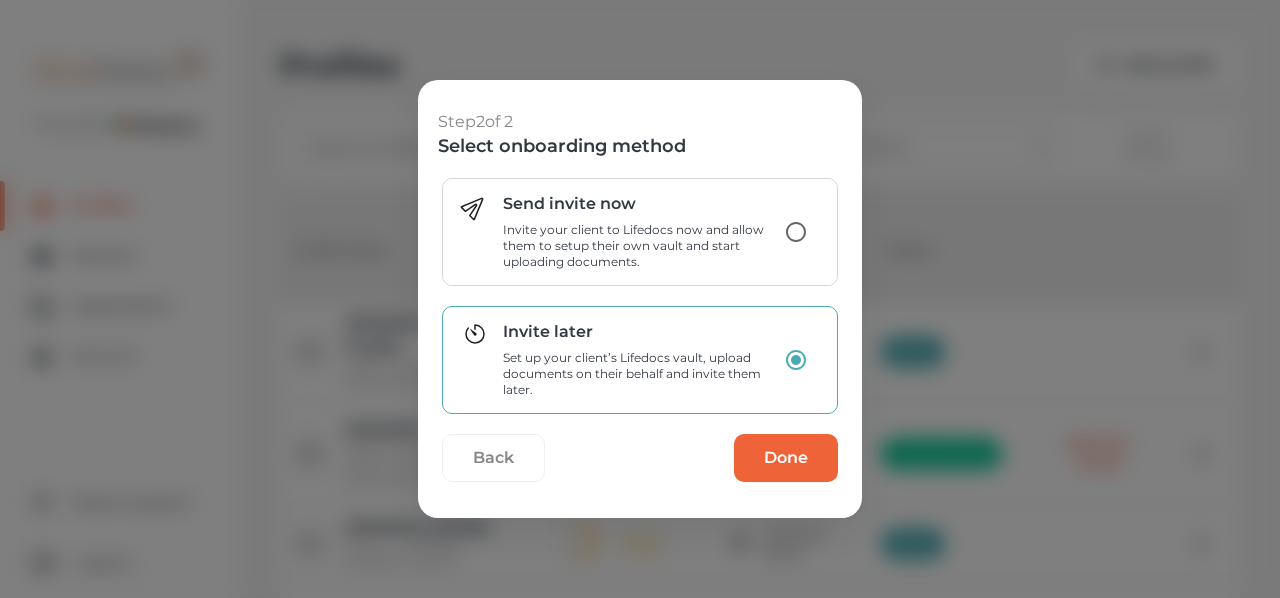 click on "Done" at bounding box center (786, 458) 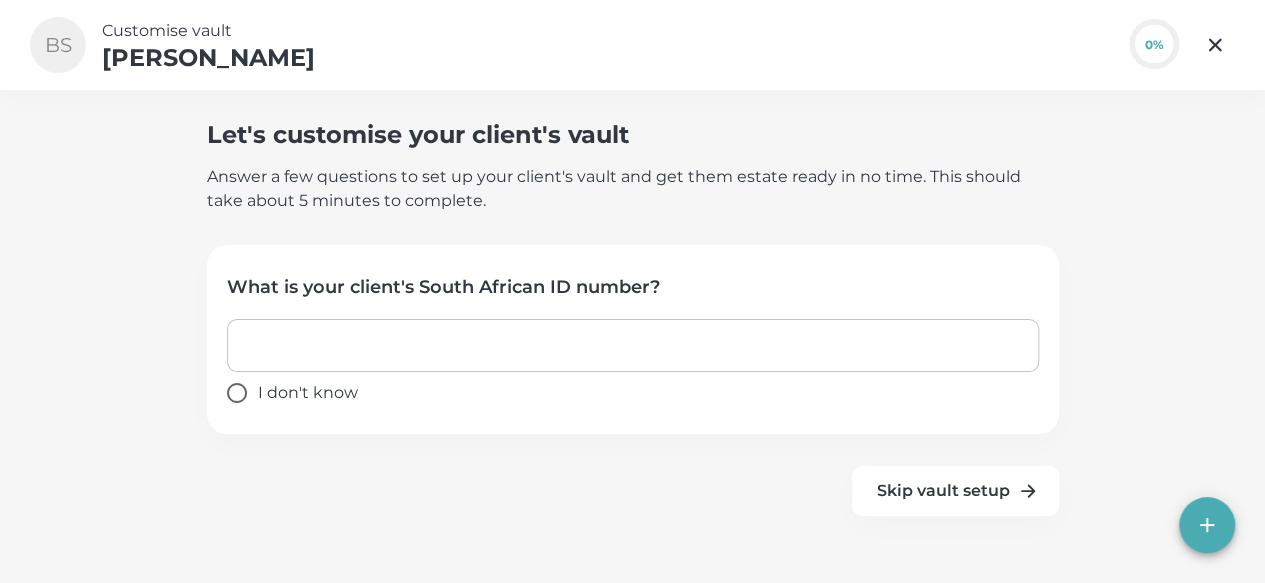 click at bounding box center (633, 345) 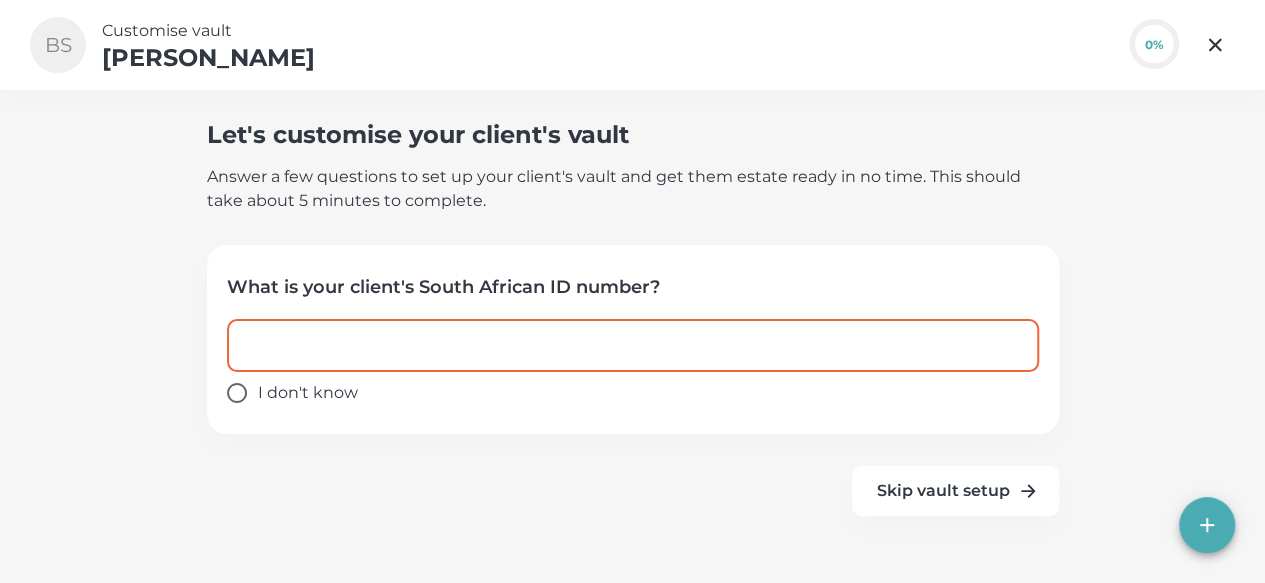 type on "[CREDIT_CARD_NUMBER]" 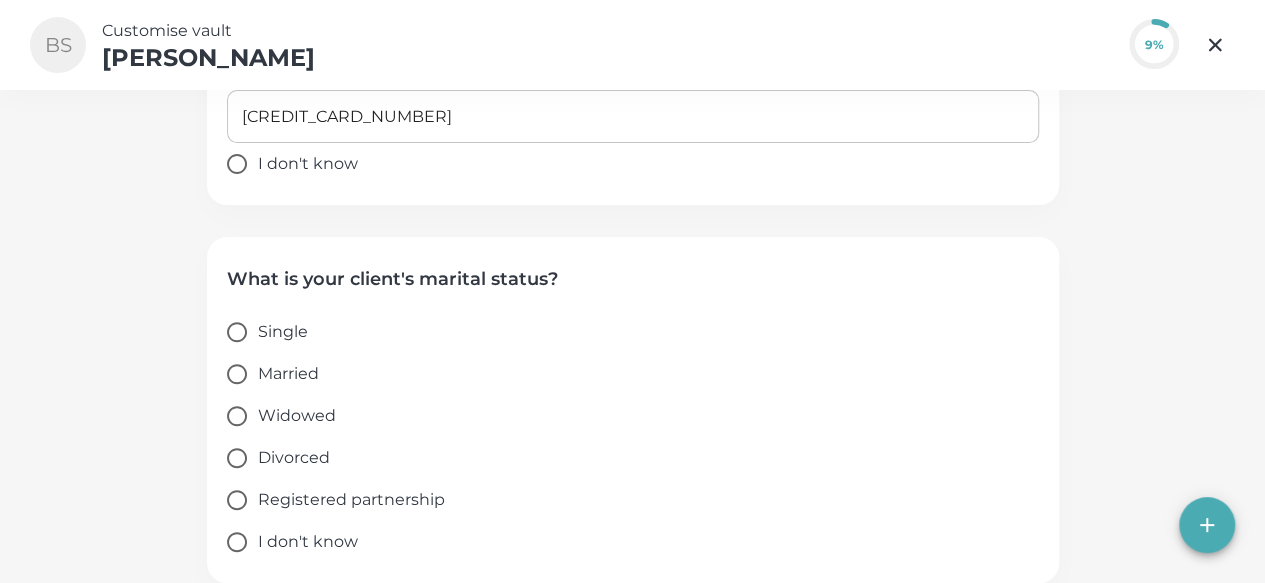 click on "Married" at bounding box center (288, 374) 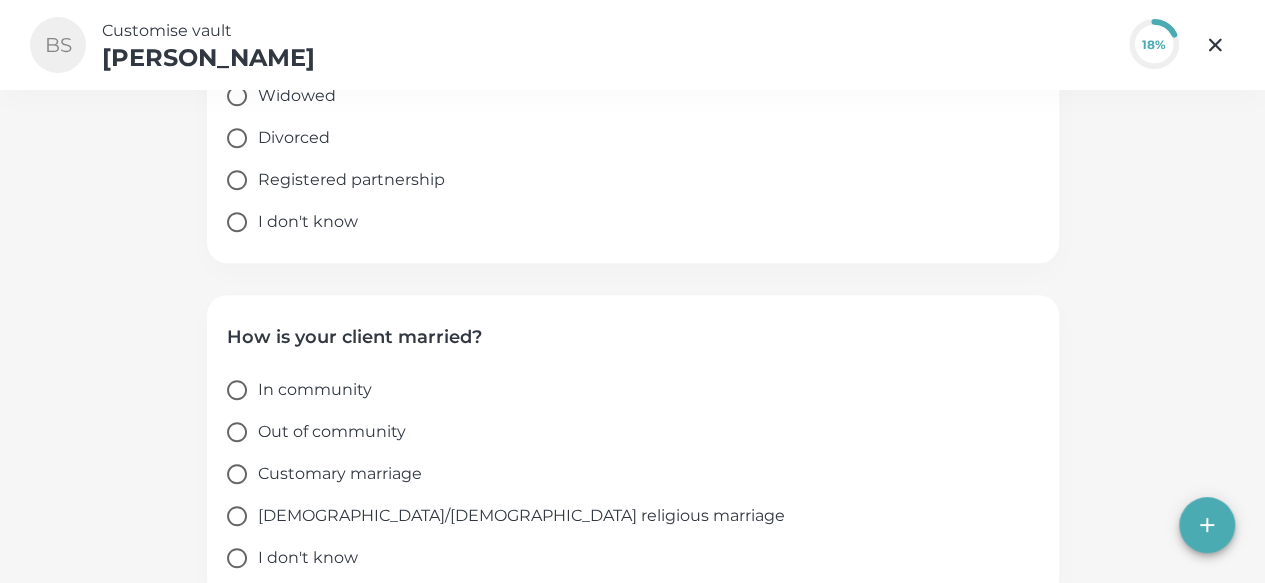 scroll, scrollTop: 565, scrollLeft: 0, axis: vertical 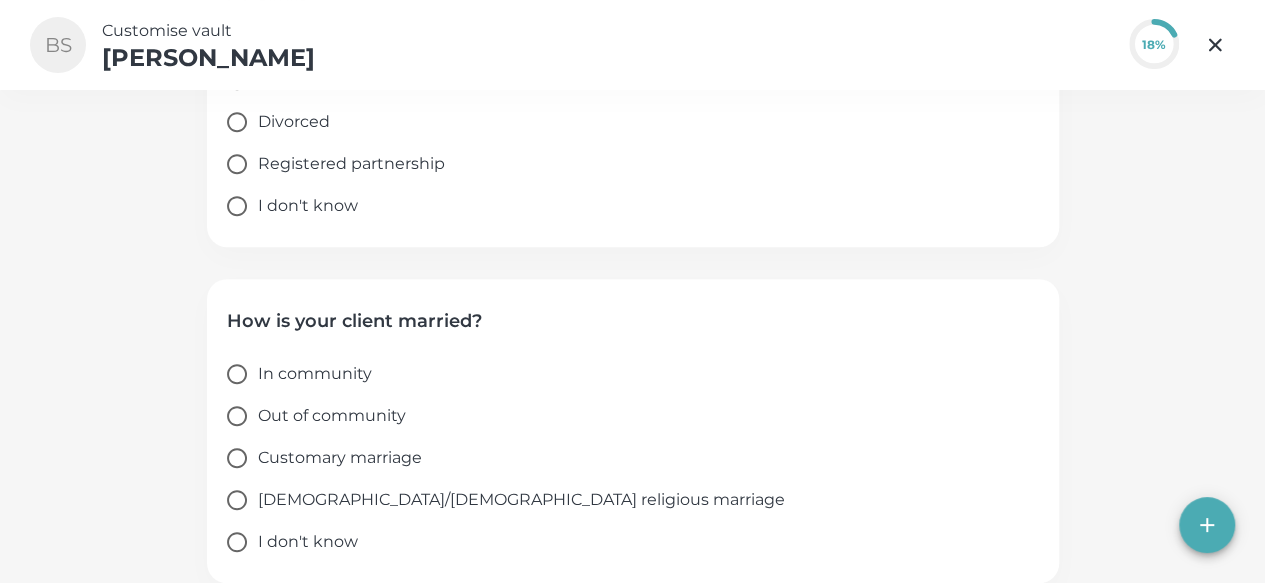 click on "Out of community" at bounding box center (332, 416) 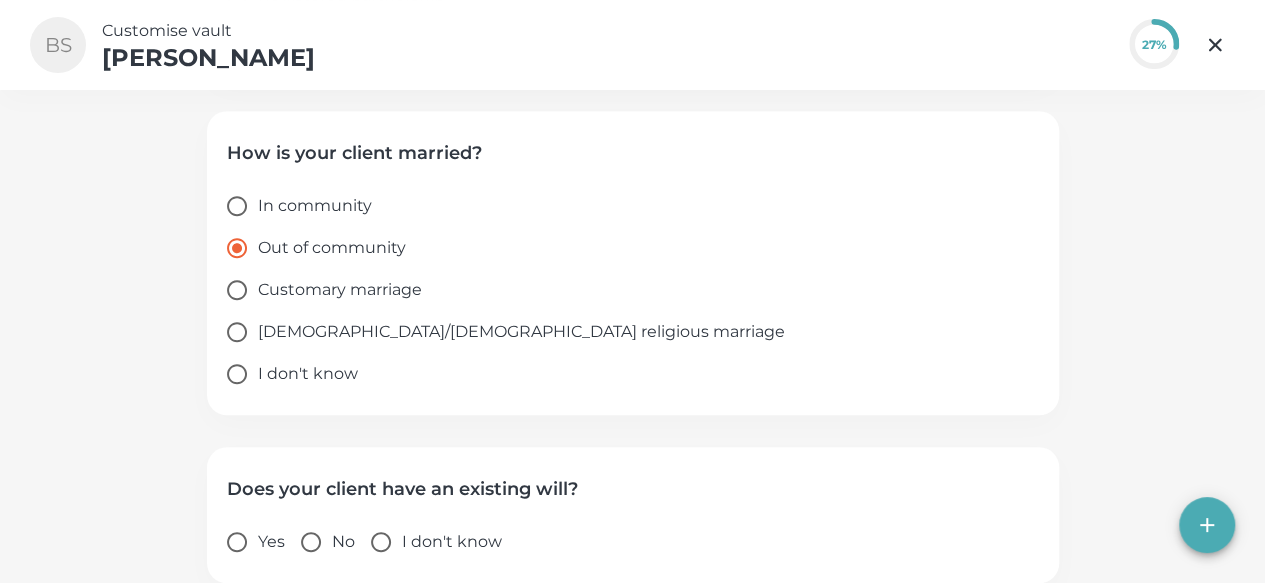 scroll, scrollTop: 797, scrollLeft: 0, axis: vertical 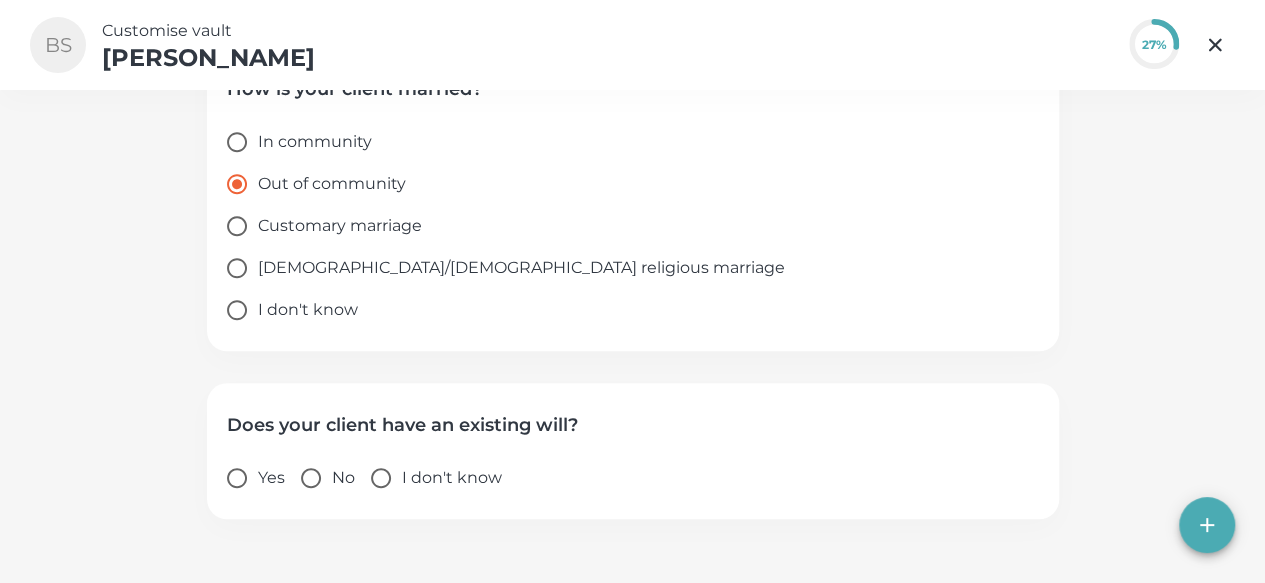 click on "Yes" at bounding box center (237, 478) 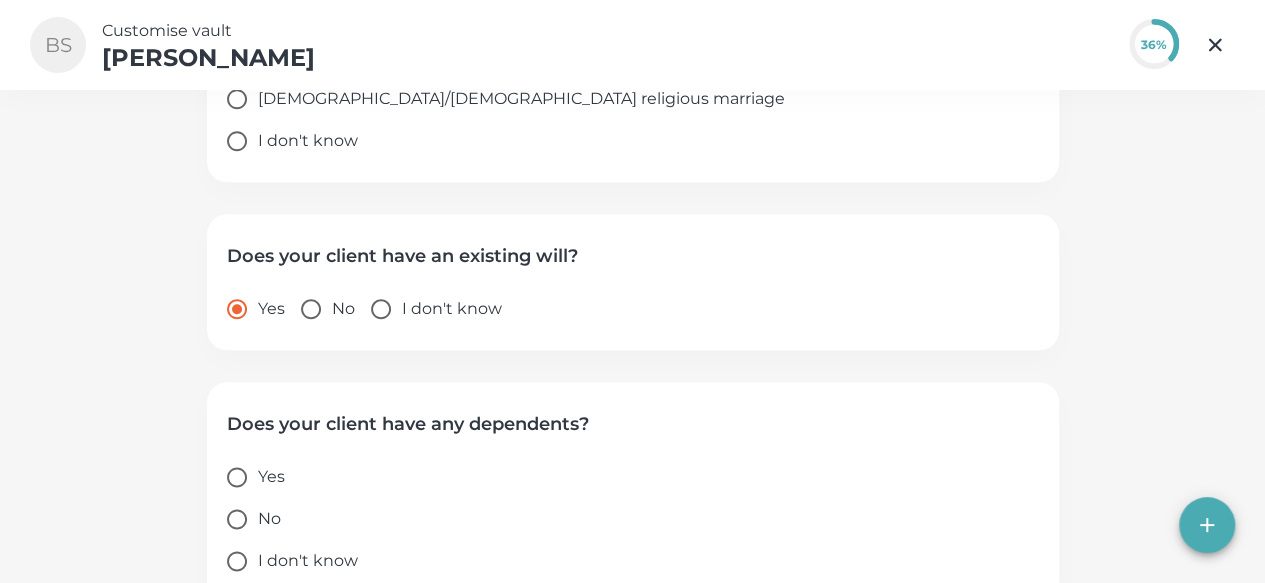 scroll, scrollTop: 985, scrollLeft: 0, axis: vertical 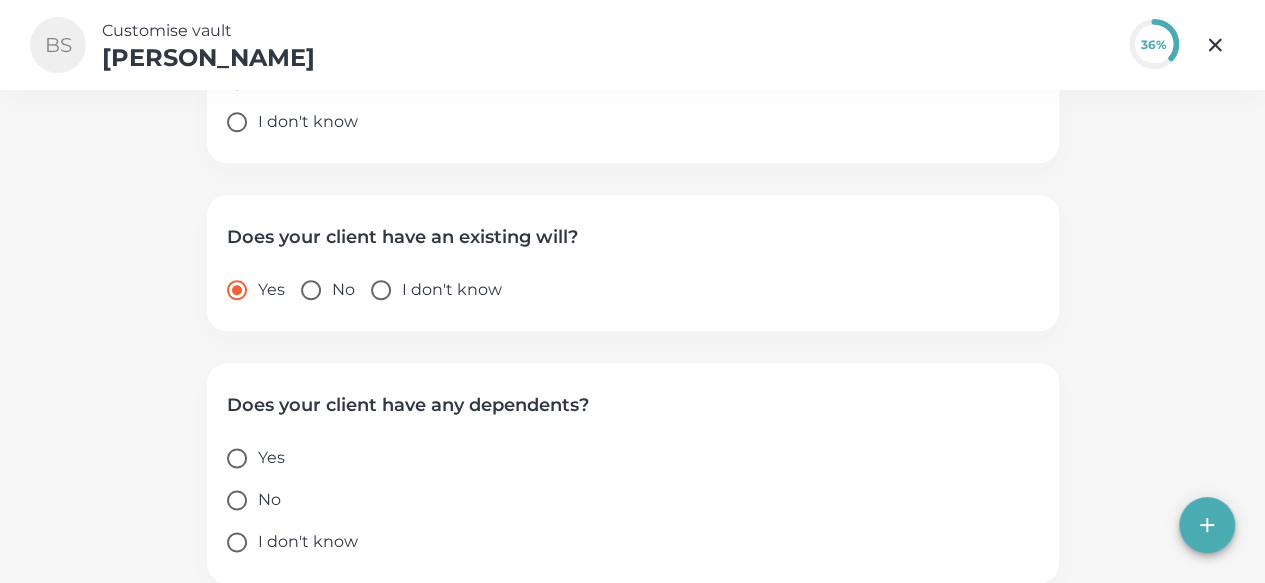 drag, startPoint x: 276, startPoint y: 493, endPoint x: 310, endPoint y: 487, distance: 34.525352 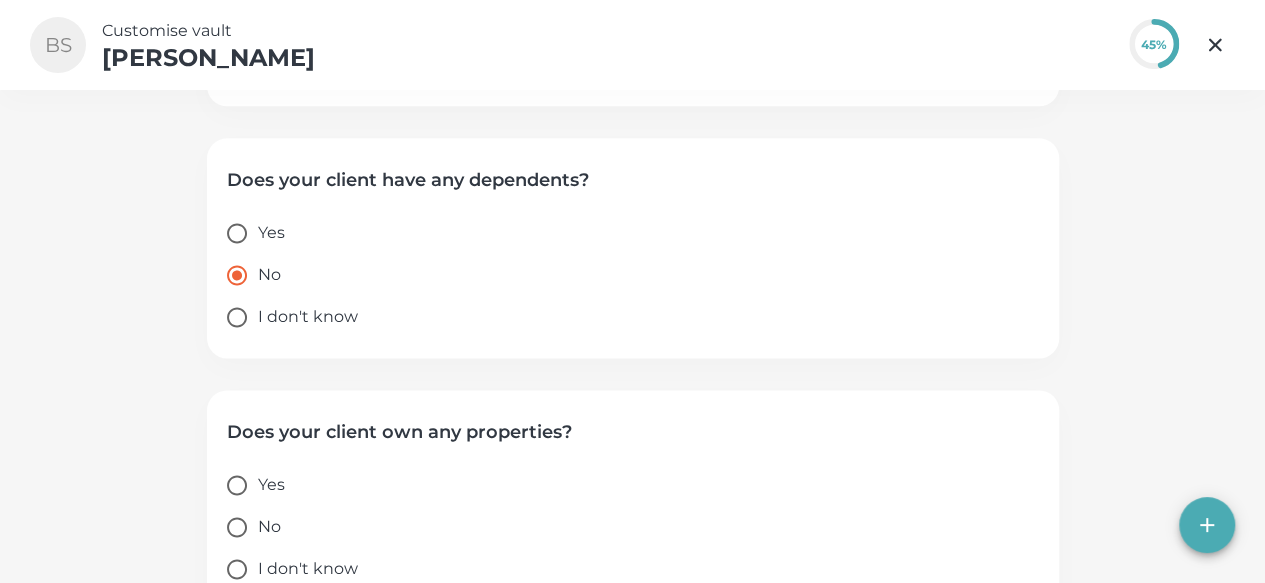 scroll, scrollTop: 1237, scrollLeft: 0, axis: vertical 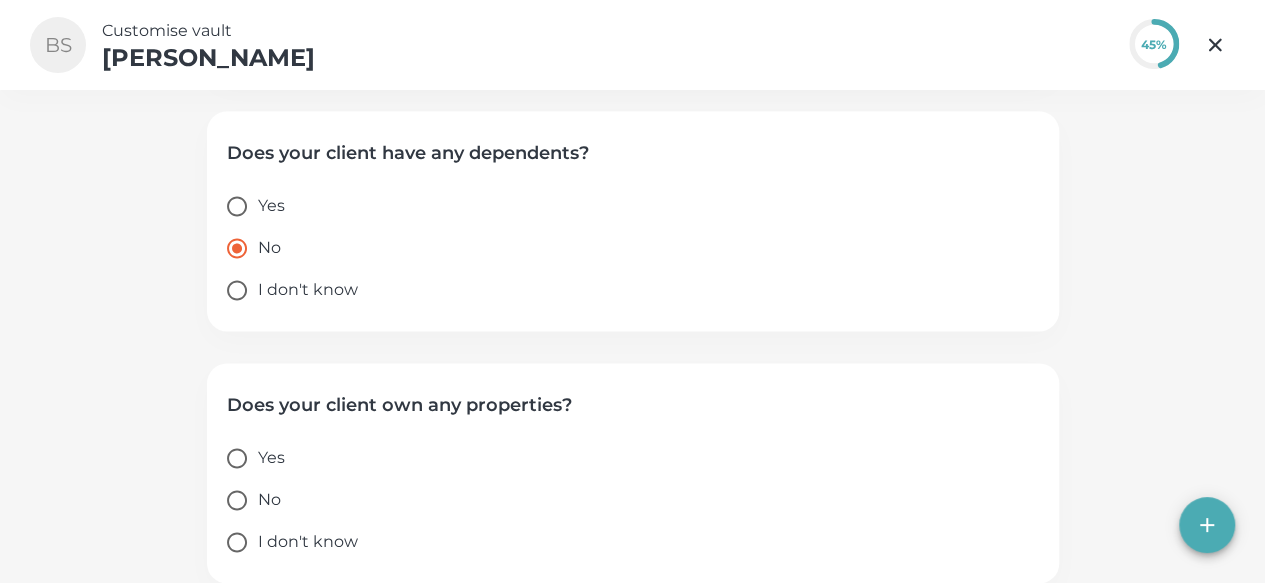 drag, startPoint x: 281, startPoint y: 455, endPoint x: 342, endPoint y: 458, distance: 61.073727 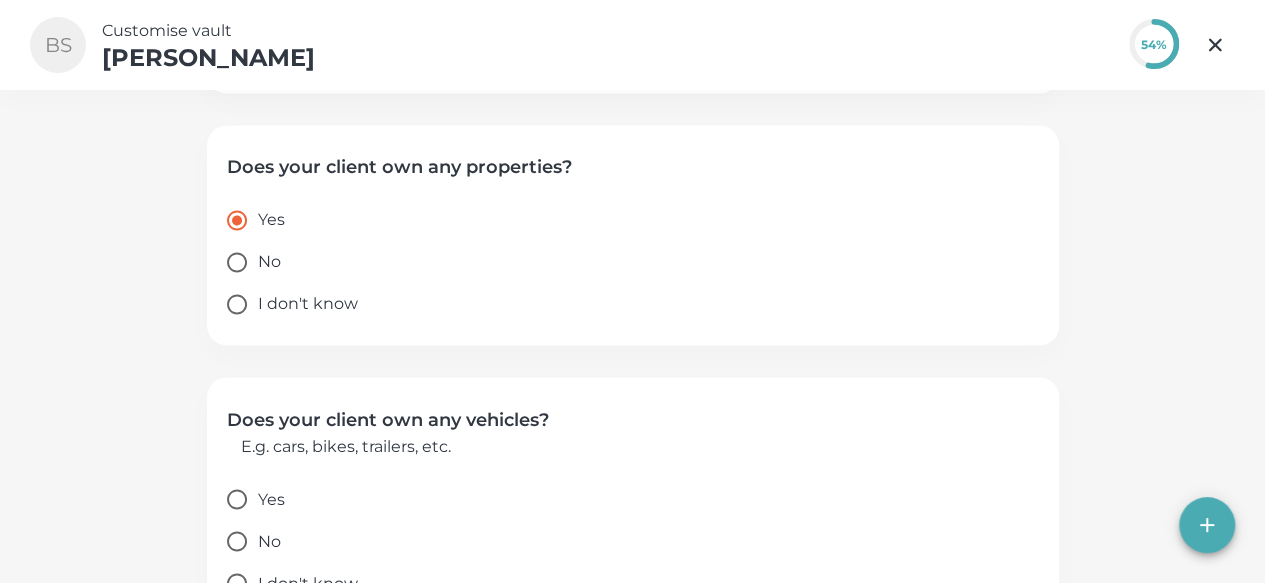 scroll, scrollTop: 1516, scrollLeft: 0, axis: vertical 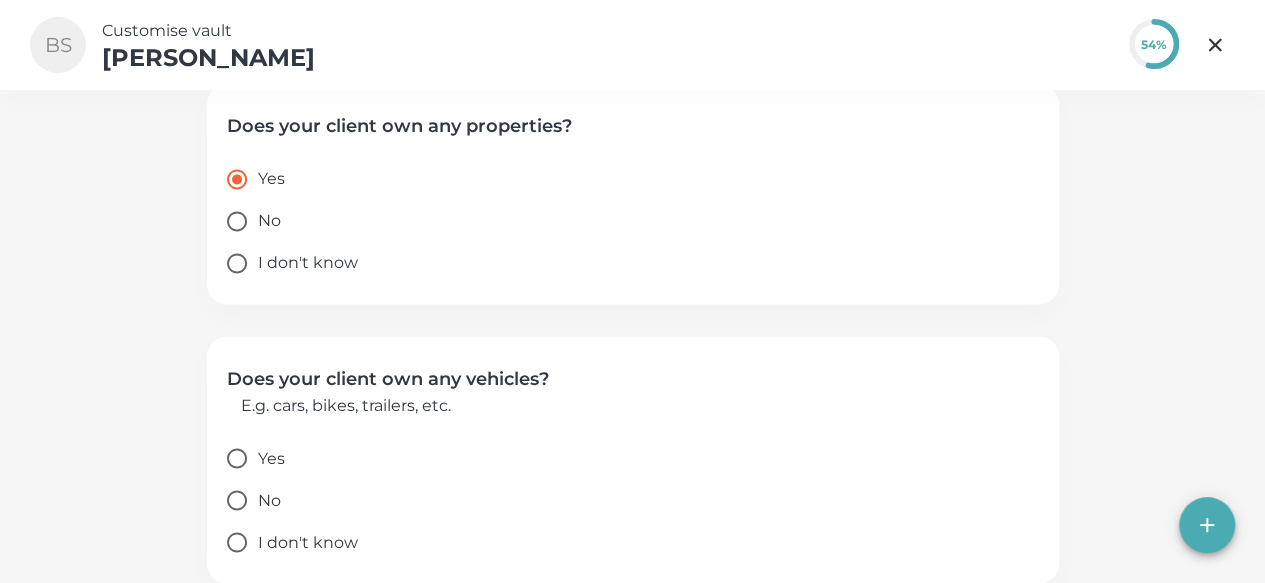 click on "Yes" at bounding box center [271, 458] 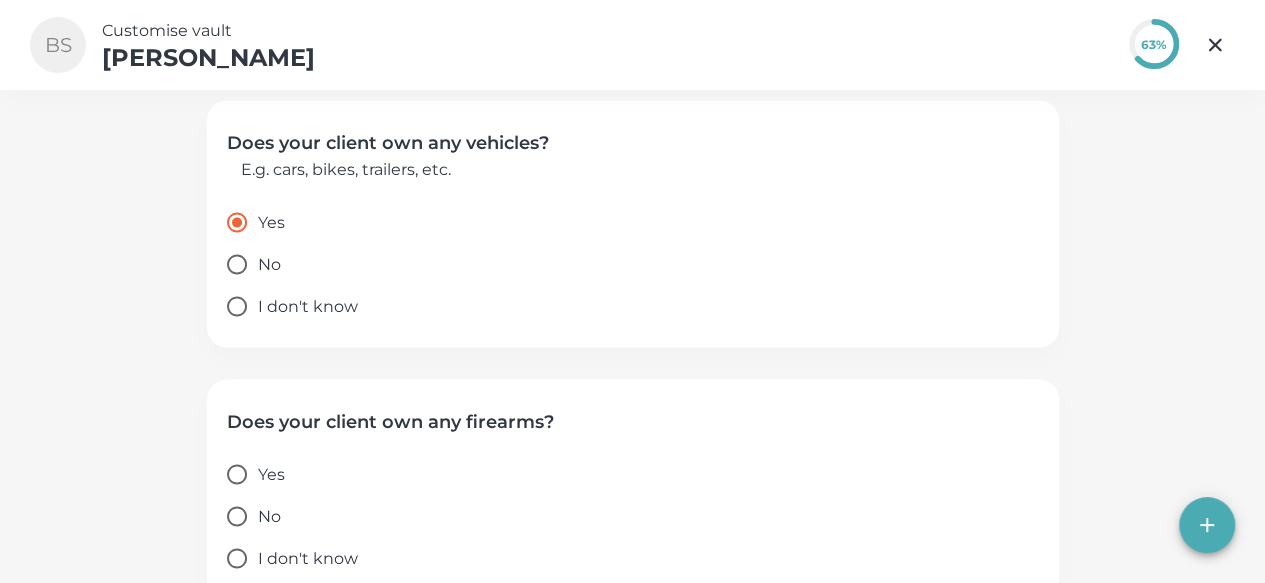 scroll, scrollTop: 1768, scrollLeft: 0, axis: vertical 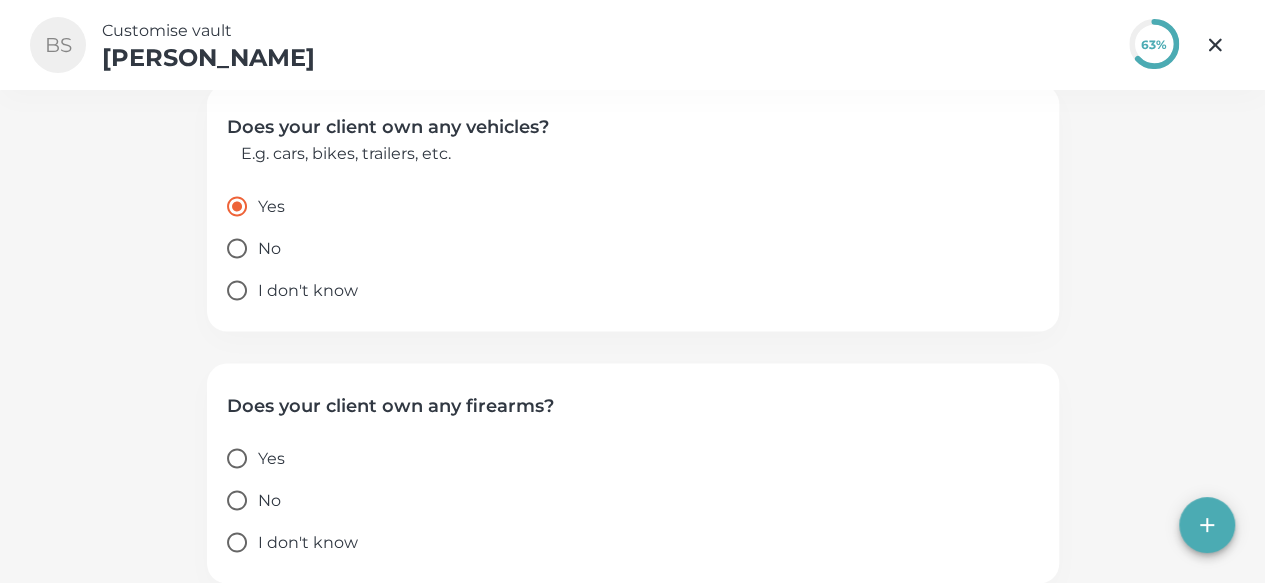 drag, startPoint x: 273, startPoint y: 493, endPoint x: 291, endPoint y: 489, distance: 18.439089 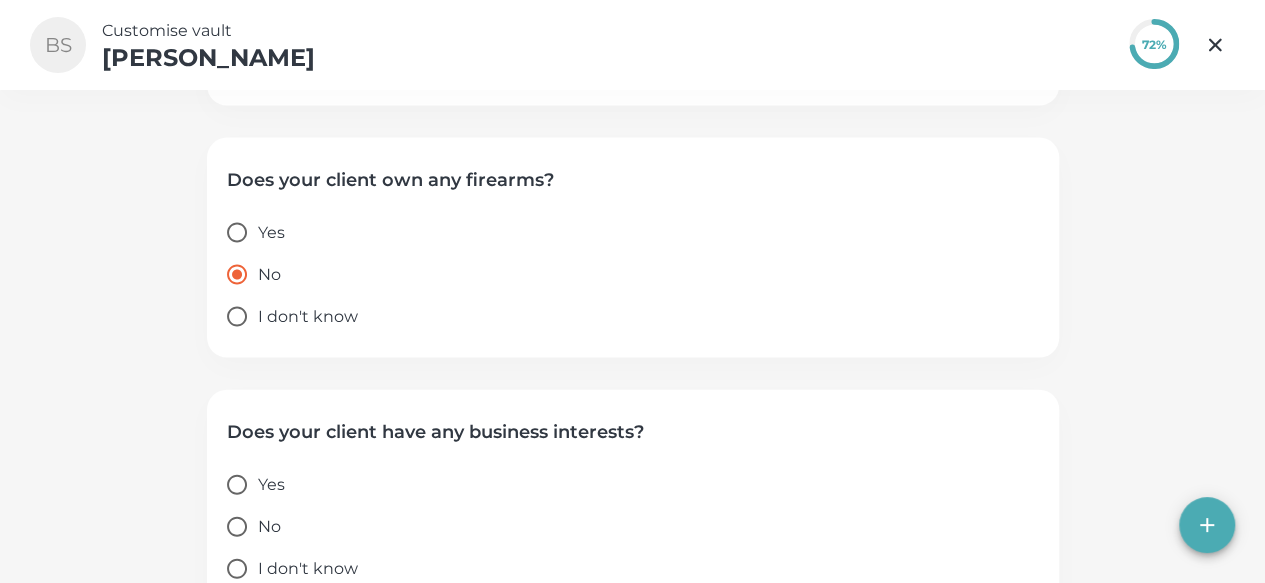 scroll, scrollTop: 2020, scrollLeft: 0, axis: vertical 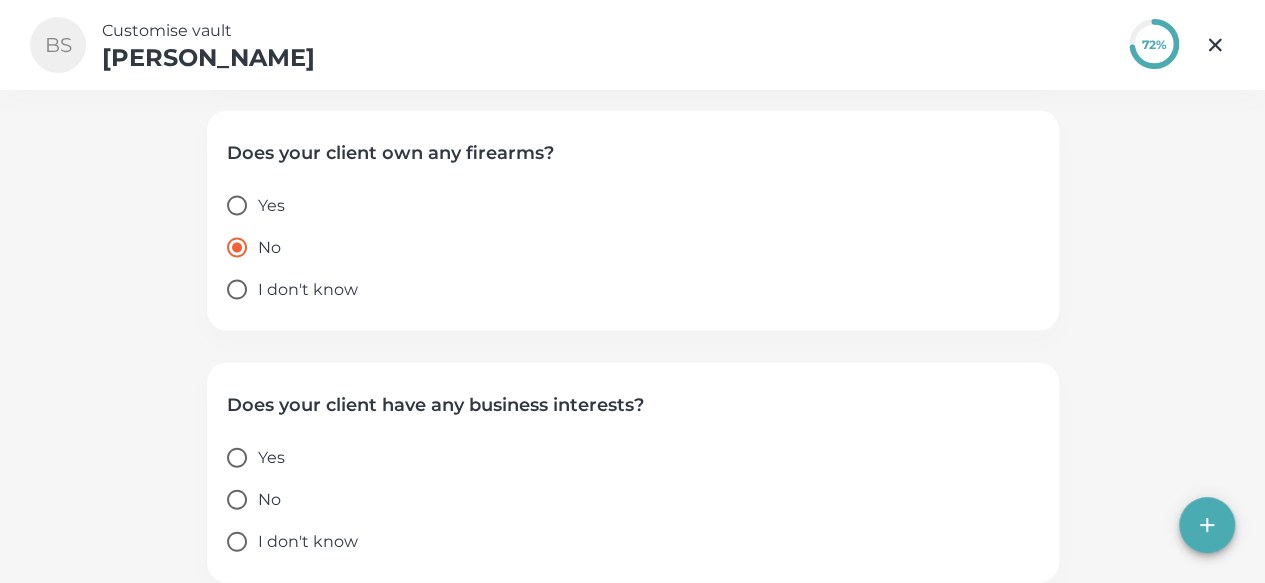click on "Yes" at bounding box center (237, 458) 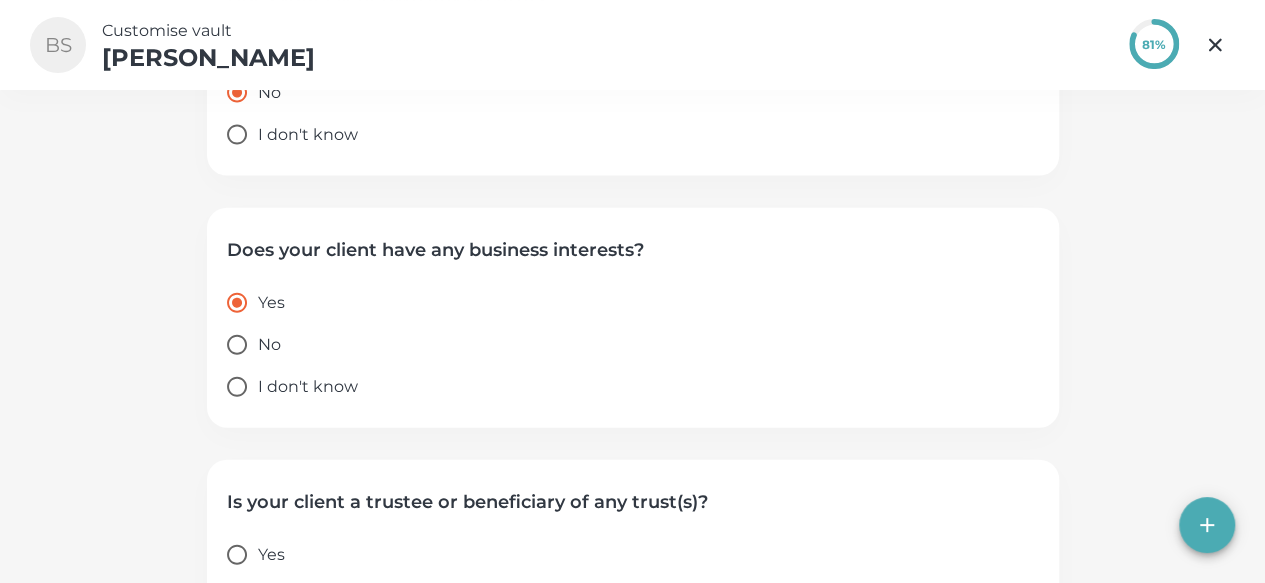 scroll, scrollTop: 2272, scrollLeft: 0, axis: vertical 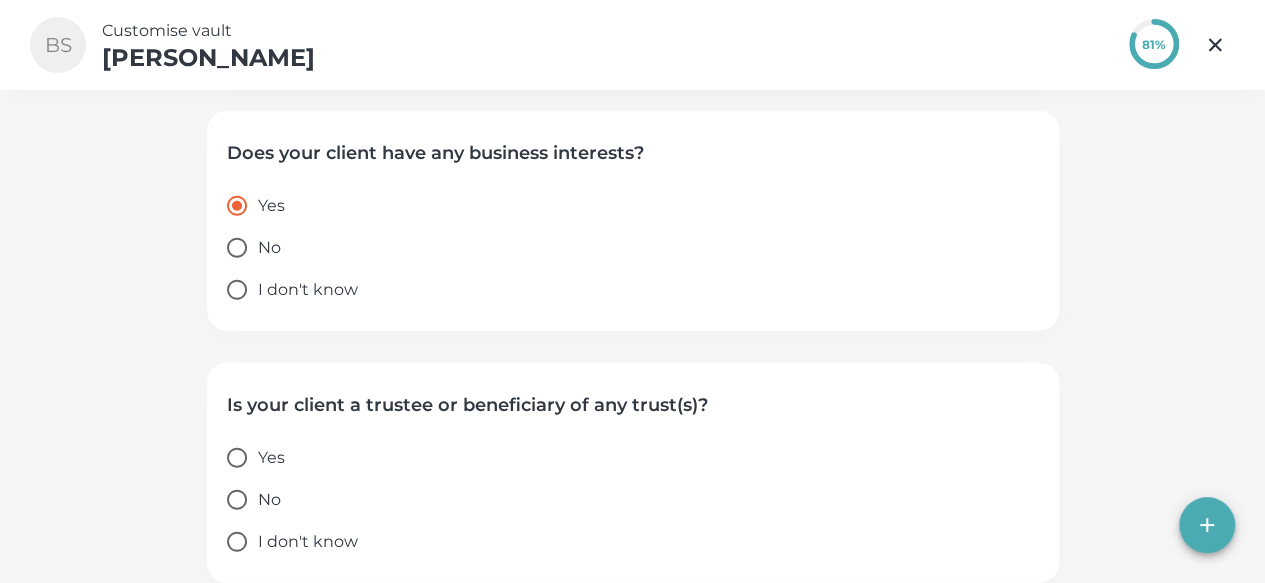 drag, startPoint x: 256, startPoint y: 537, endPoint x: 354, endPoint y: 523, distance: 98.99495 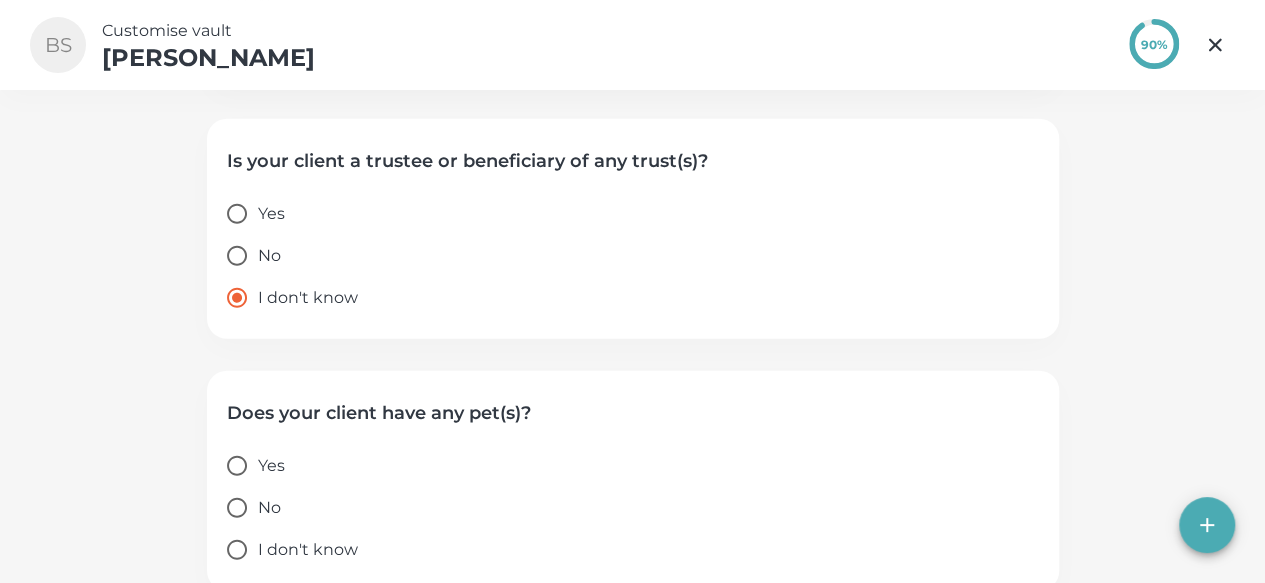scroll, scrollTop: 2524, scrollLeft: 0, axis: vertical 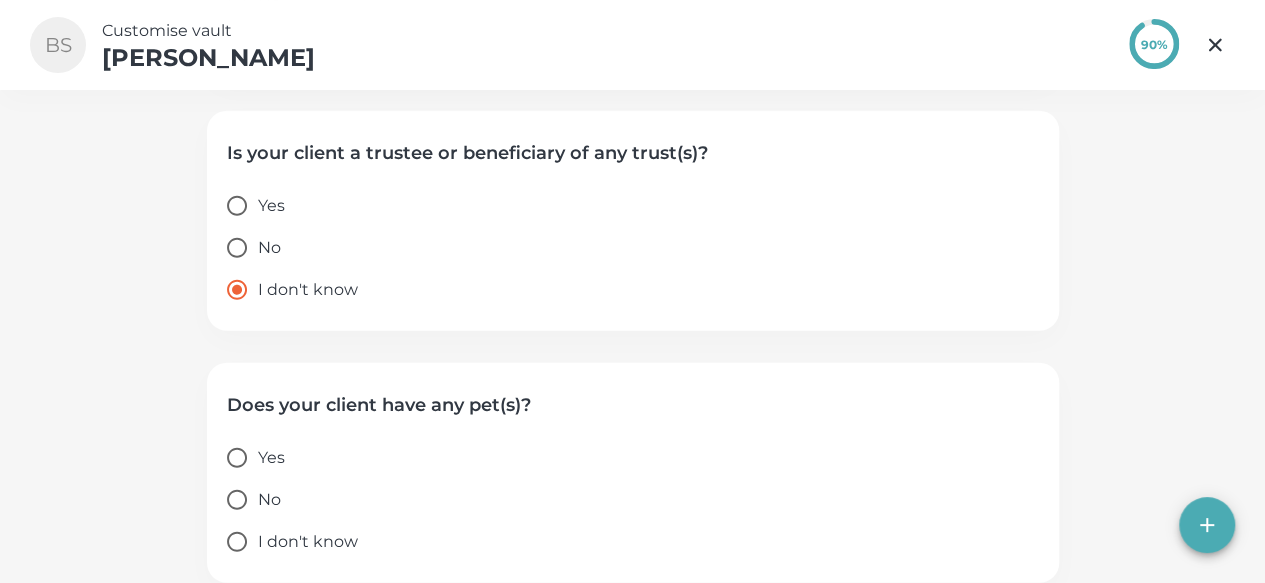 click on "Yes" at bounding box center (237, 458) 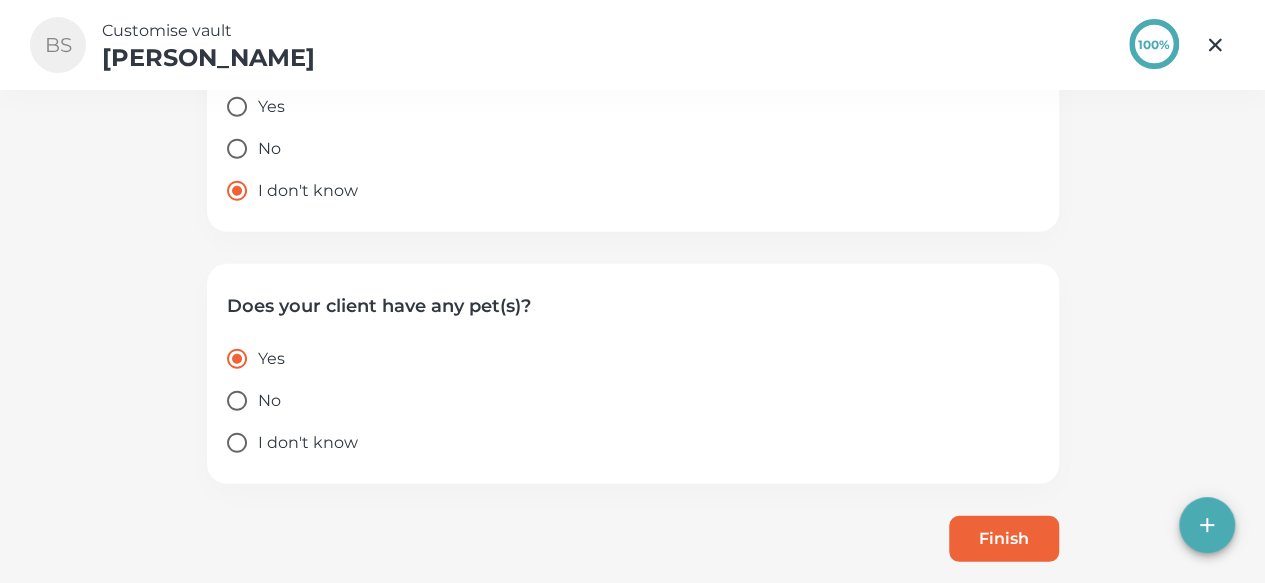 scroll, scrollTop: 2634, scrollLeft: 0, axis: vertical 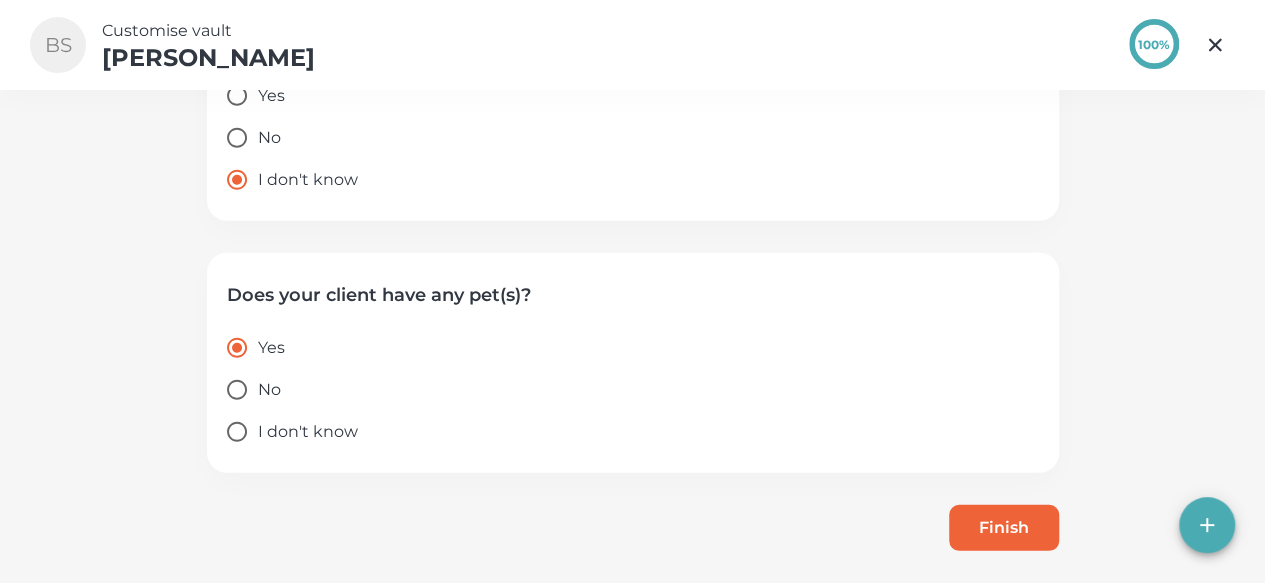 click on "Finish" at bounding box center (1004, 528) 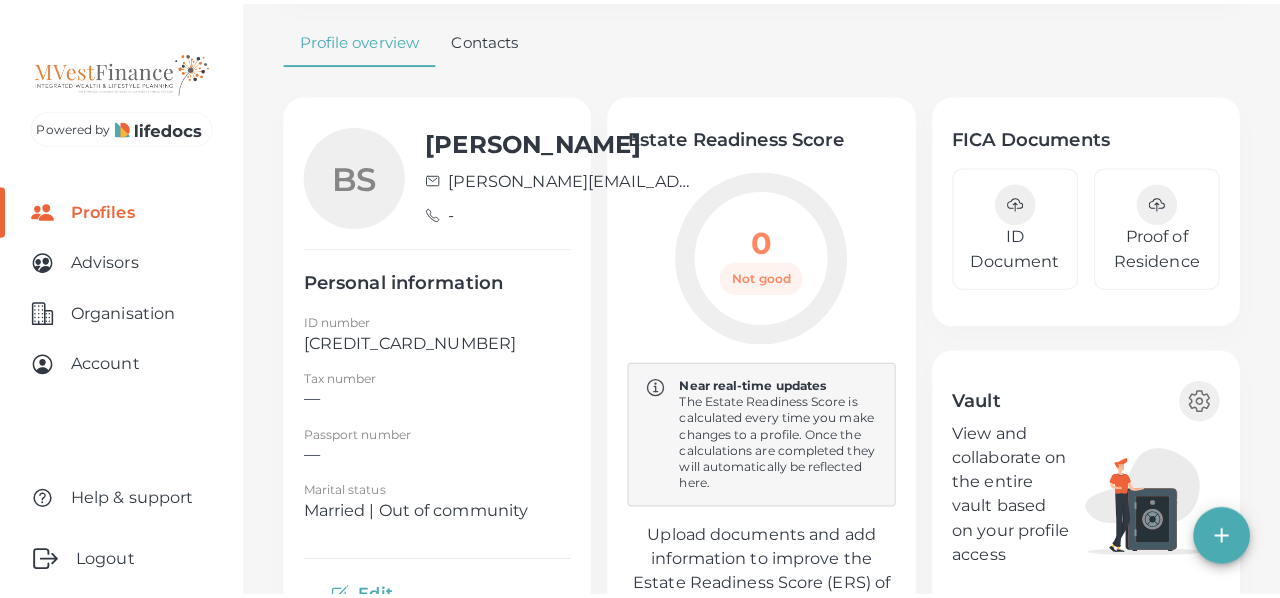 scroll, scrollTop: 200, scrollLeft: 0, axis: vertical 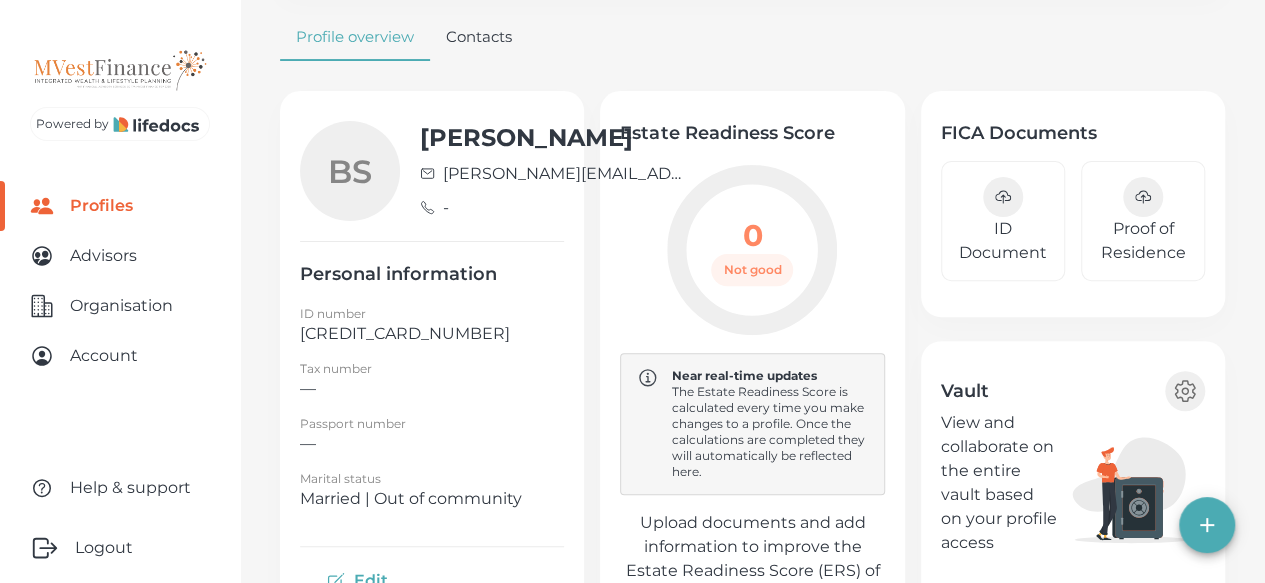 click 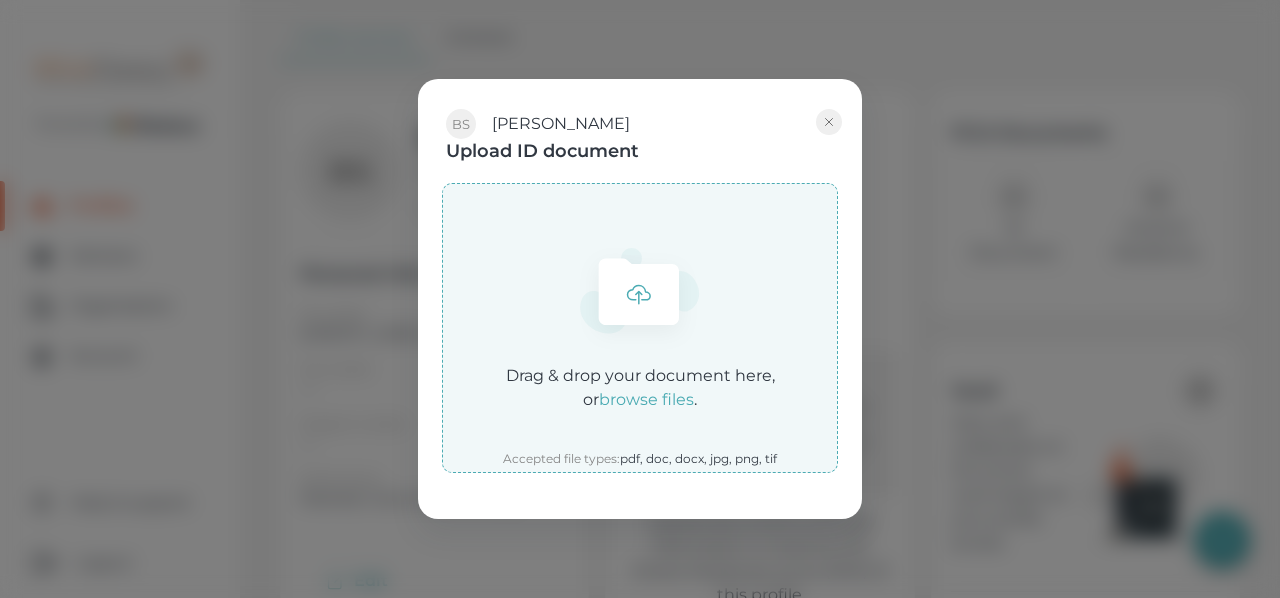 click on "browse files" at bounding box center (646, 399) 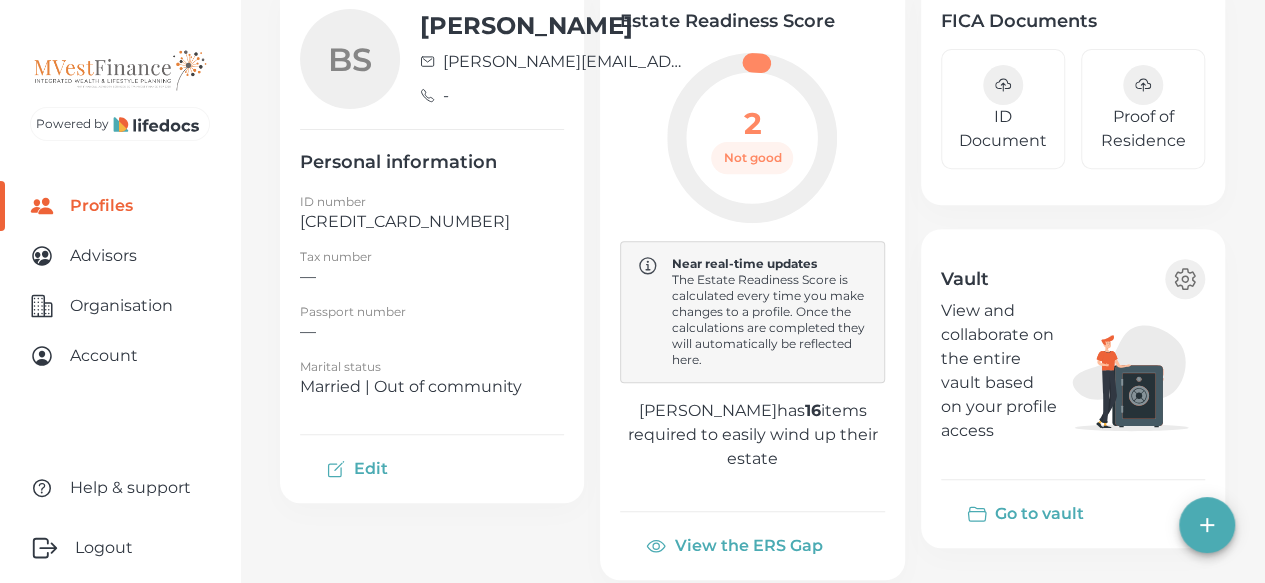 scroll, scrollTop: 354, scrollLeft: 0, axis: vertical 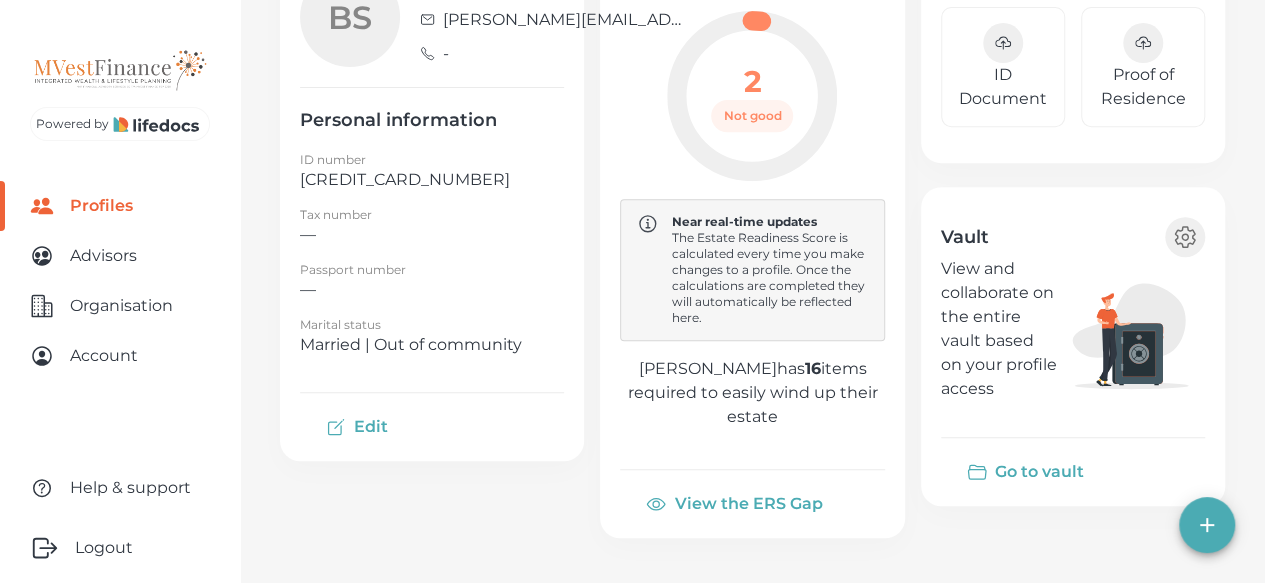 click on "Edit" at bounding box center [359, 427] 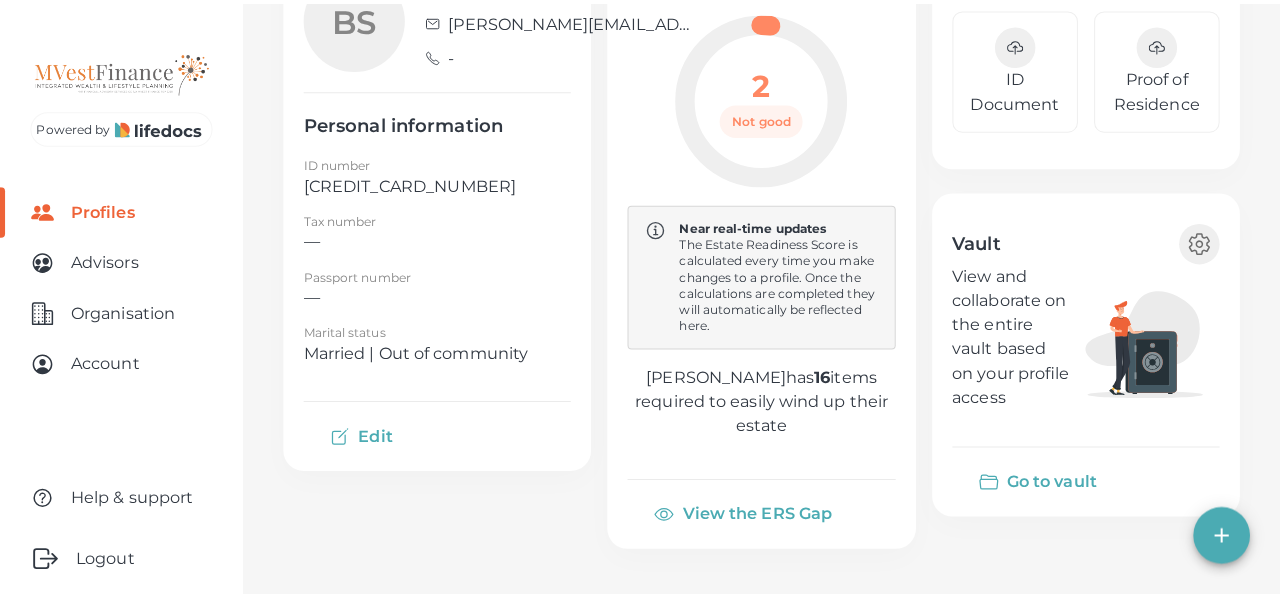 scroll, scrollTop: 339, scrollLeft: 0, axis: vertical 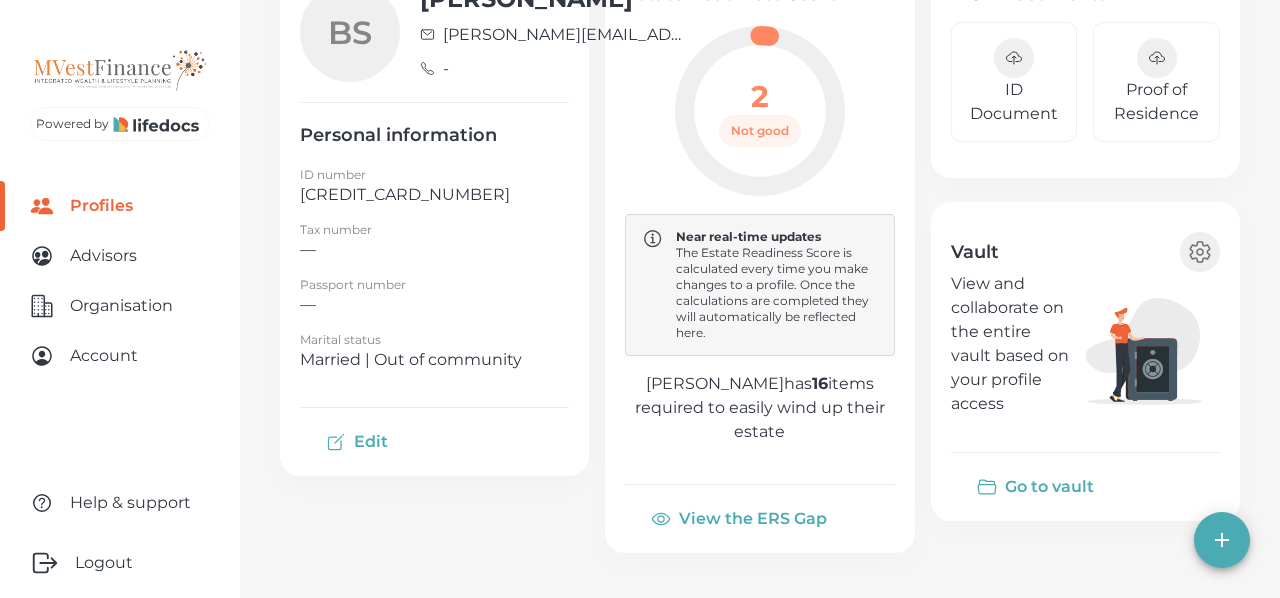 select on "ZA" 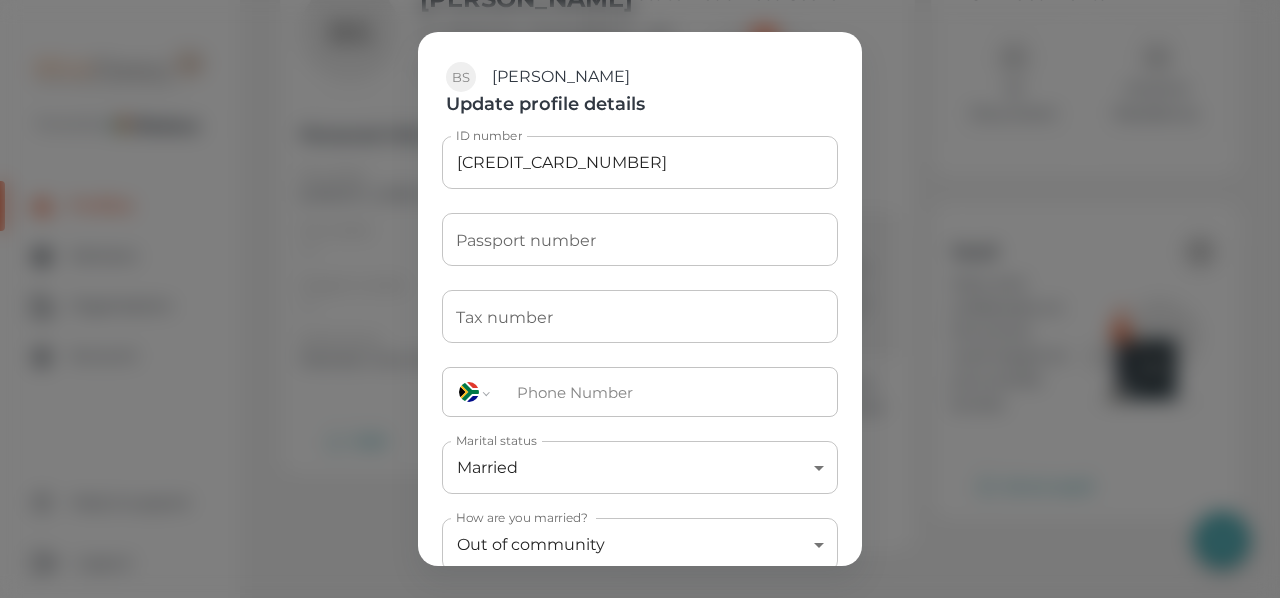 click on "Tax number" at bounding box center [640, 316] 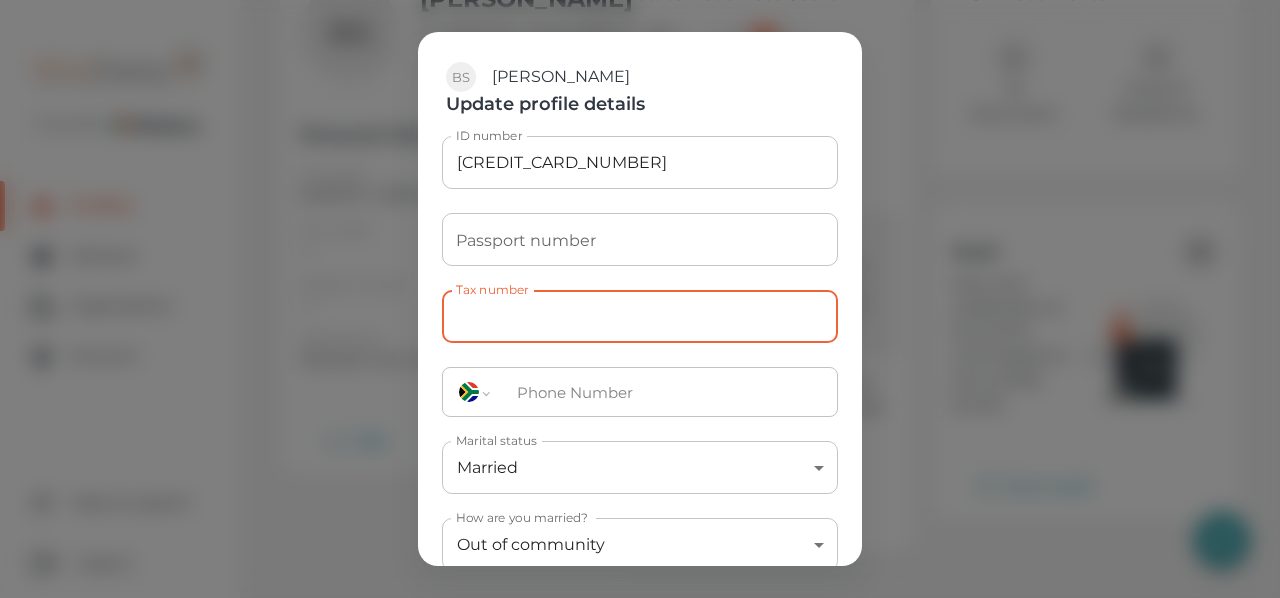 click on "Tax number" at bounding box center [640, 316] 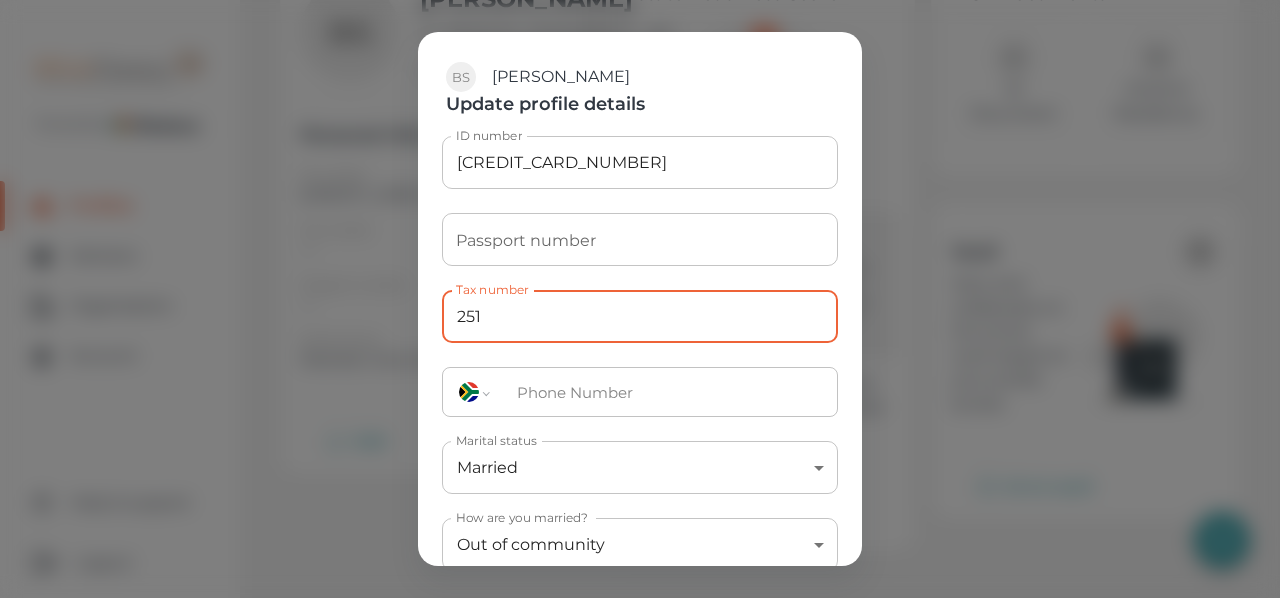 type on "251" 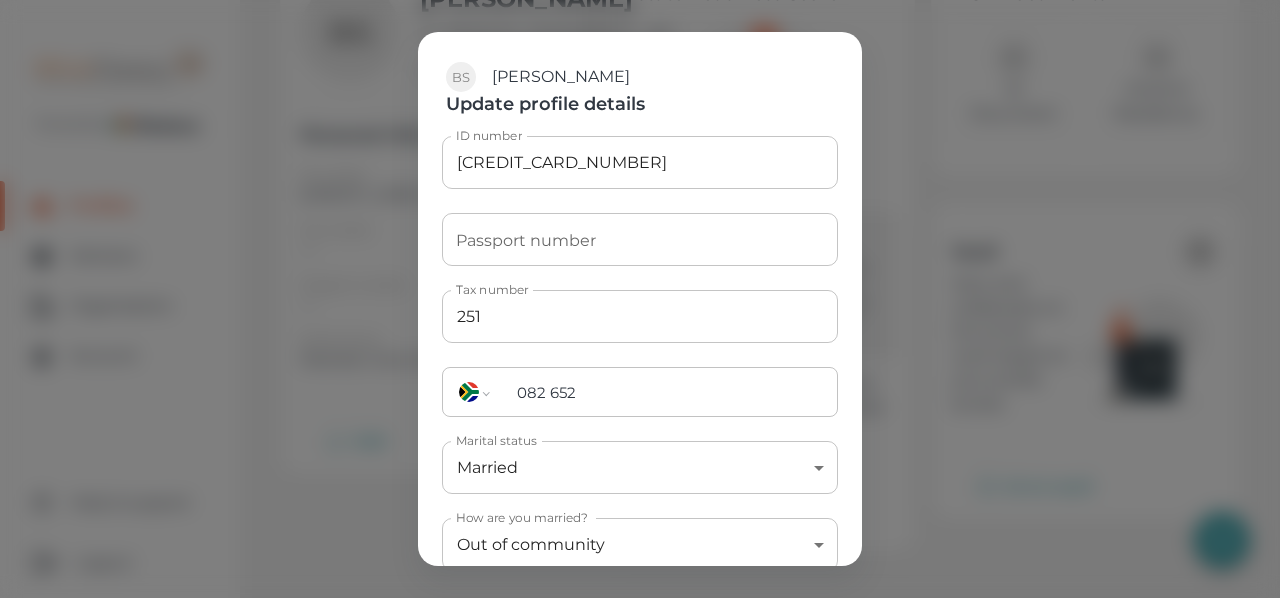 type on "082 652 6333" 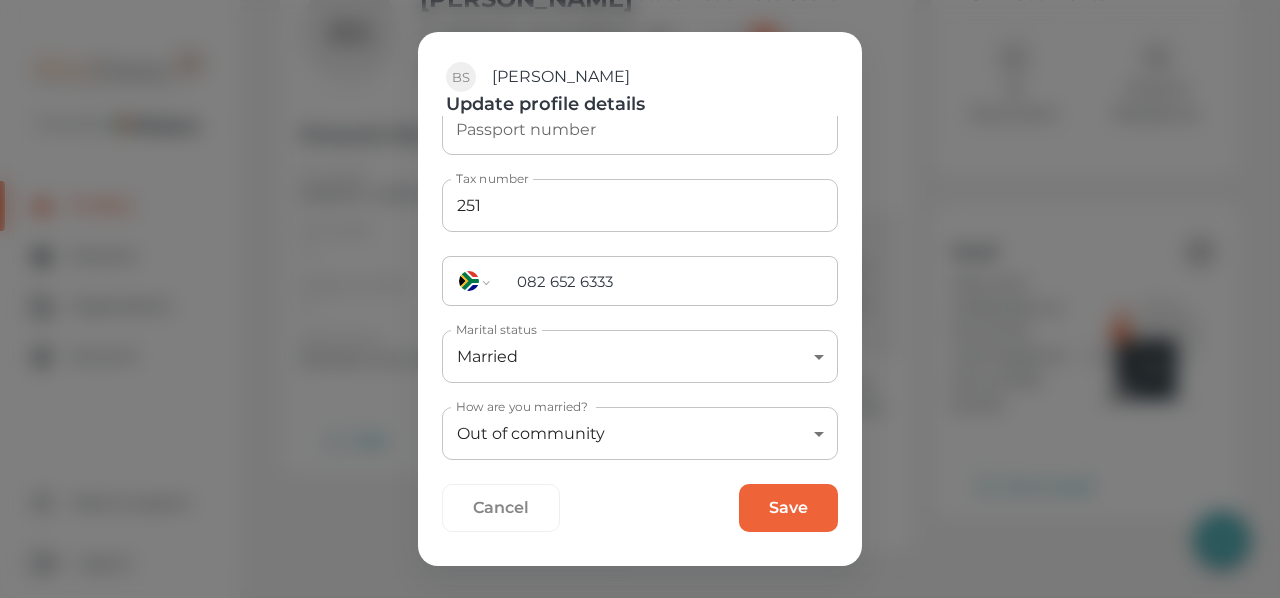 scroll, scrollTop: 112, scrollLeft: 0, axis: vertical 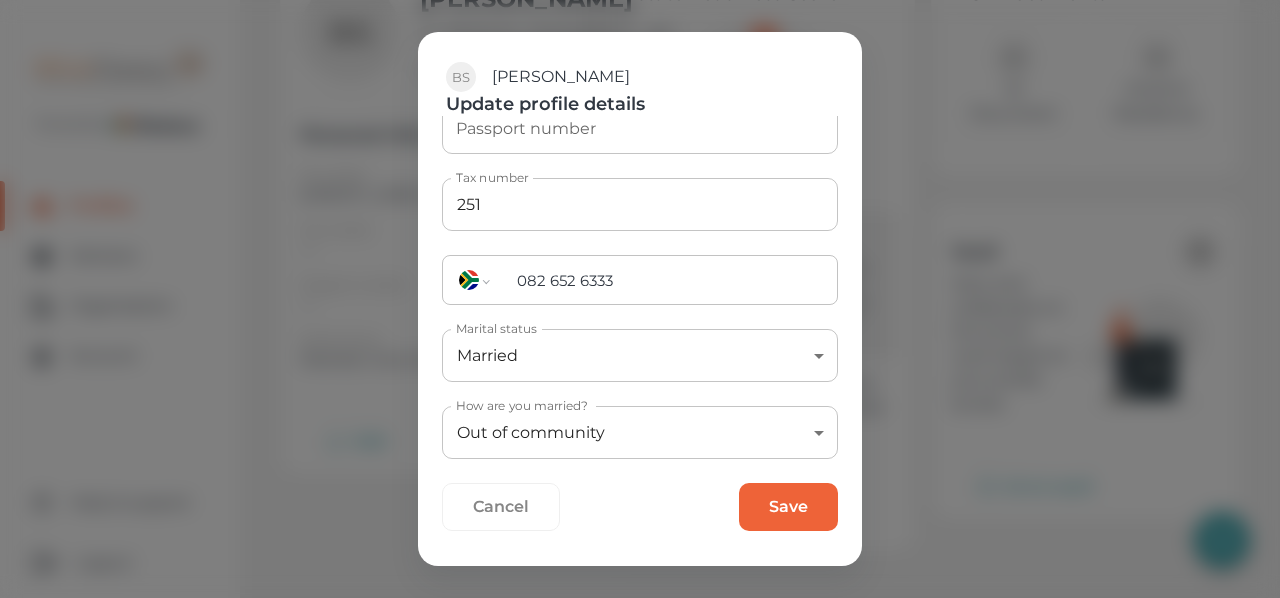 click on "Save" at bounding box center (788, 507) 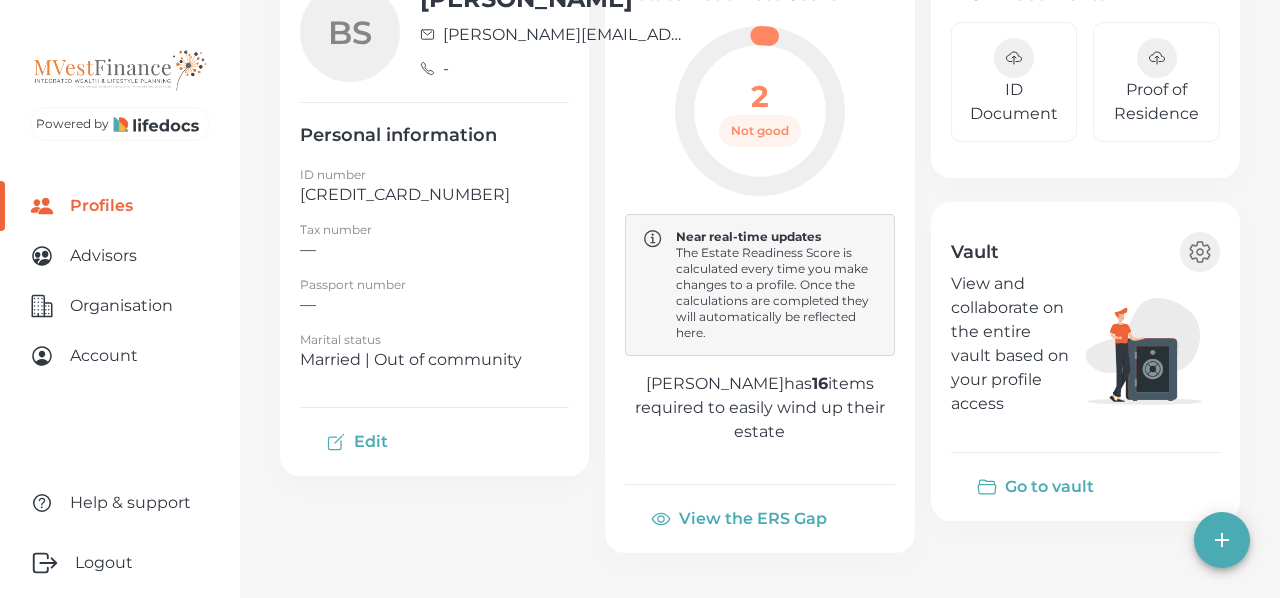 type 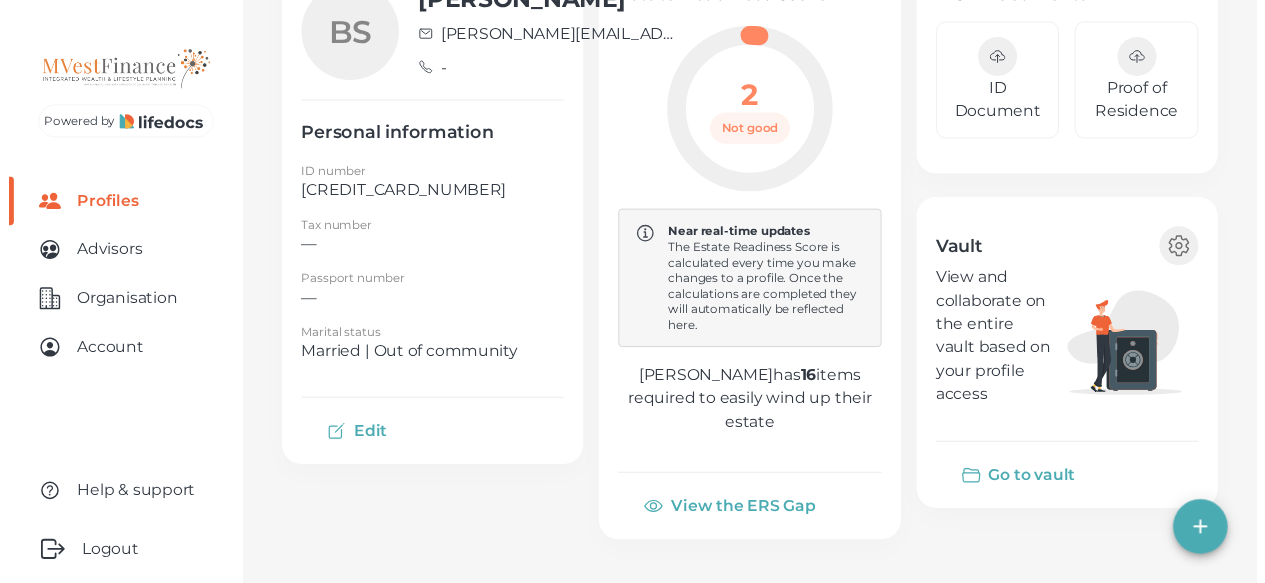 scroll, scrollTop: 35, scrollLeft: 0, axis: vertical 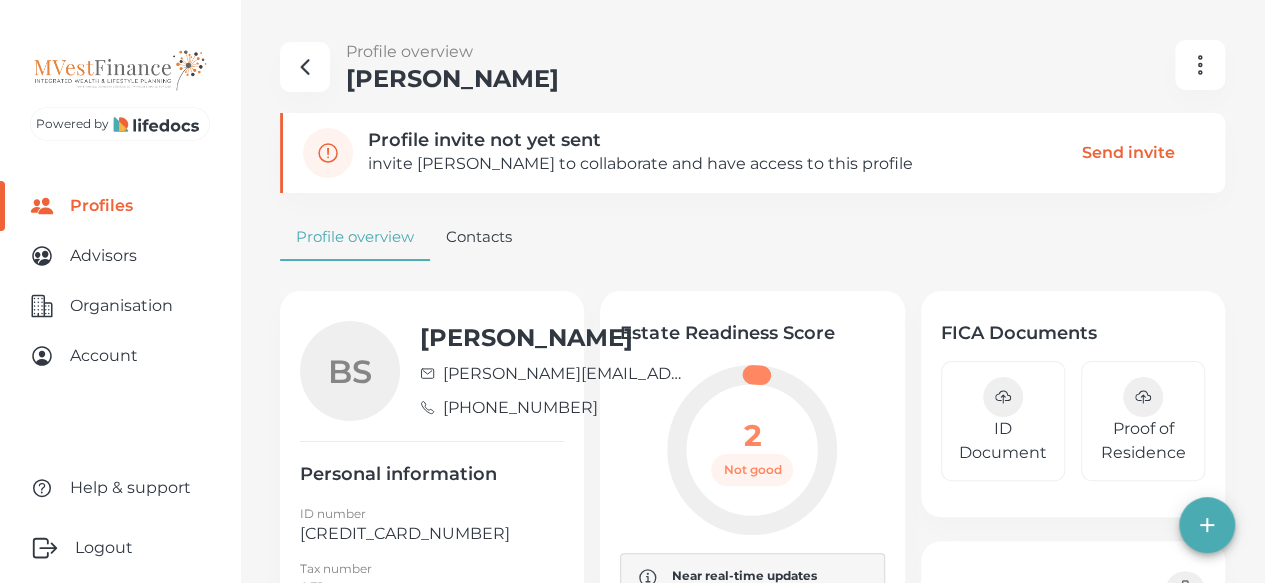 click on "Contacts" at bounding box center (479, 237) 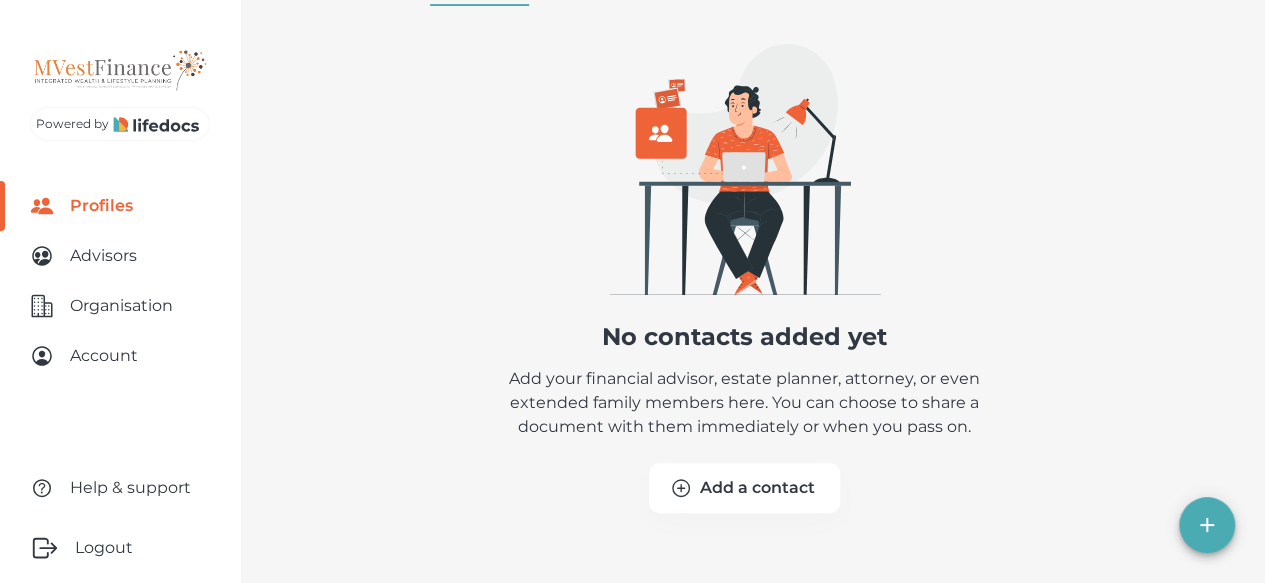 scroll, scrollTop: 0, scrollLeft: 0, axis: both 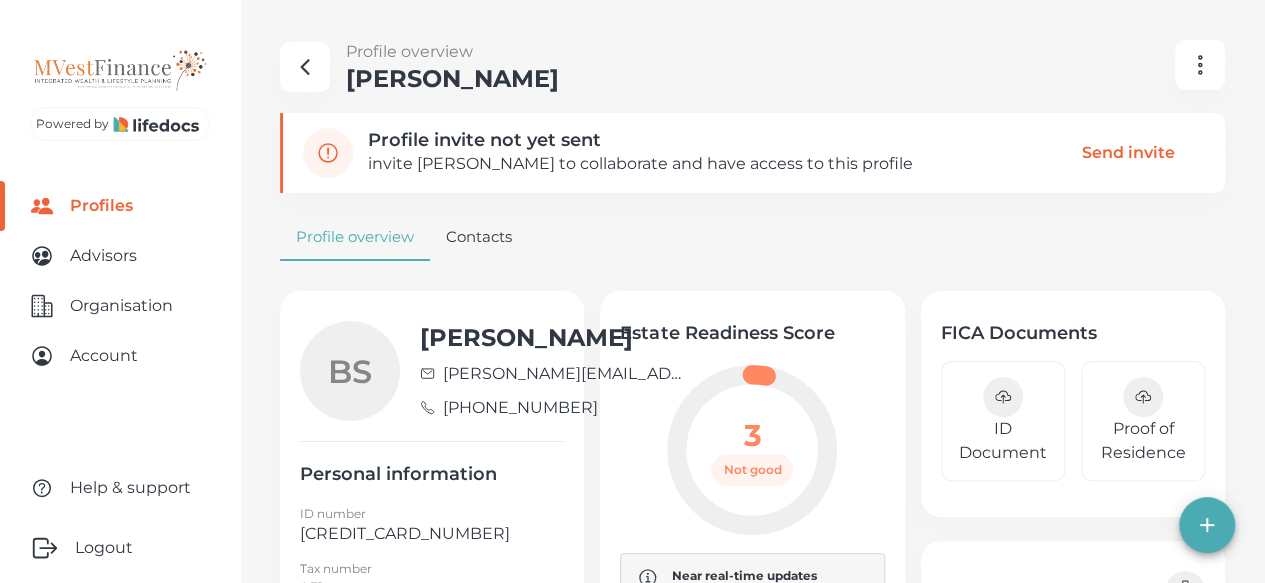 click on "Contacts" at bounding box center (479, 237) 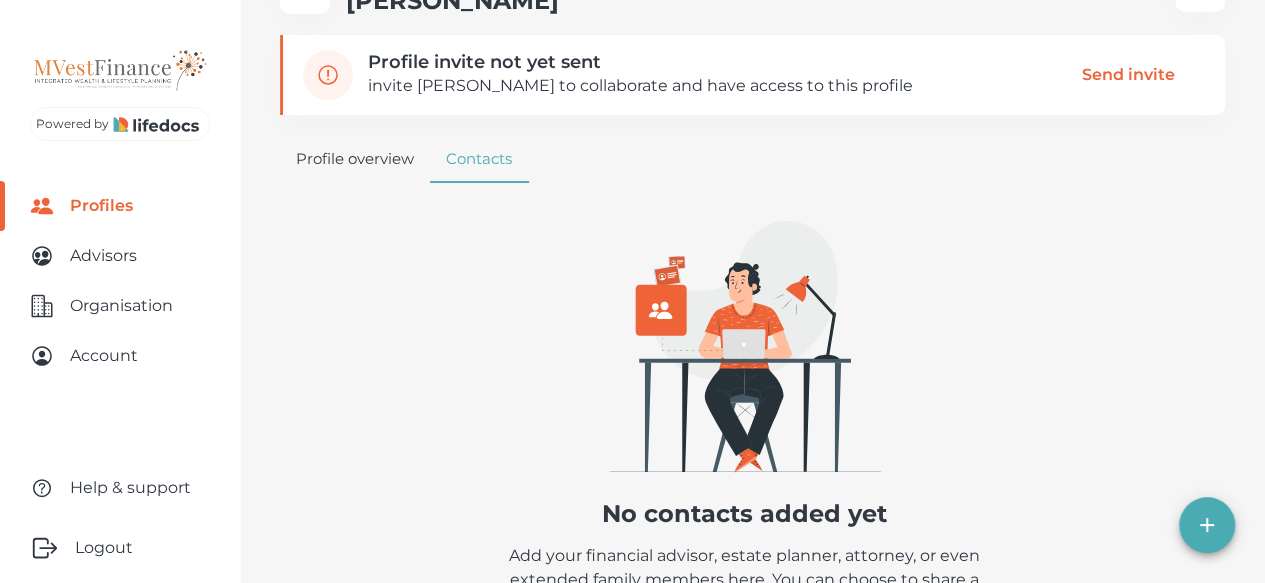 scroll, scrollTop: 255, scrollLeft: 0, axis: vertical 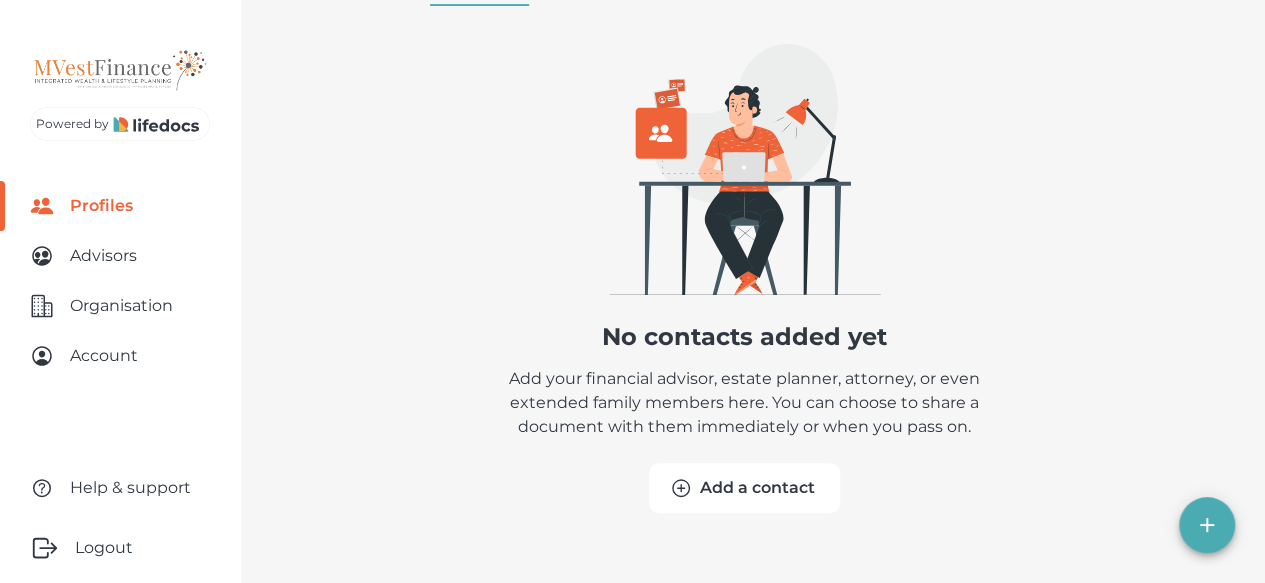 click on "Add a contact" at bounding box center [744, 488] 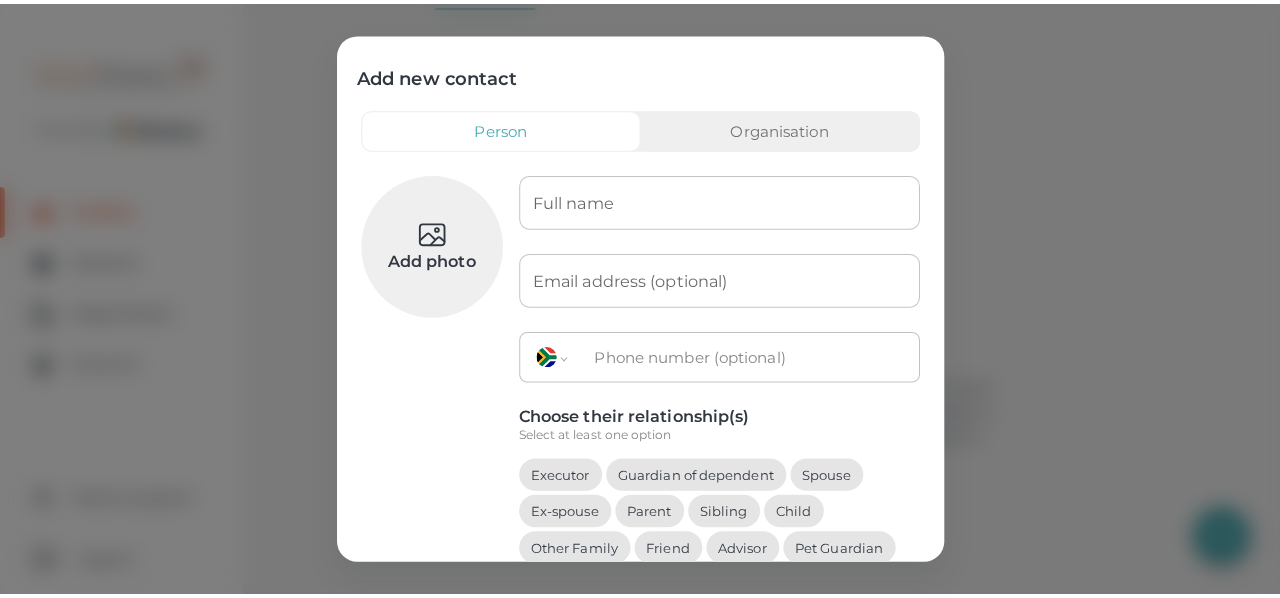 scroll, scrollTop: 240, scrollLeft: 0, axis: vertical 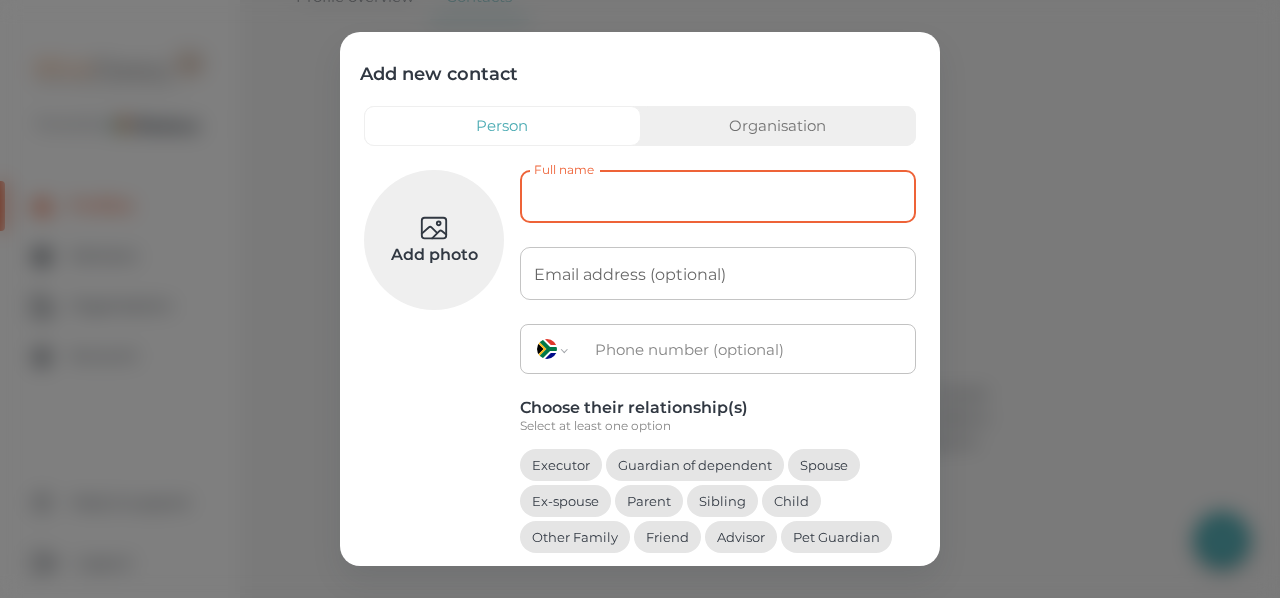 click on "Full name" at bounding box center [718, 196] 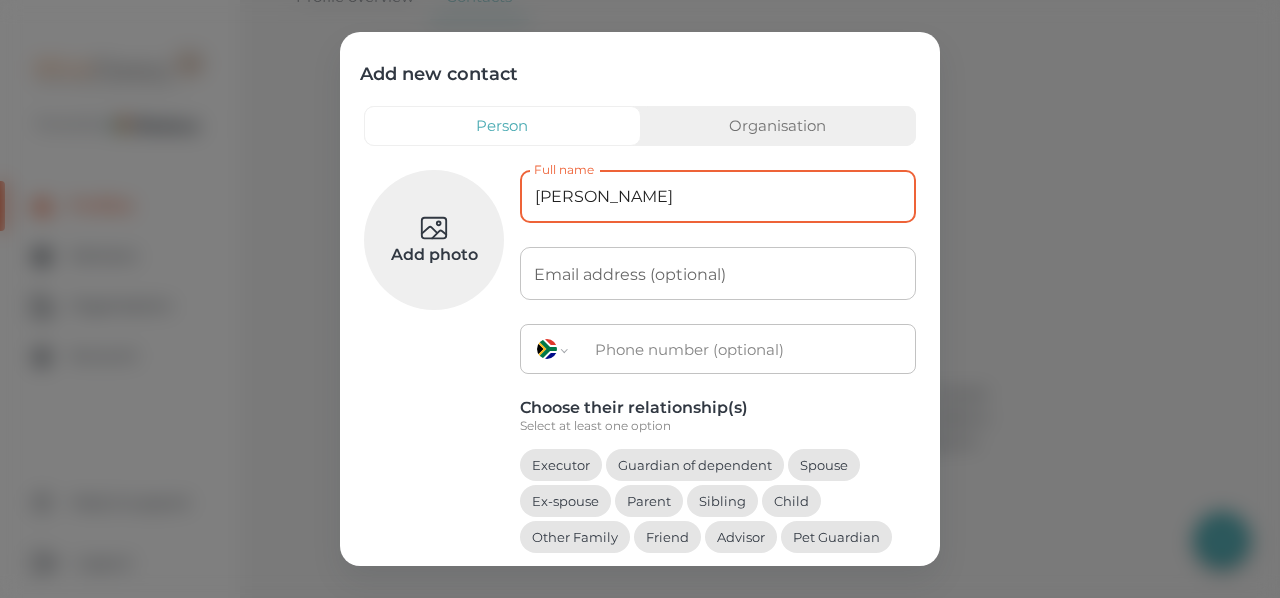 type on "[EMAIL_ADDRESS][DOMAIN_NAME]" 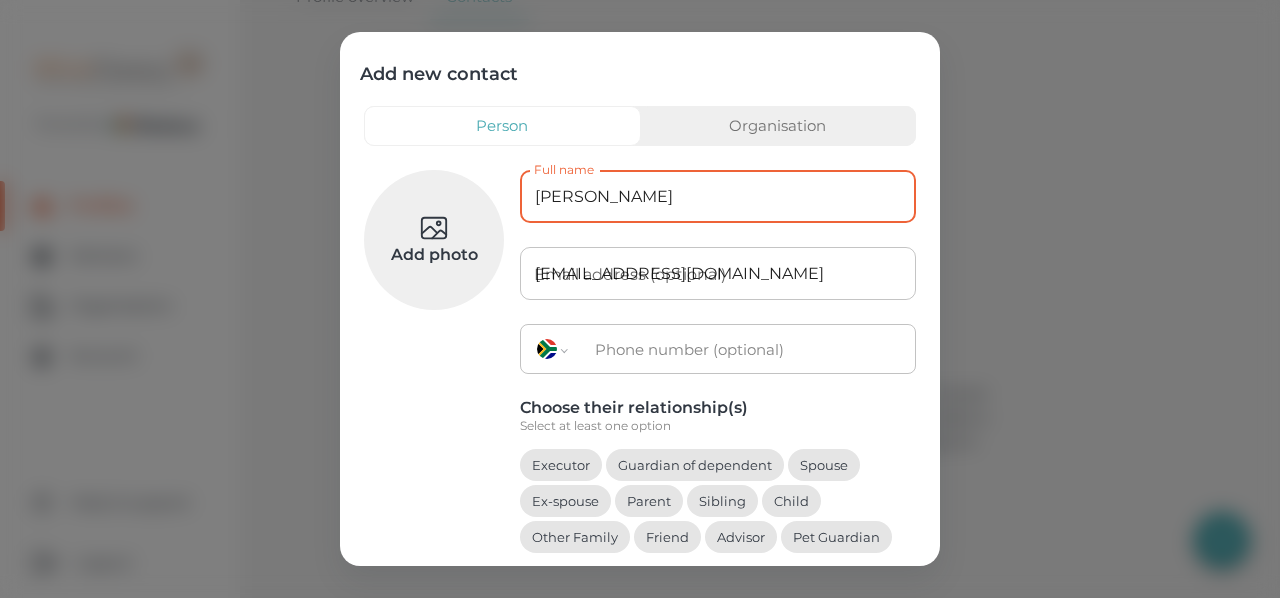 type on "[PHONE_NUMBER]" 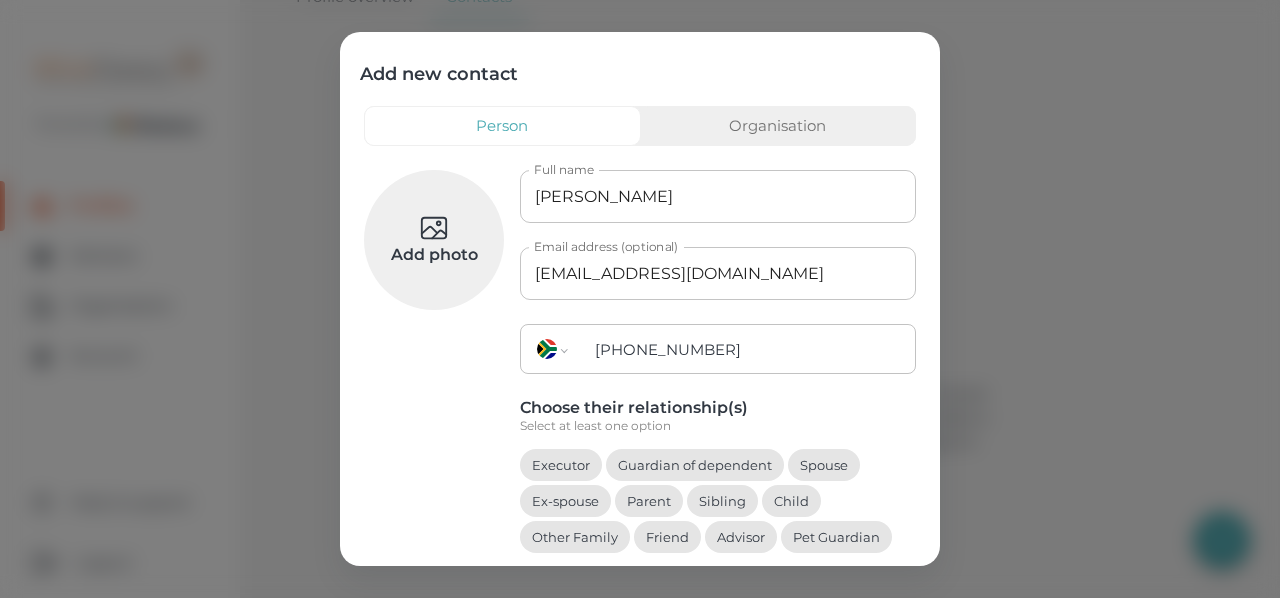 click on "Advisor" at bounding box center (741, 537) 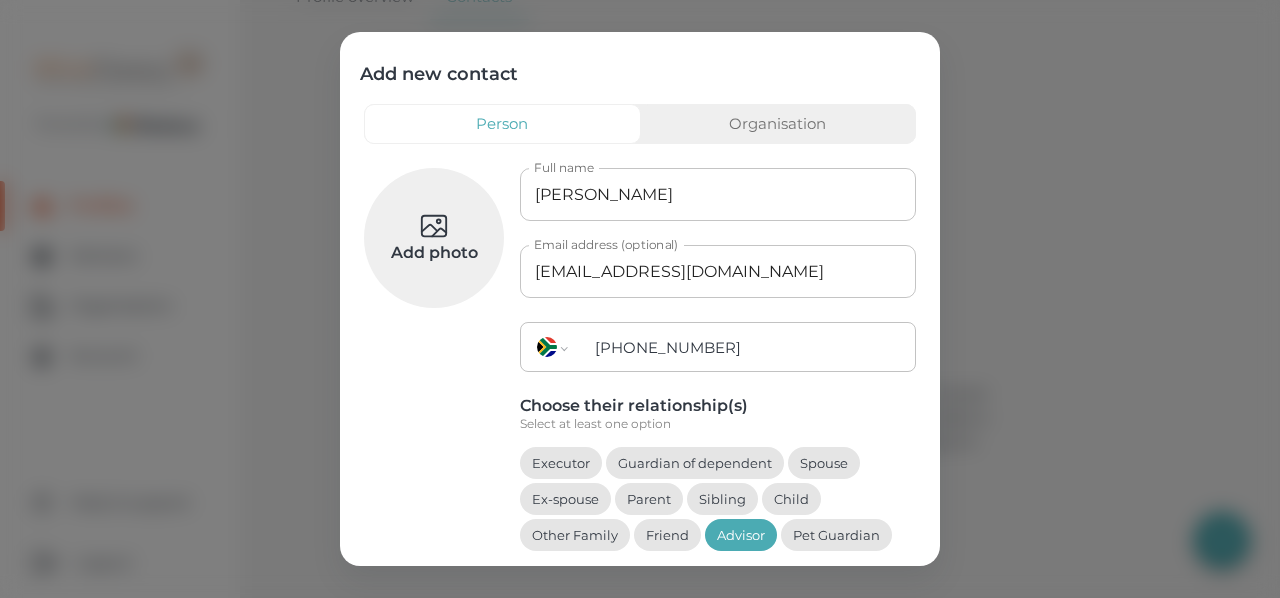 scroll, scrollTop: 0, scrollLeft: 0, axis: both 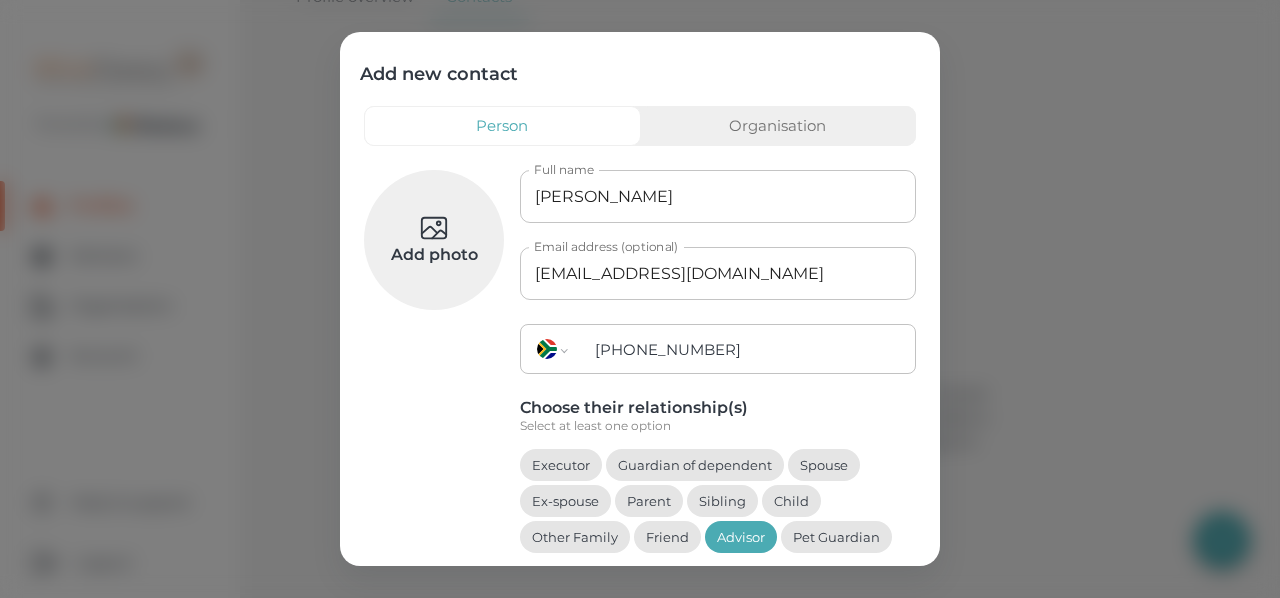 click 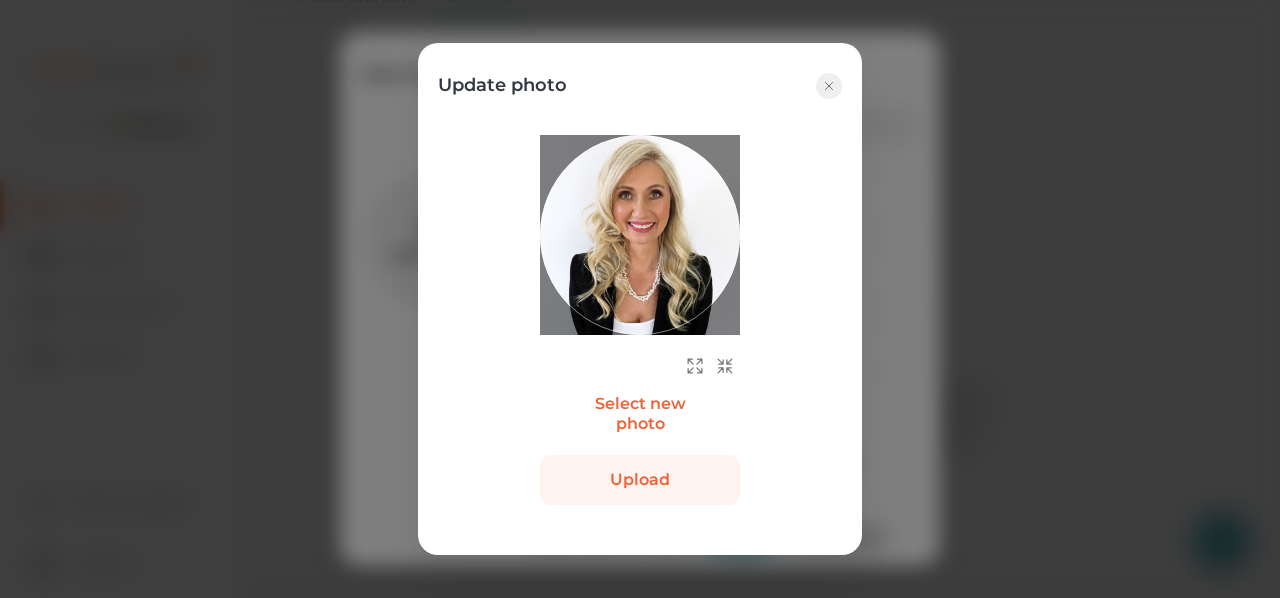 click on "Upload" at bounding box center (640, 480) 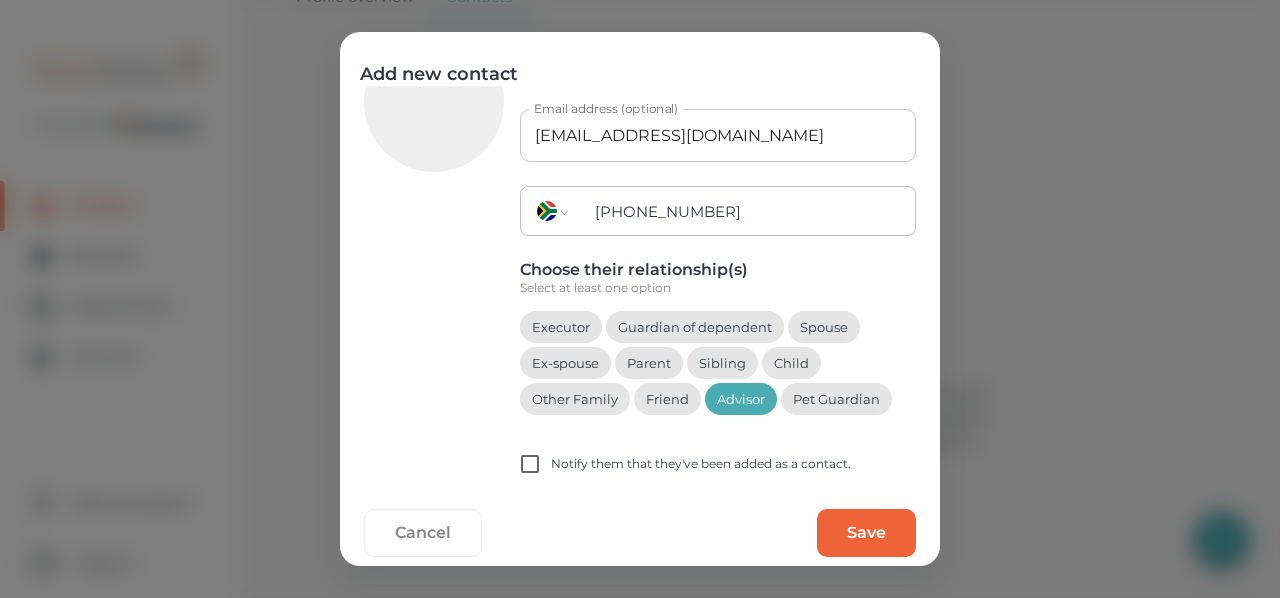 scroll, scrollTop: 164, scrollLeft: 0, axis: vertical 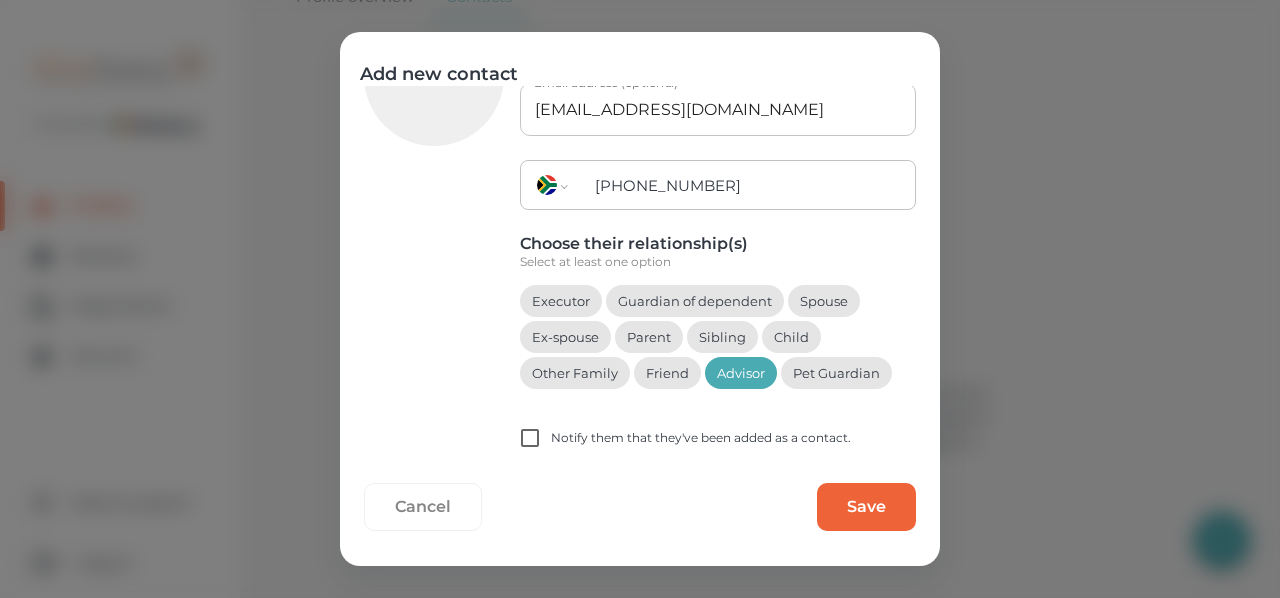 click on "Notify them that they've been added as a contact." at bounding box center [701, 438] 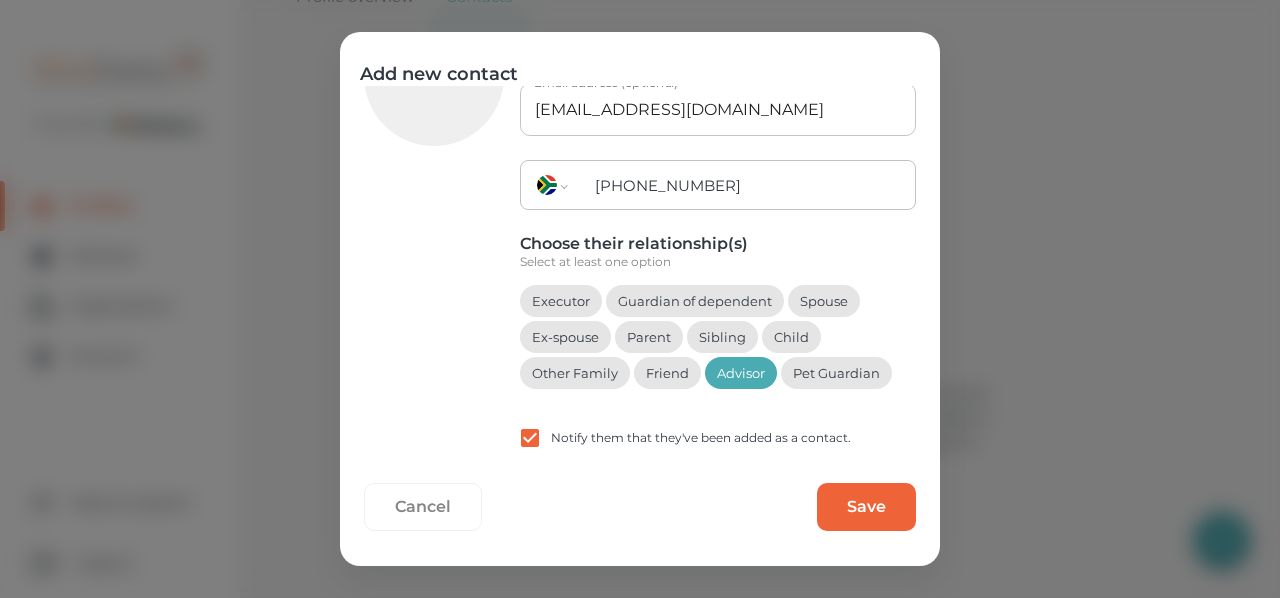 click on "Save" at bounding box center [866, 507] 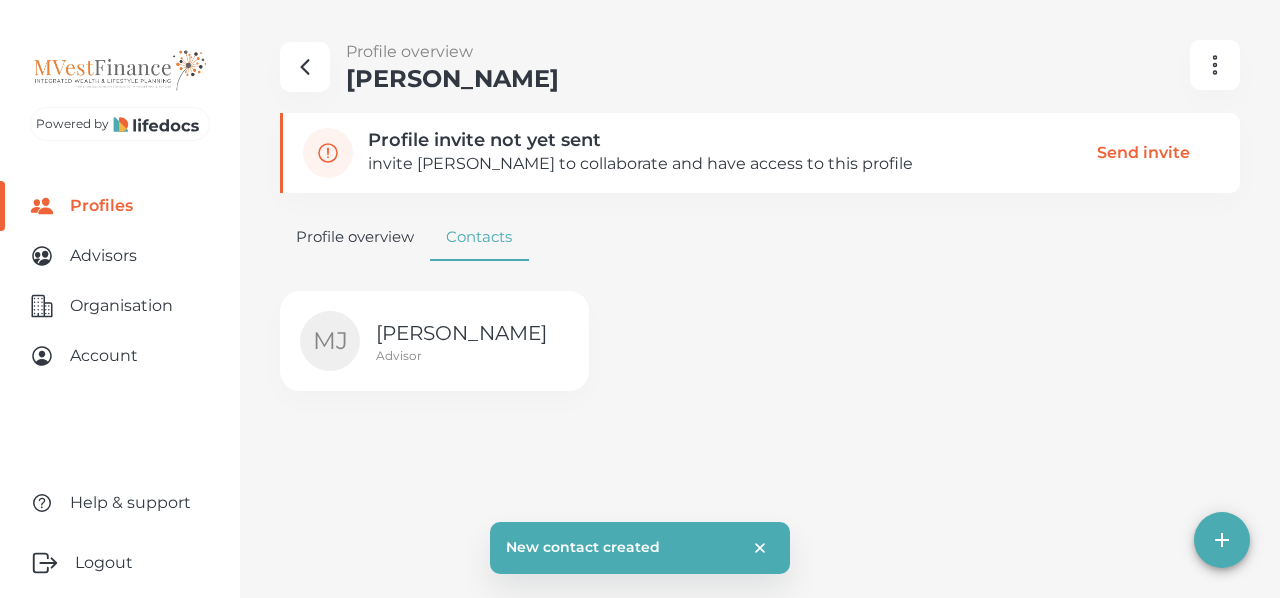 scroll, scrollTop: 0, scrollLeft: 0, axis: both 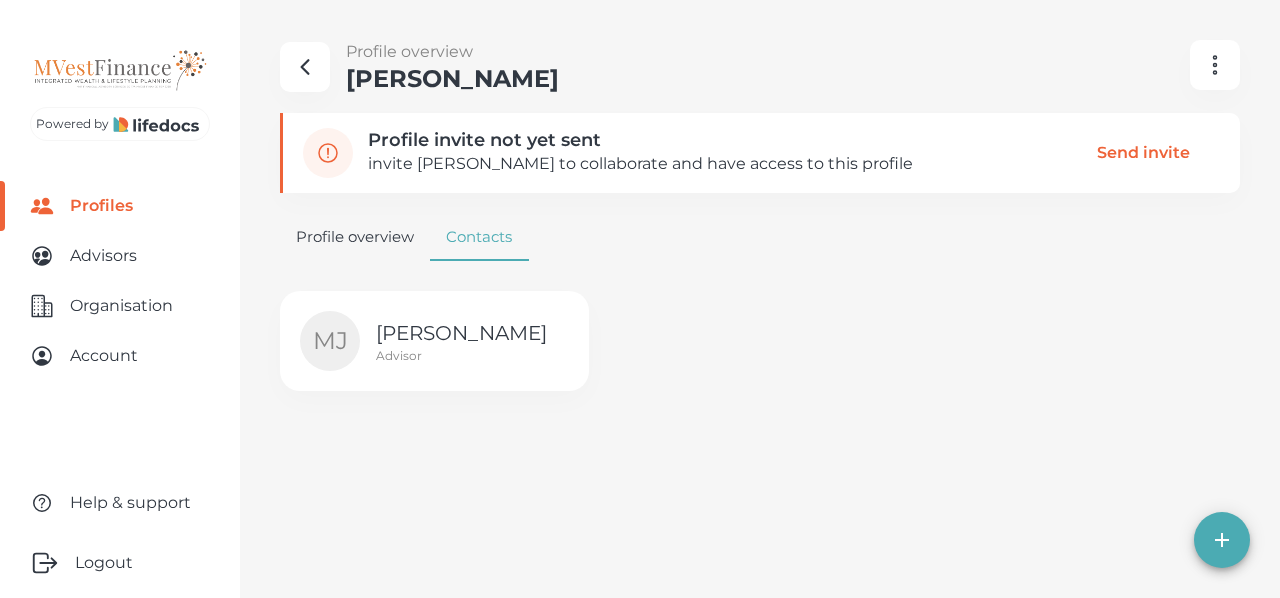click 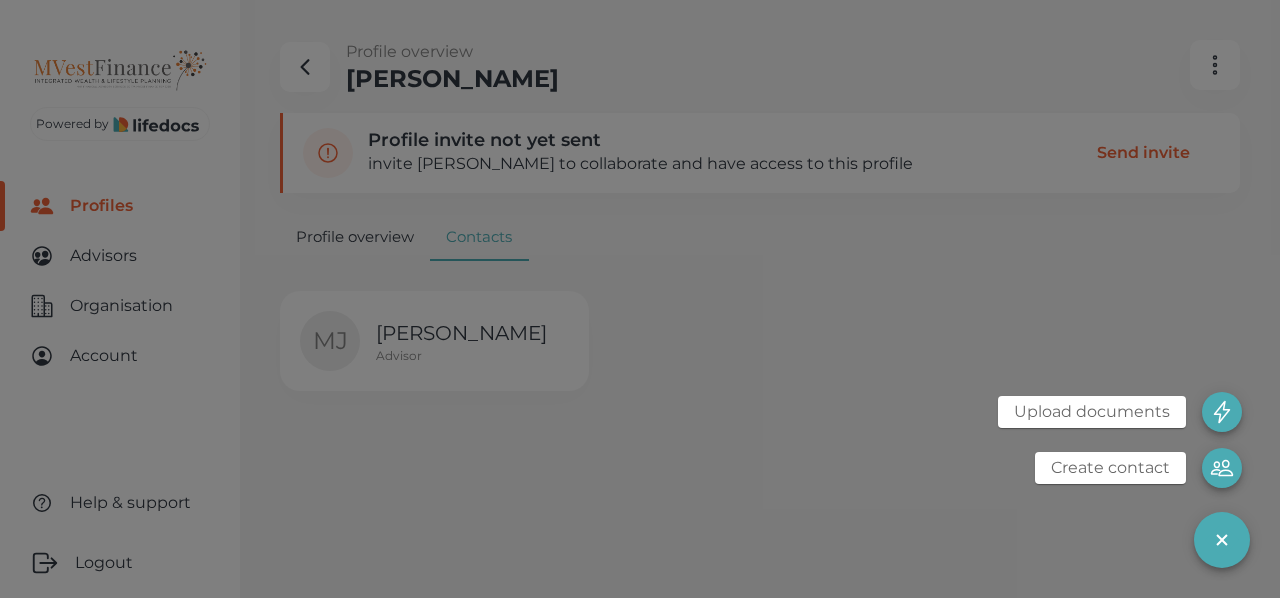 click 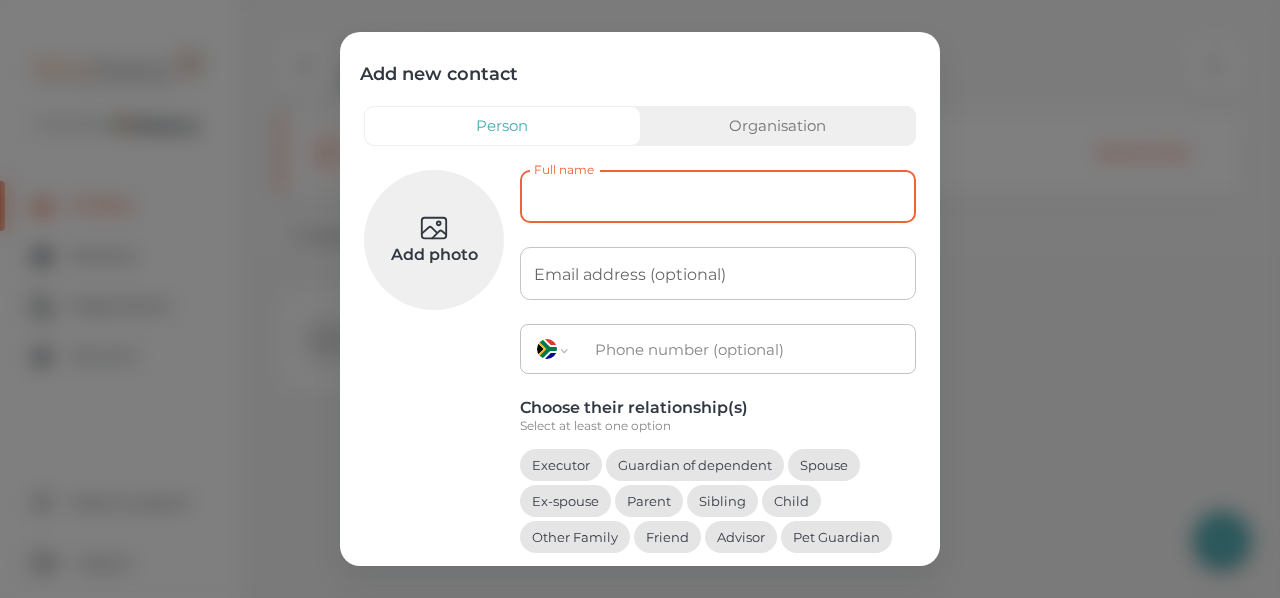 click on "Full name" at bounding box center [718, 196] 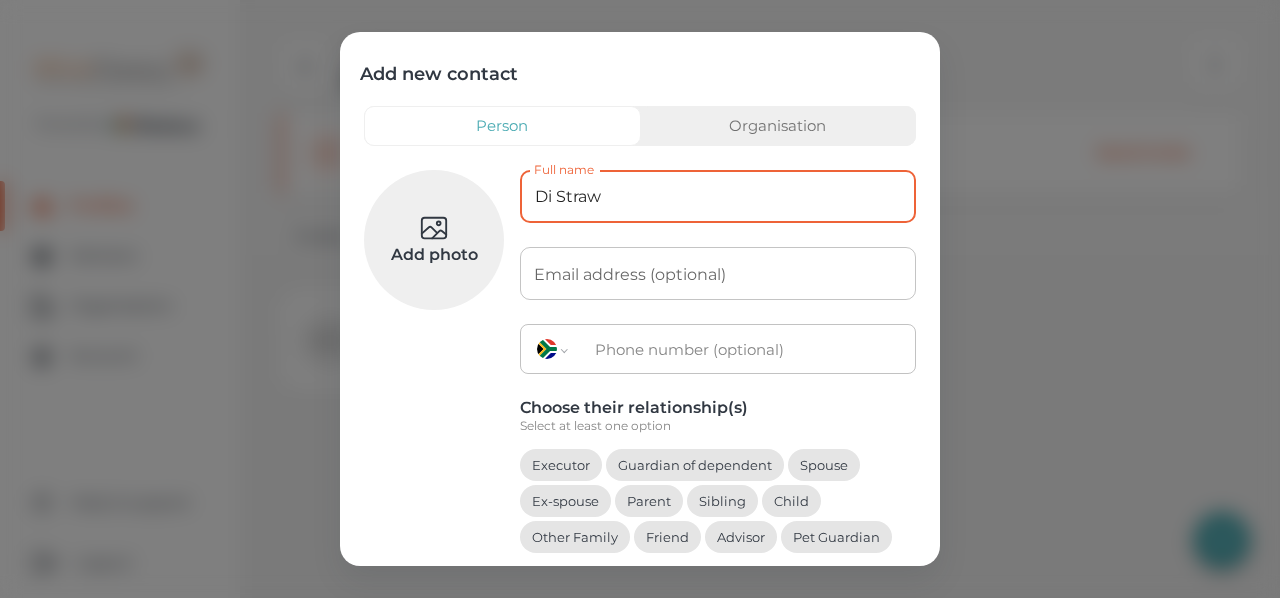 type on "Di Straw" 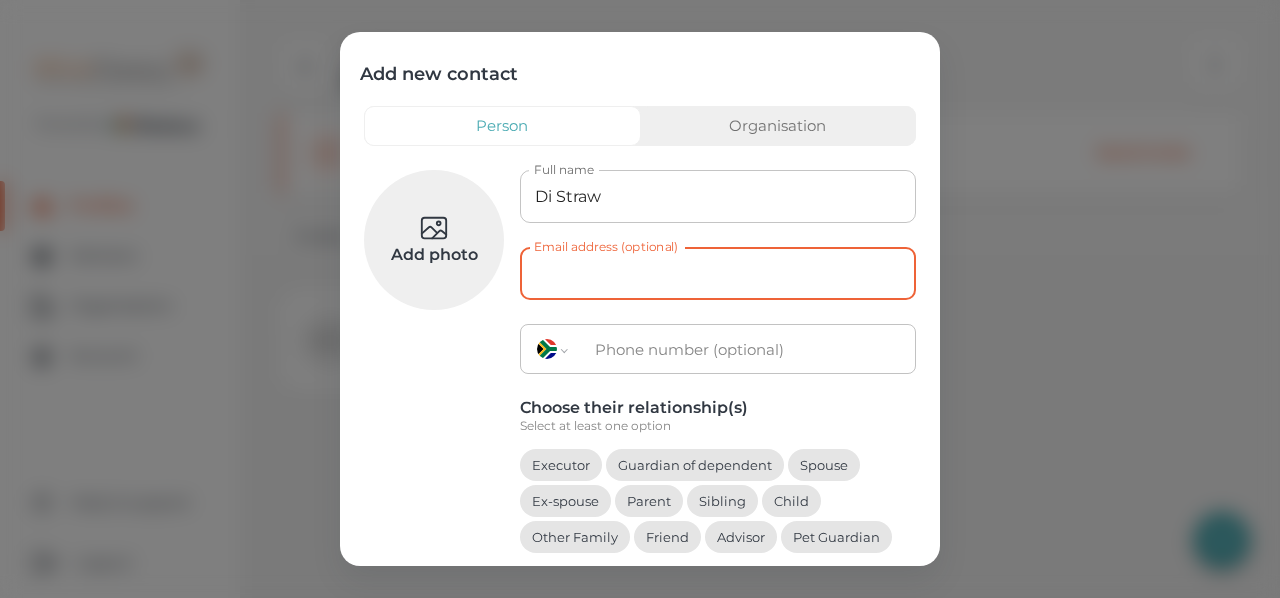 click on "Spouse" at bounding box center (824, 465) 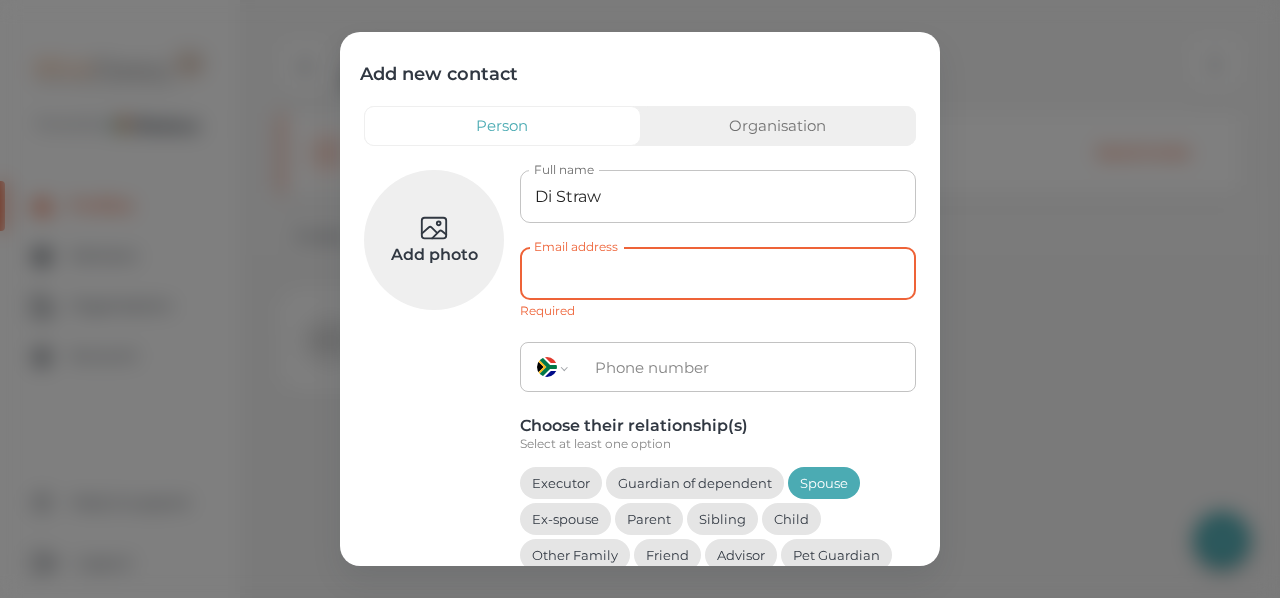 click on "Email address" at bounding box center [718, 273] 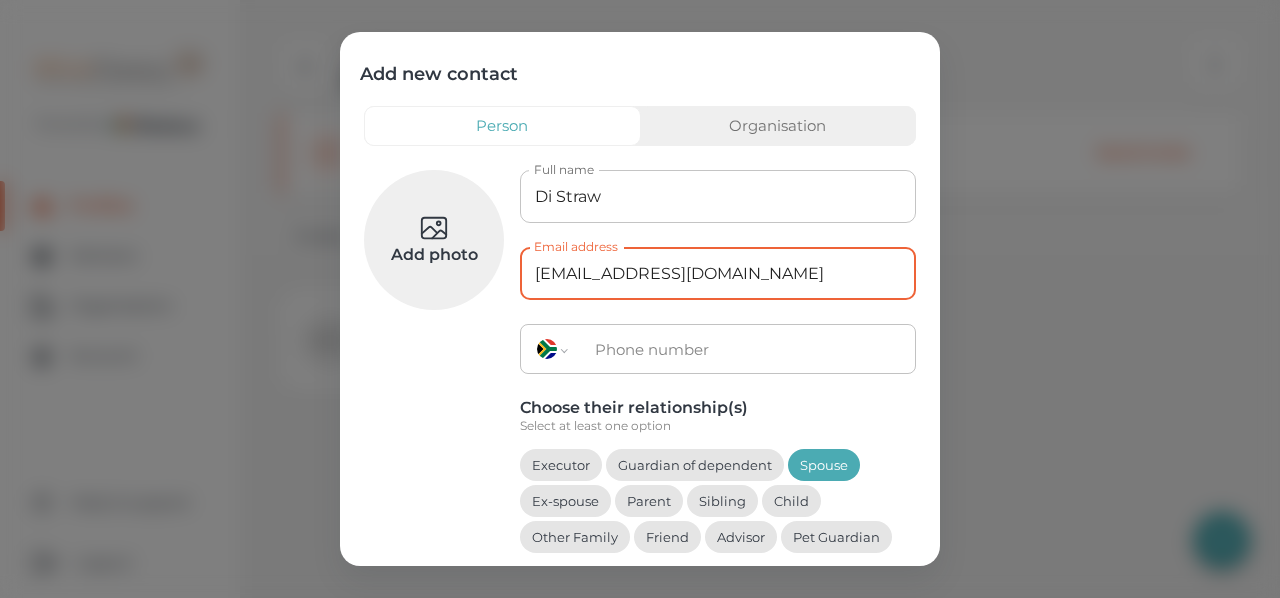 type on "[EMAIL_ADDRESS][DOMAIN_NAME]" 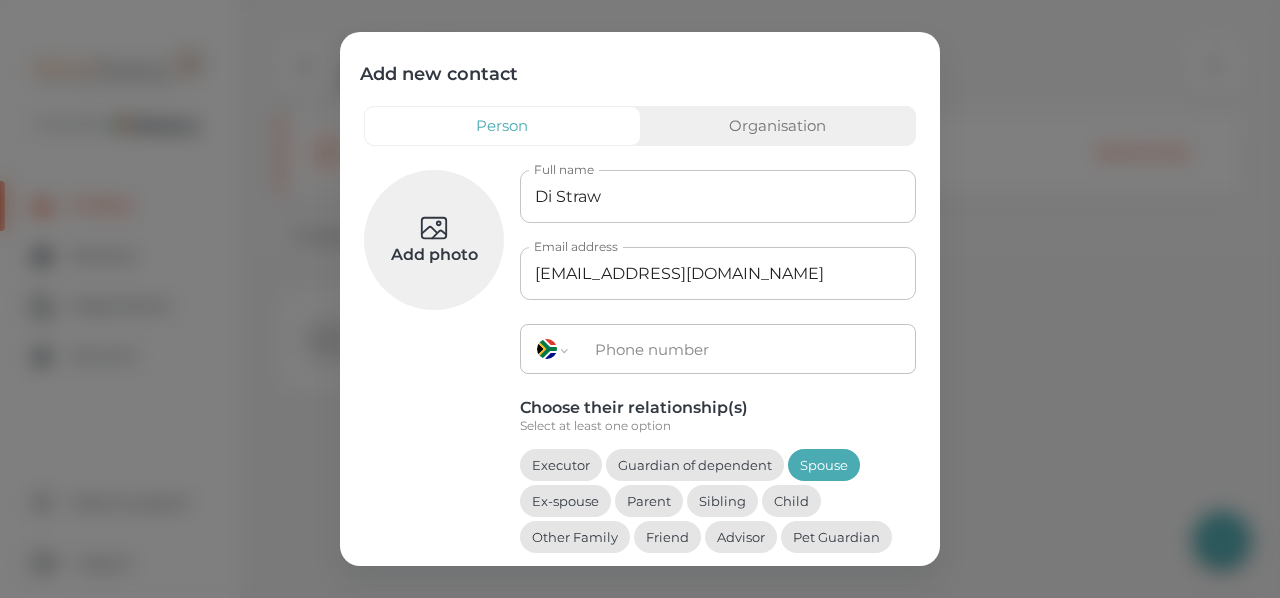click at bounding box center (749, 349) 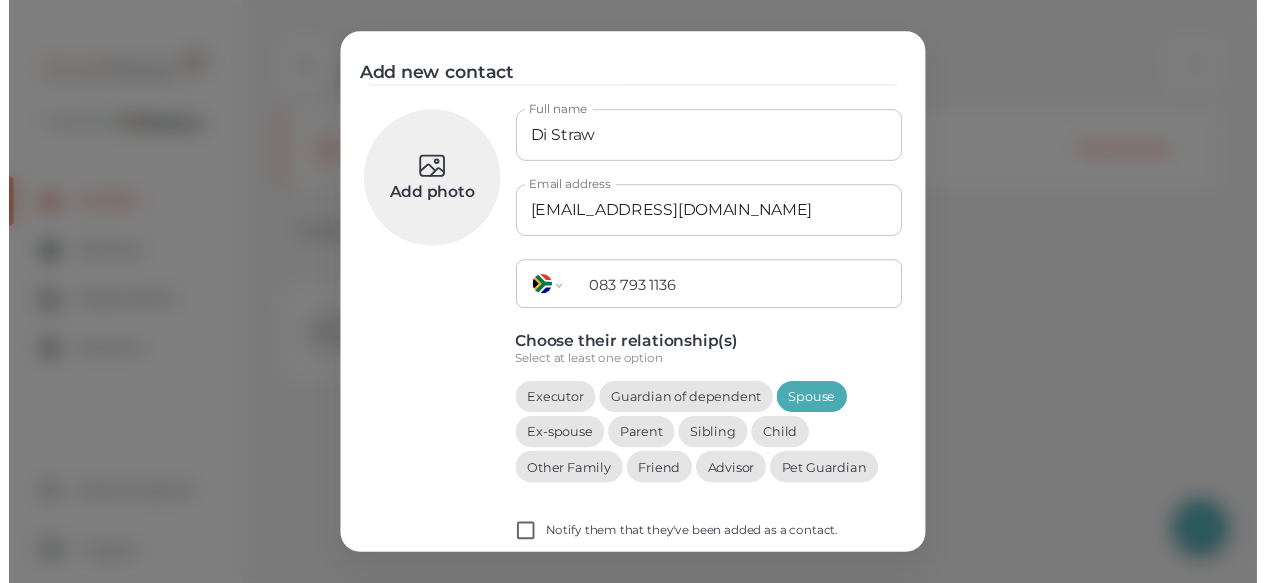 scroll, scrollTop: 100, scrollLeft: 0, axis: vertical 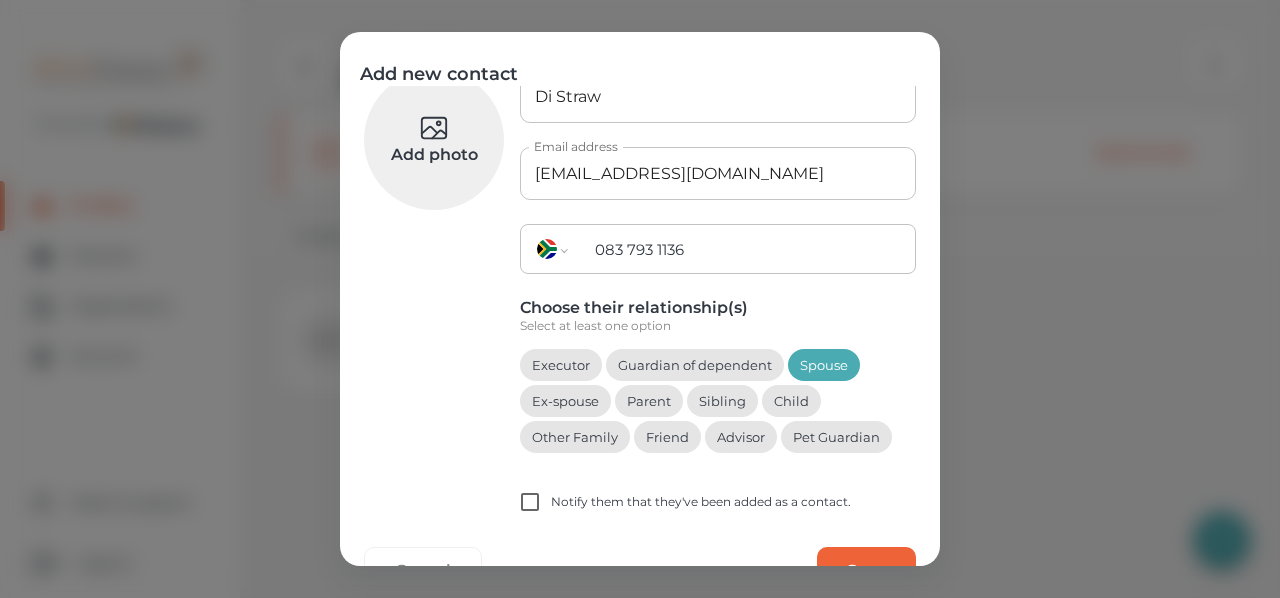type on "083 793 1136" 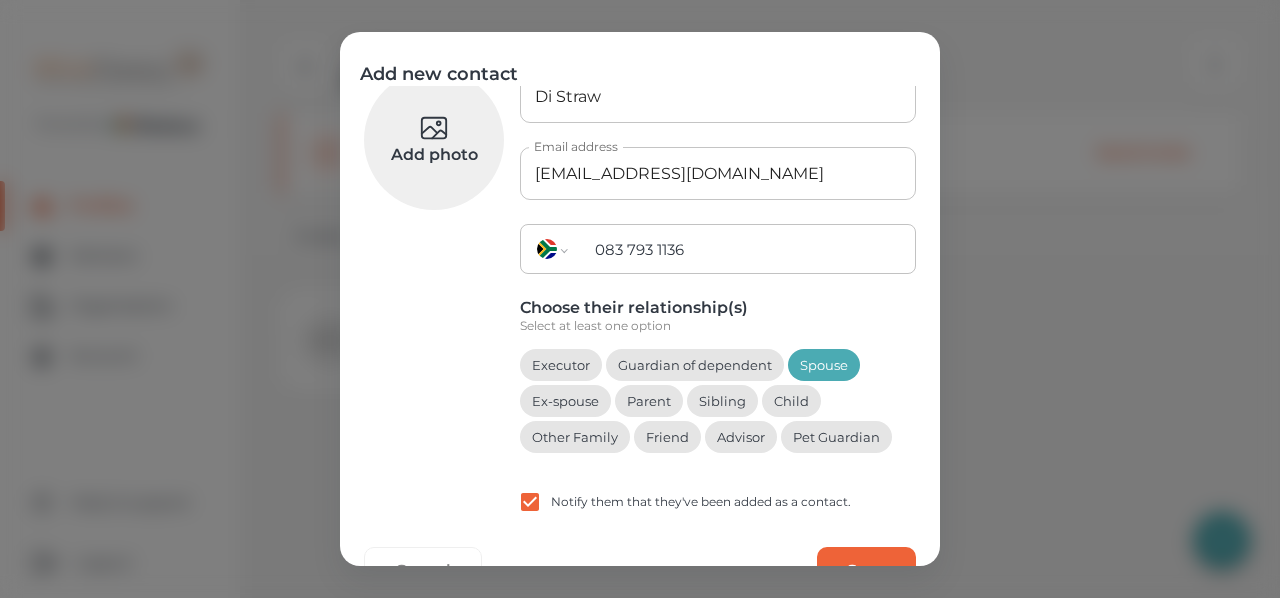 click on "Save" at bounding box center (866, 571) 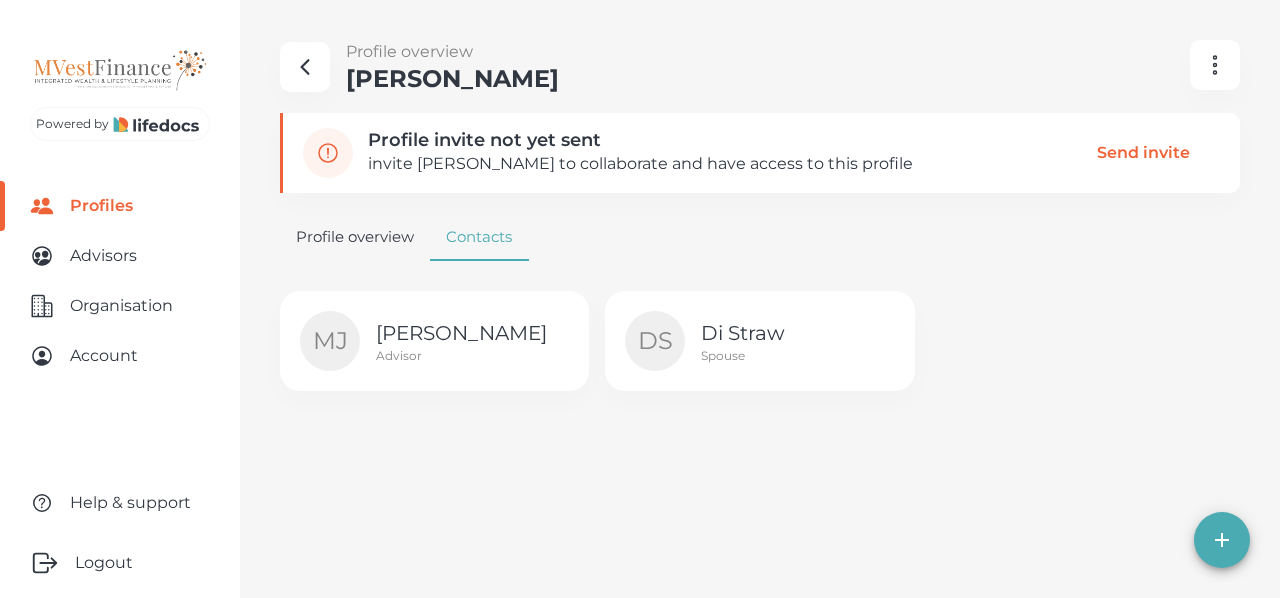 click on "Profile overview" at bounding box center (355, 237) 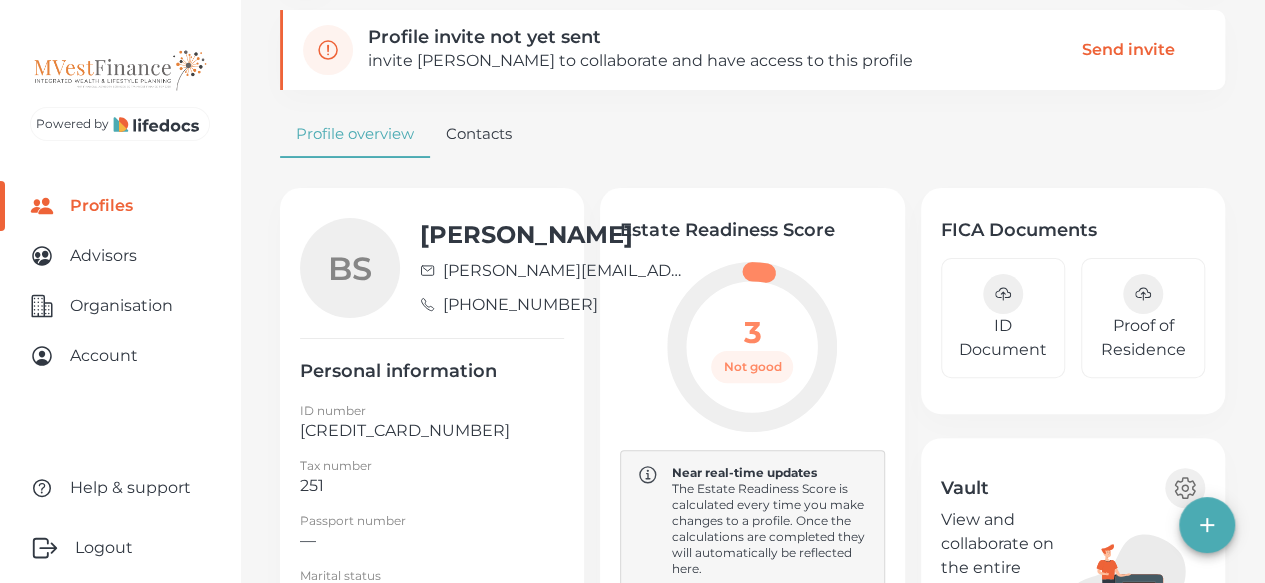 scroll, scrollTop: 200, scrollLeft: 0, axis: vertical 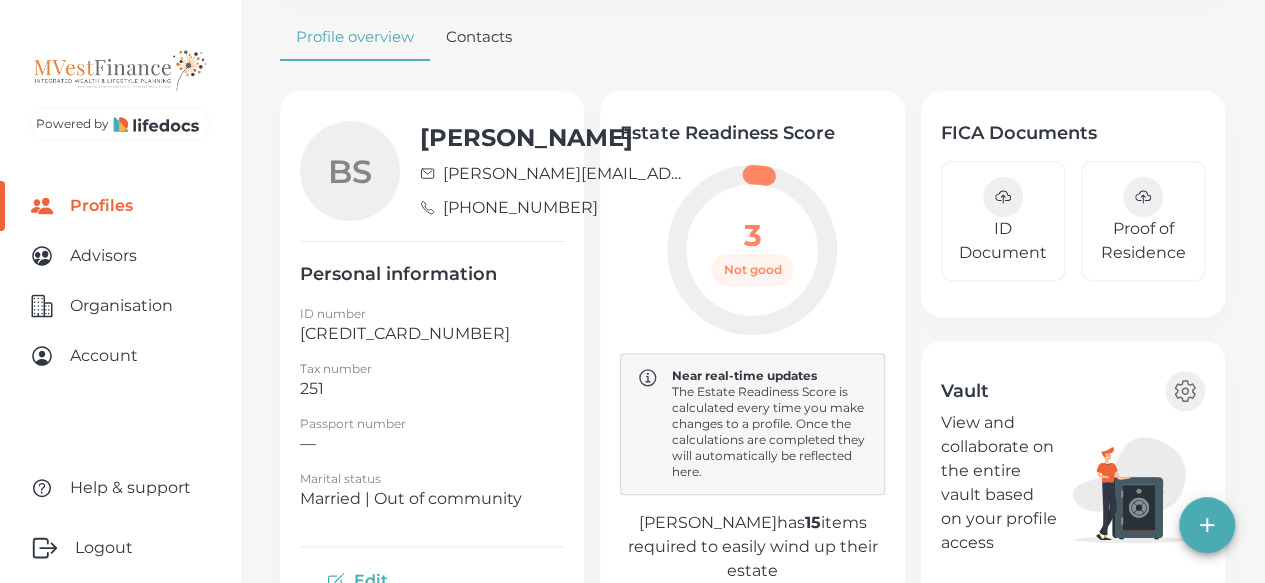 click 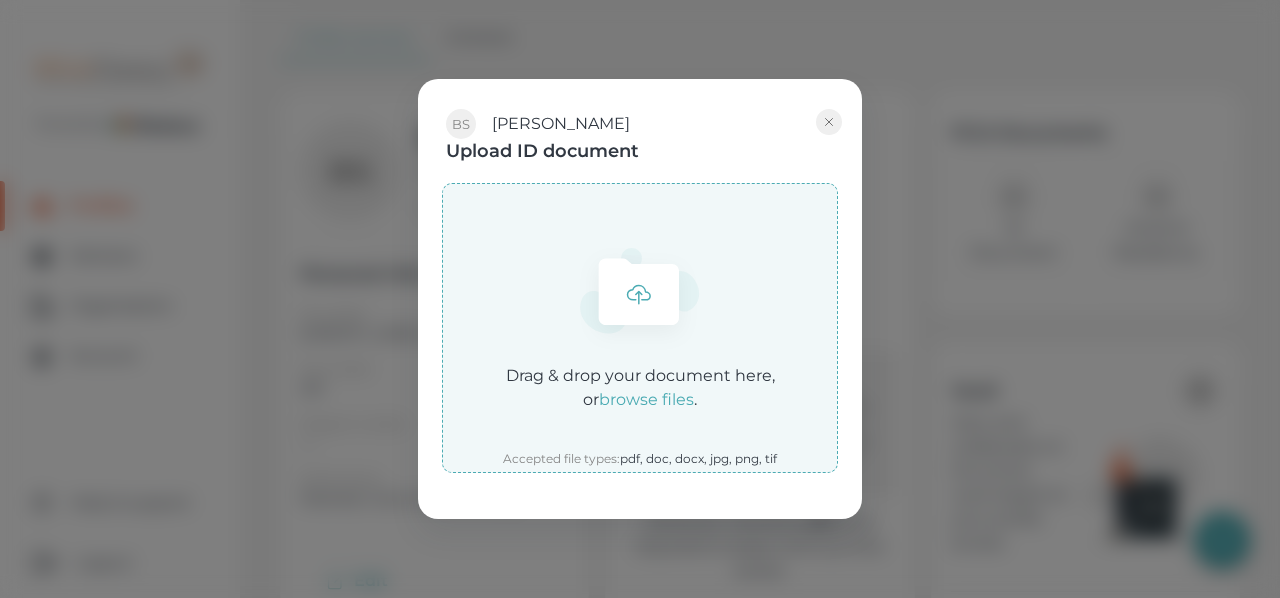 click on "browse files" at bounding box center (646, 399) 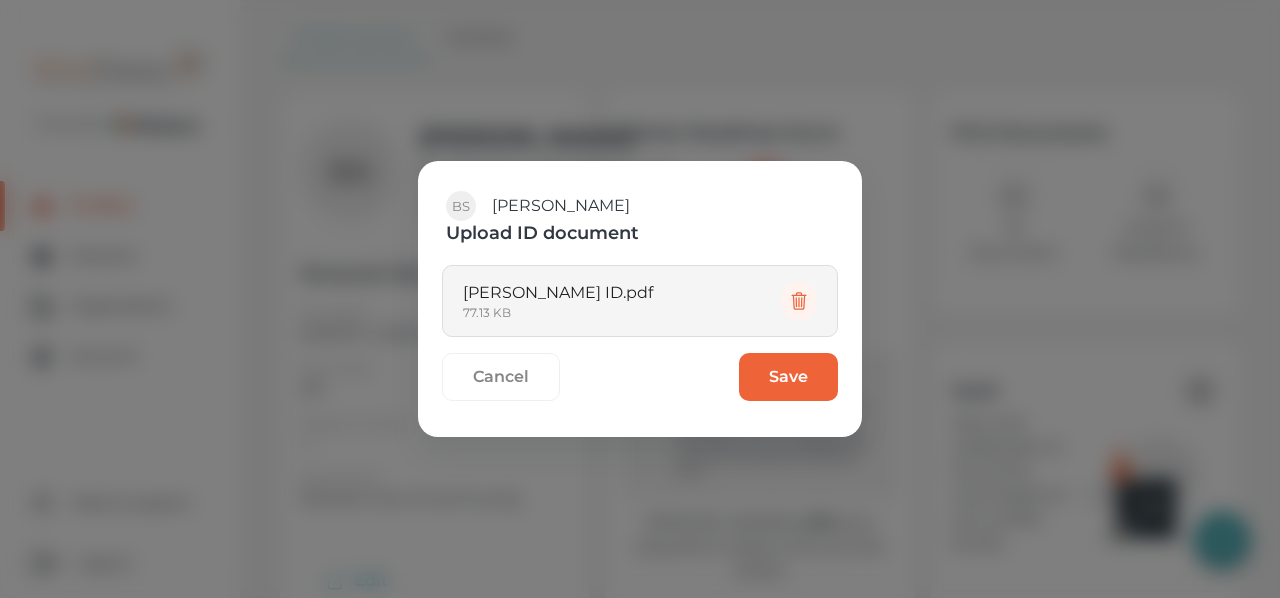 click on "Save" at bounding box center (788, 377) 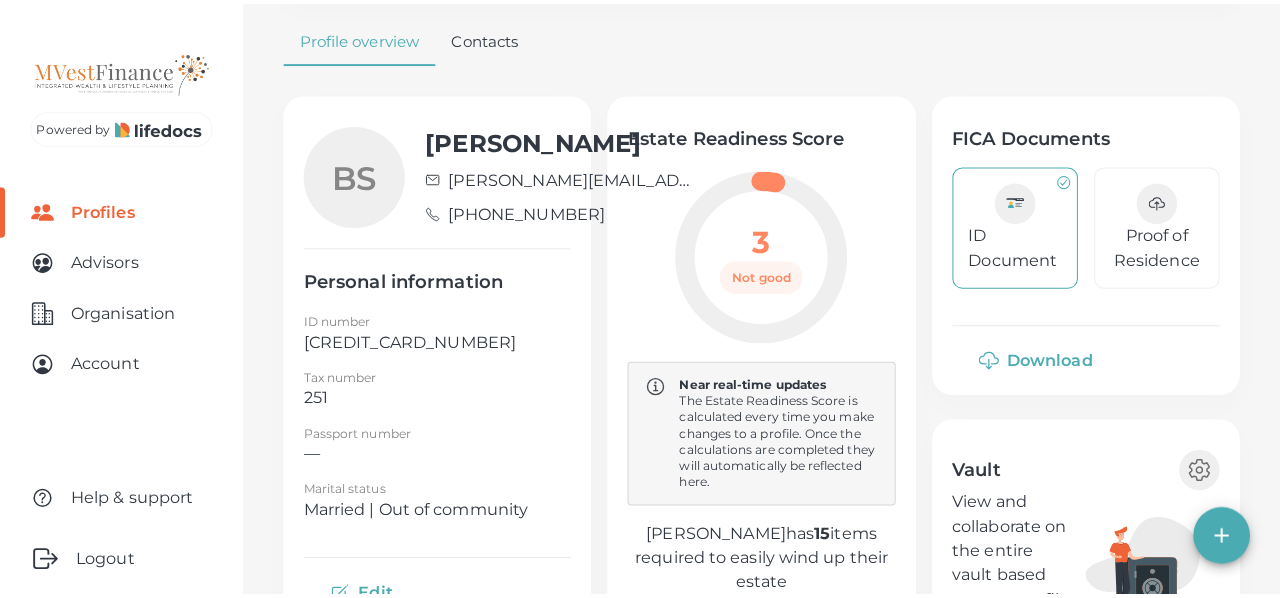 scroll, scrollTop: 300, scrollLeft: 0, axis: vertical 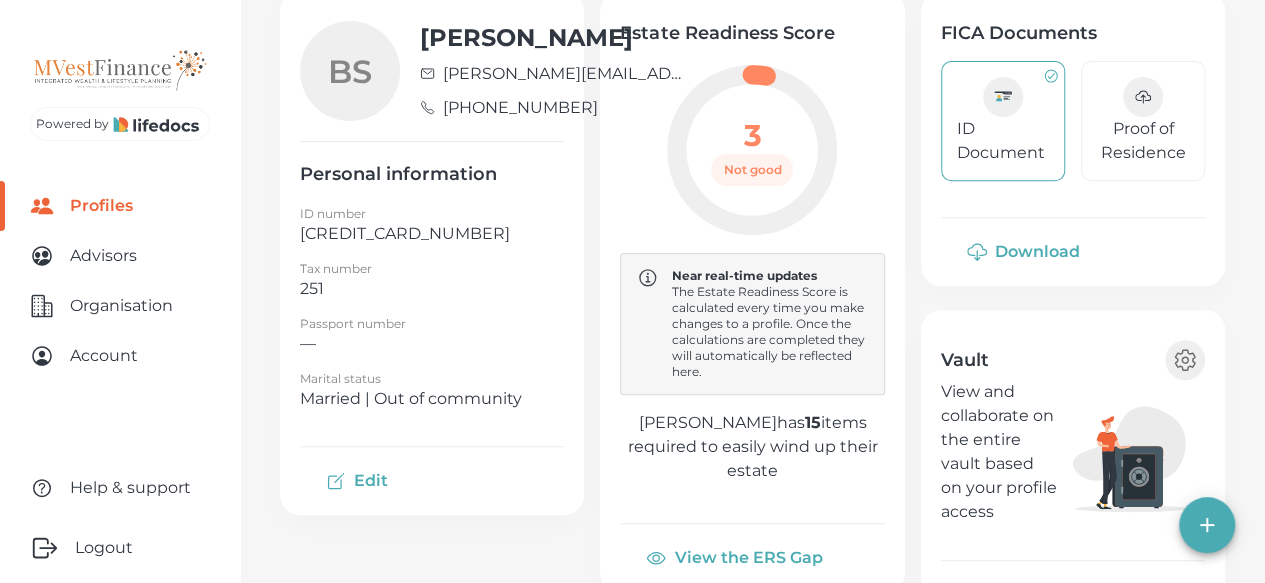 click on "Edit" at bounding box center [359, 481] 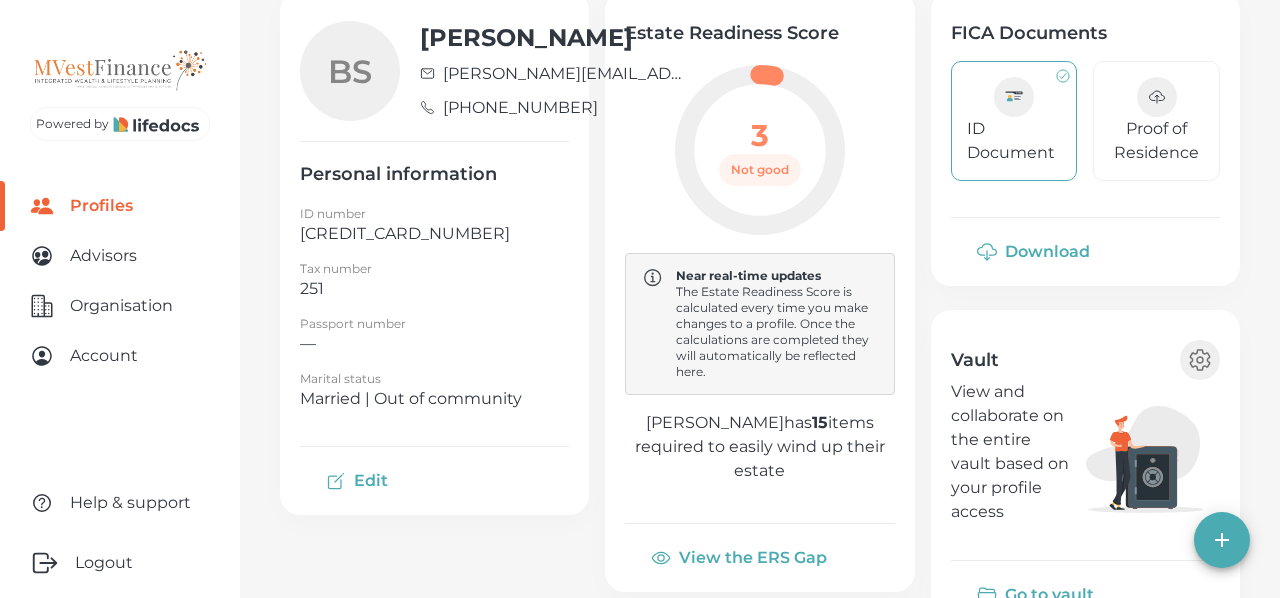 select on "ZA" 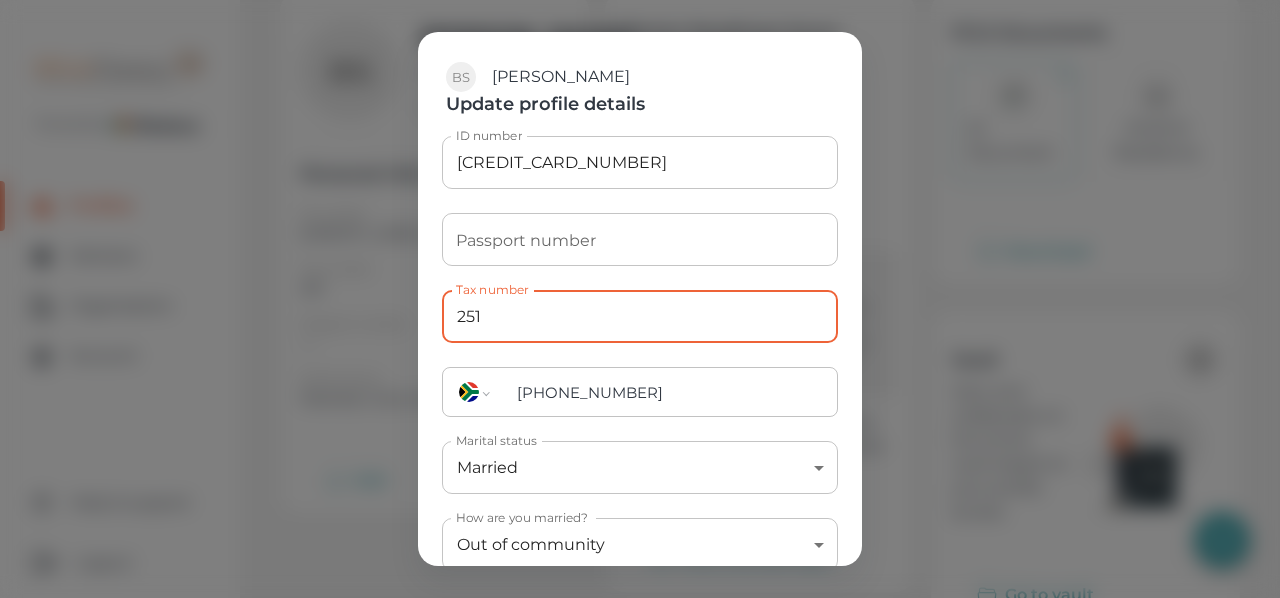 click on "251" at bounding box center (640, 316) 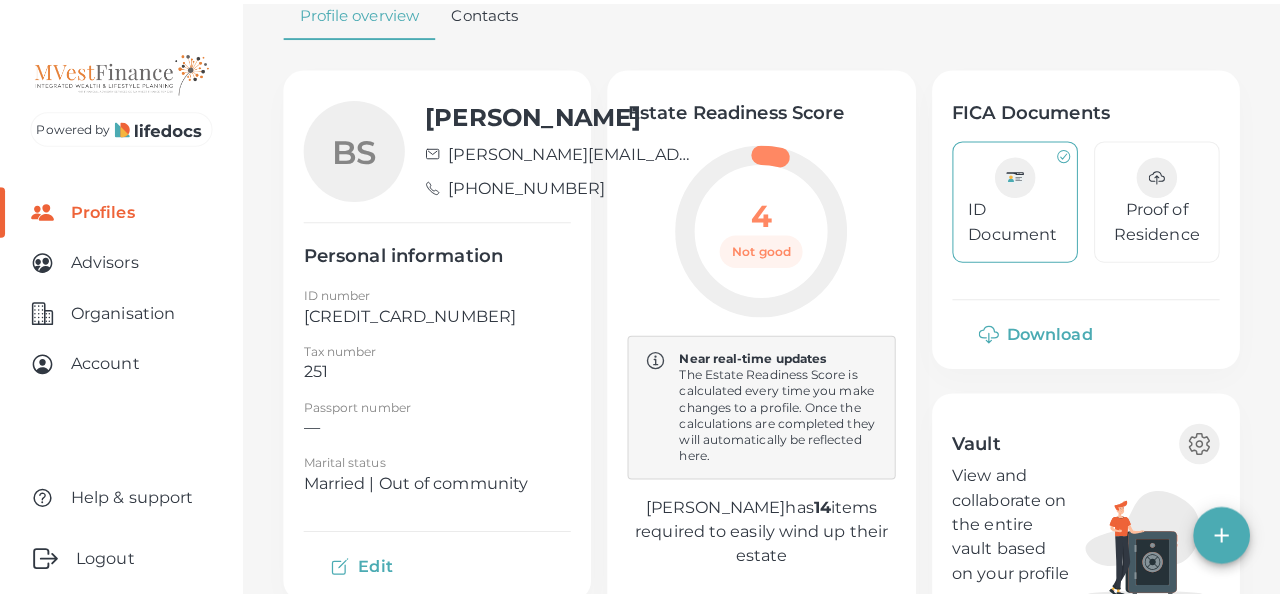 scroll, scrollTop: 300, scrollLeft: 0, axis: vertical 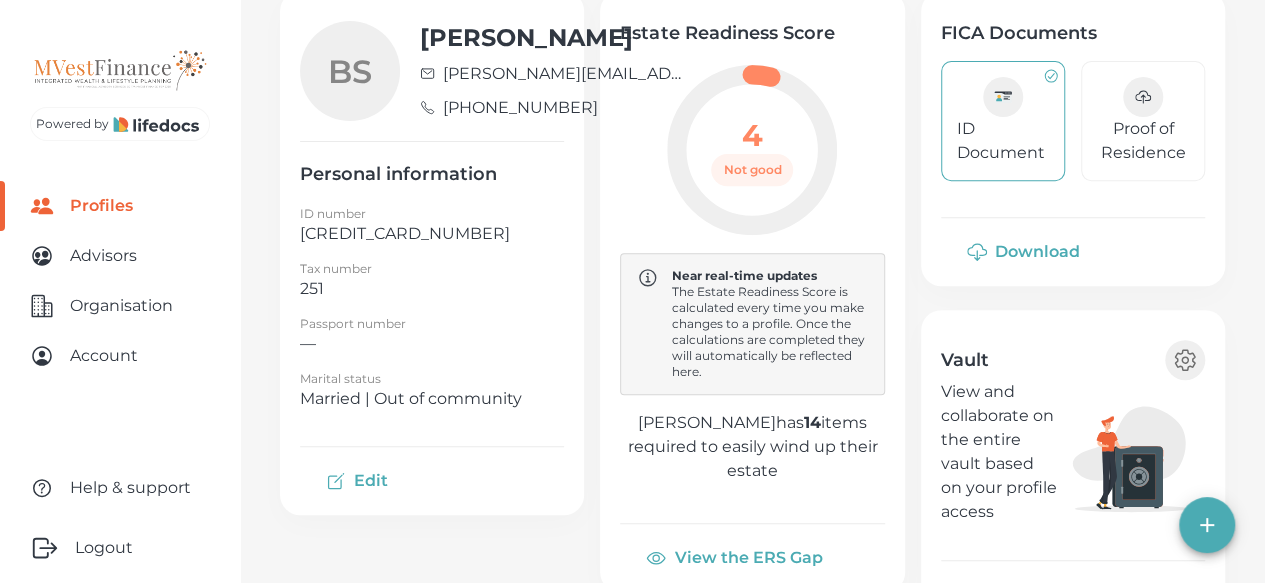 click on "Edit" at bounding box center [359, 481] 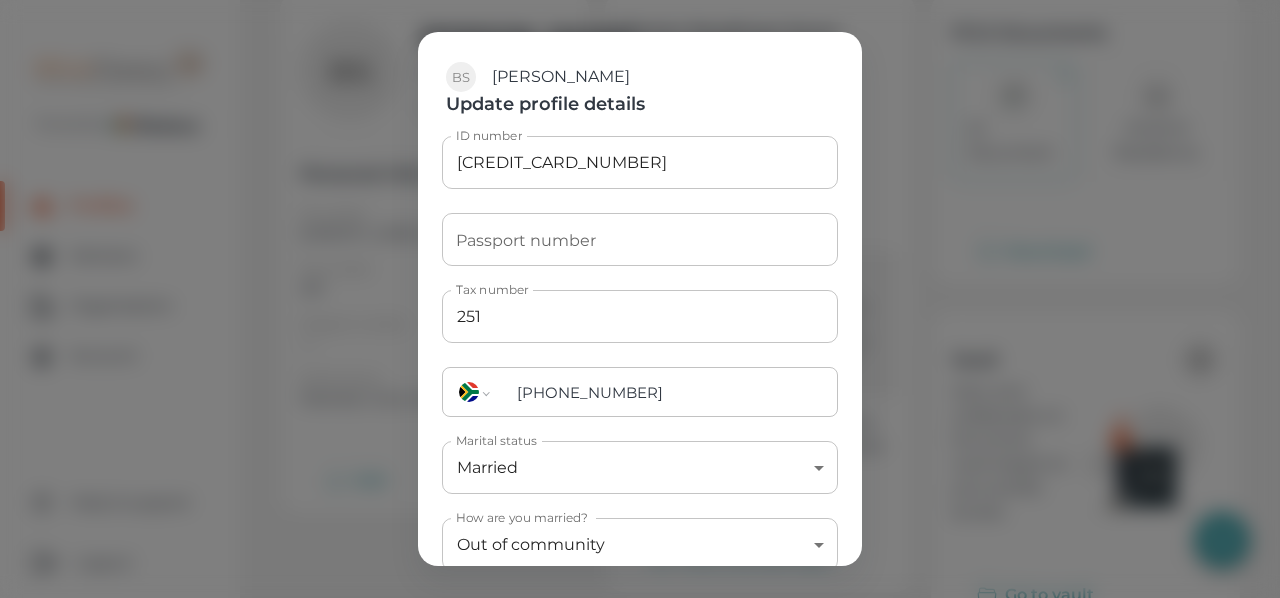 click on "251" at bounding box center [640, 316] 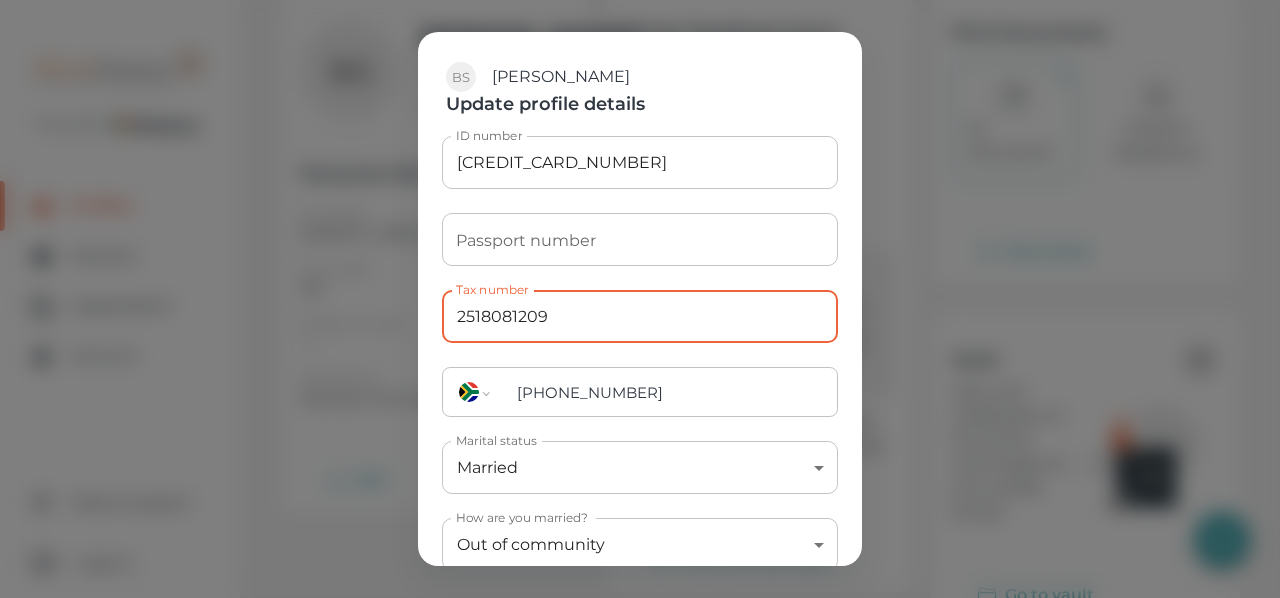 type on "2518081209" 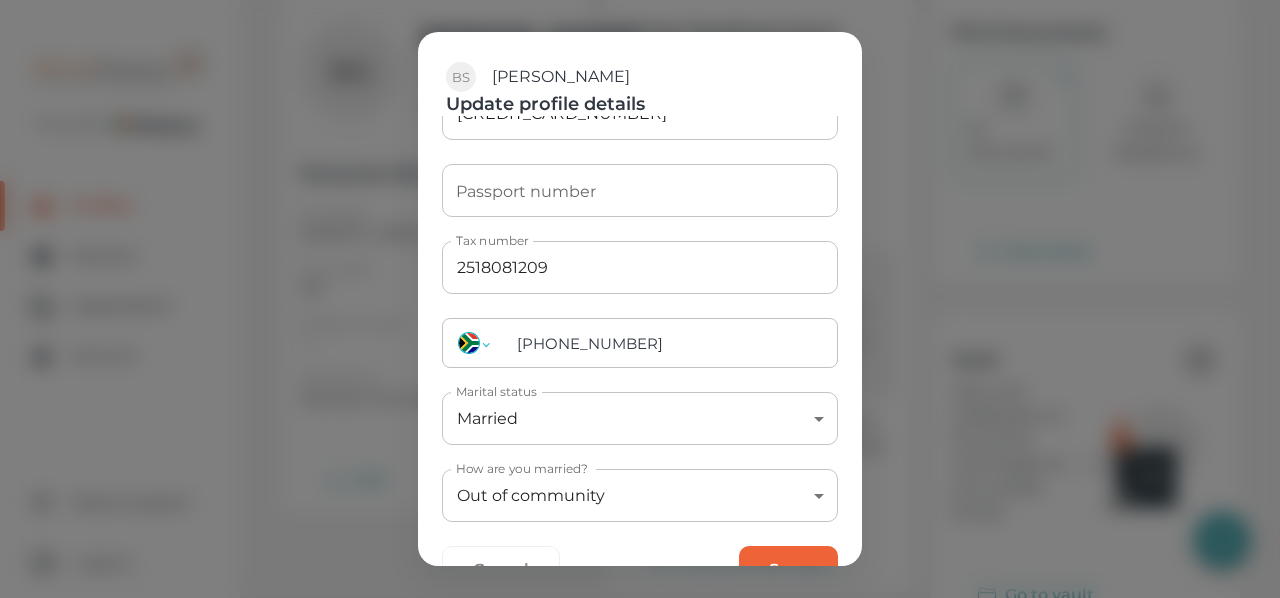 scroll, scrollTop: 112, scrollLeft: 0, axis: vertical 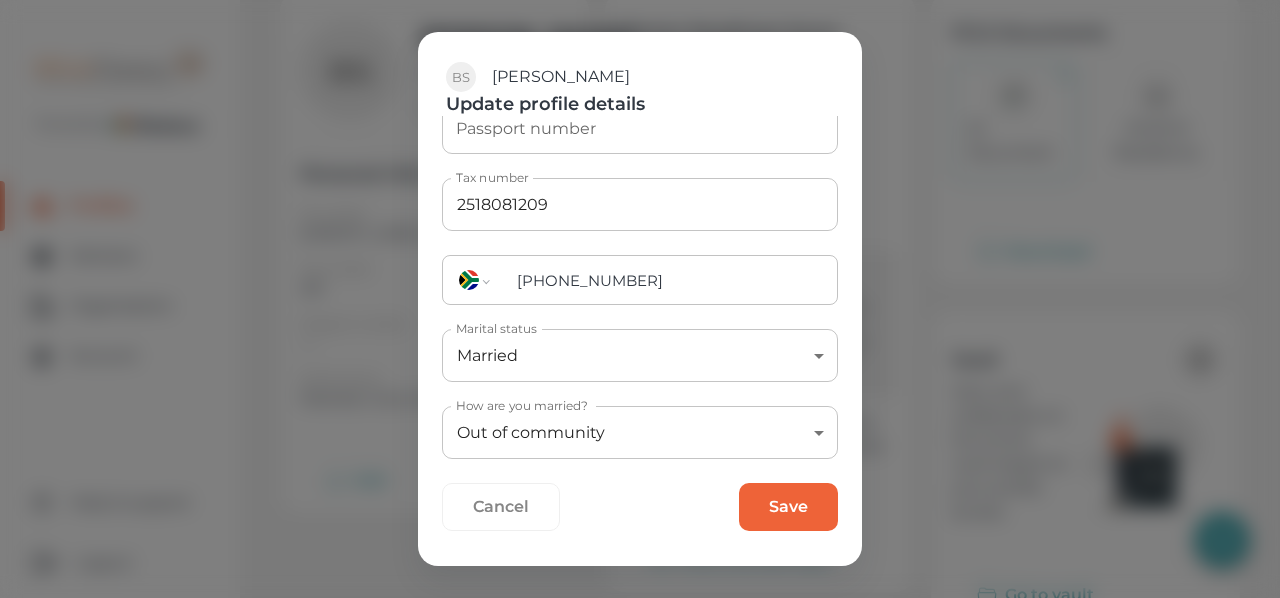 click on "Save" at bounding box center [788, 507] 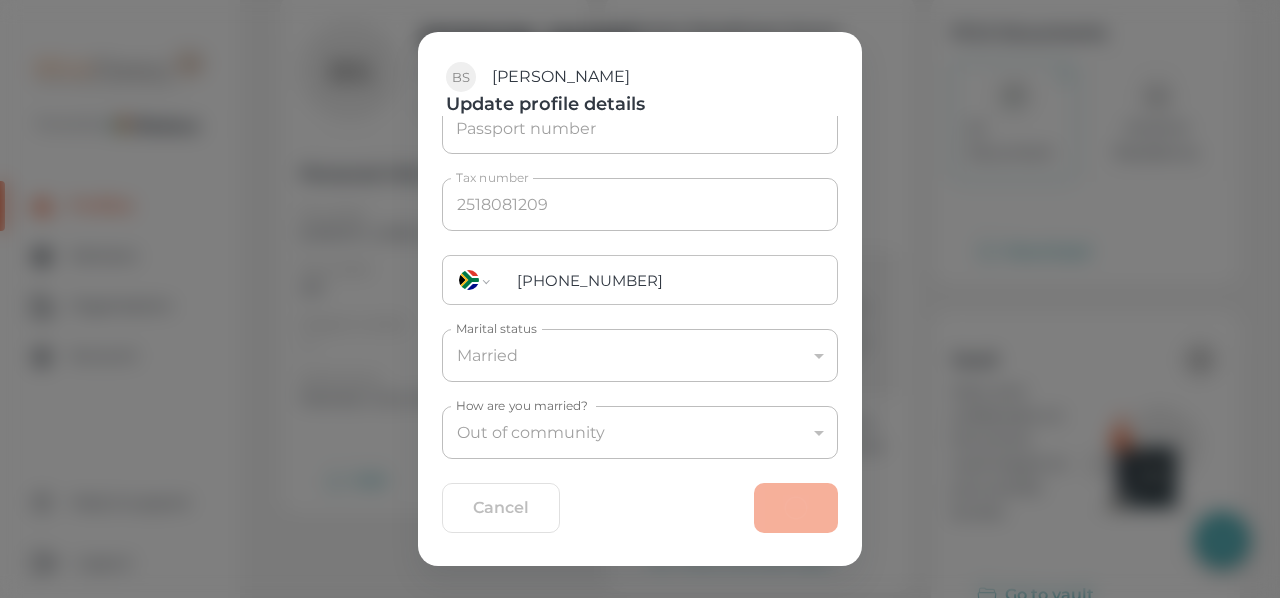 type 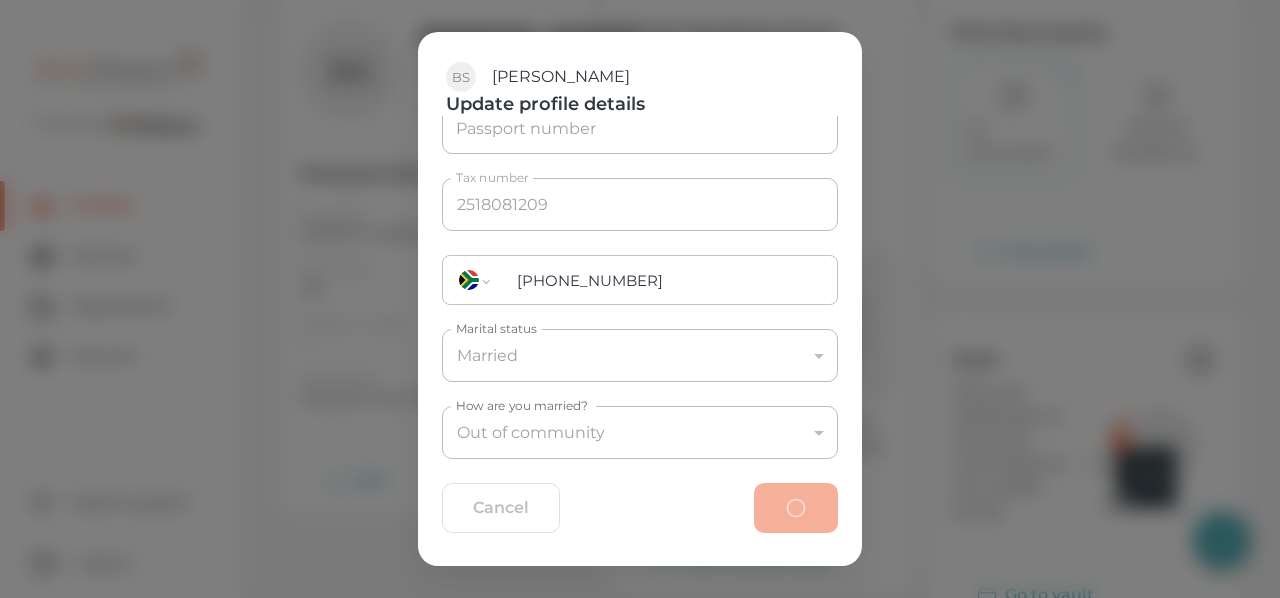 type 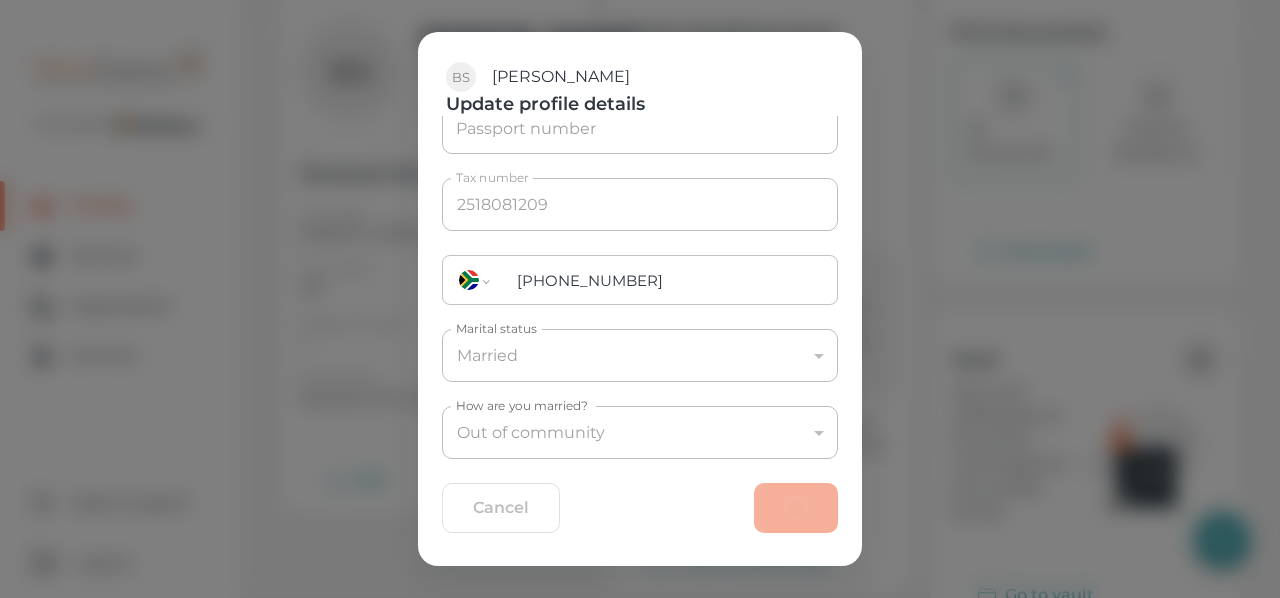 type 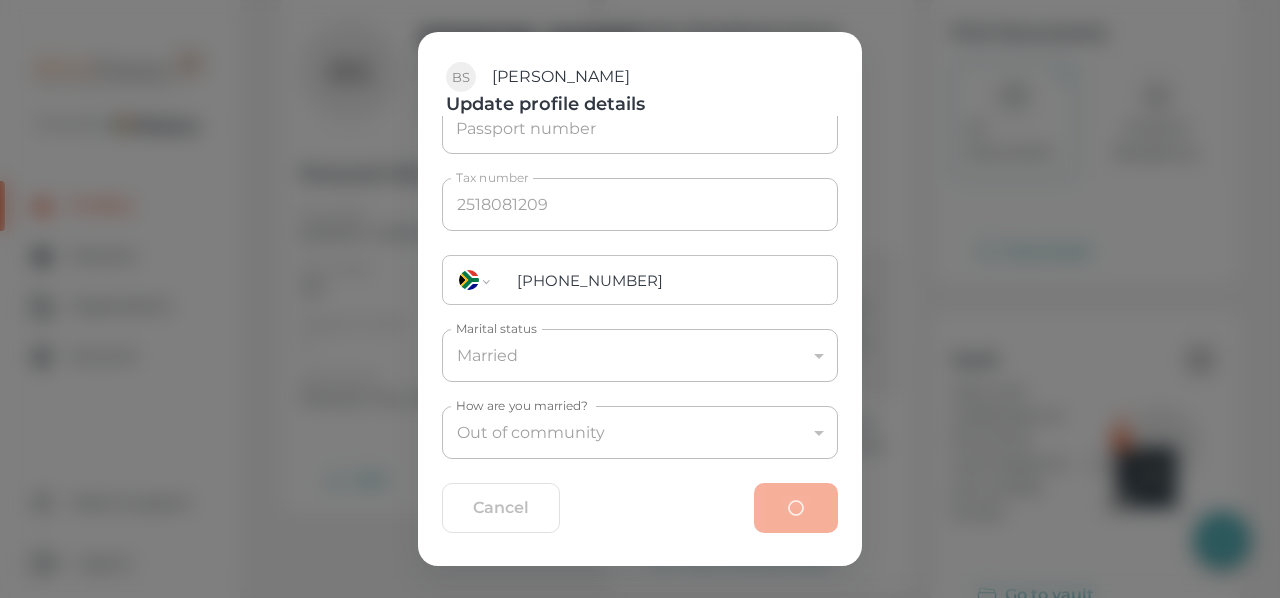 type 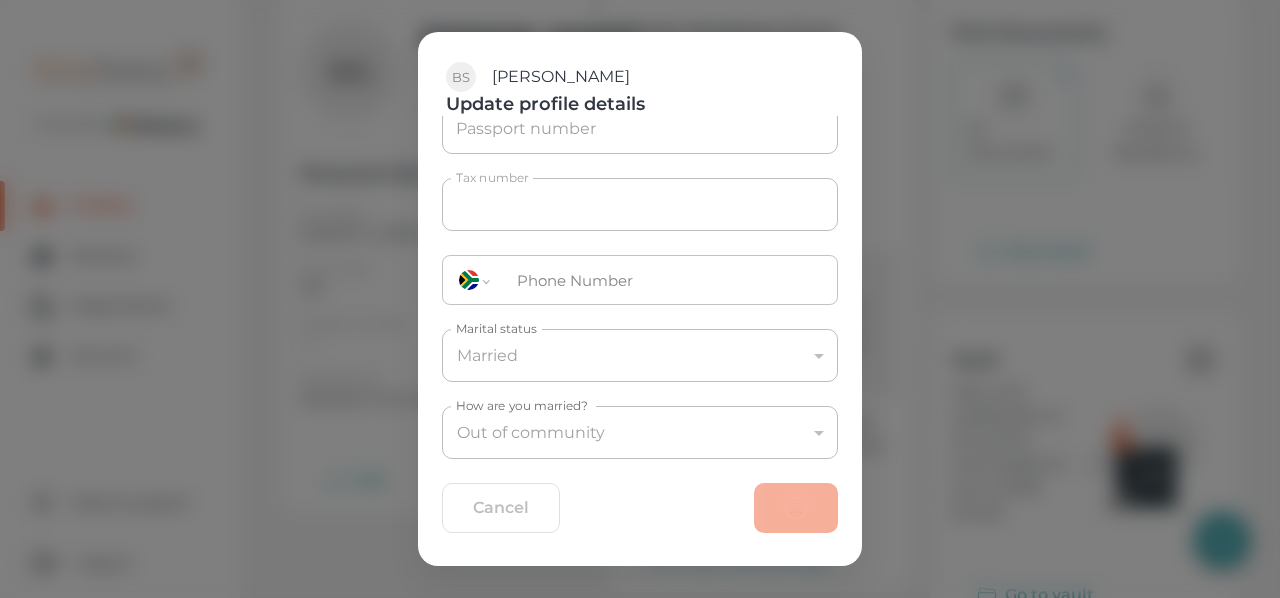 scroll, scrollTop: 35, scrollLeft: 0, axis: vertical 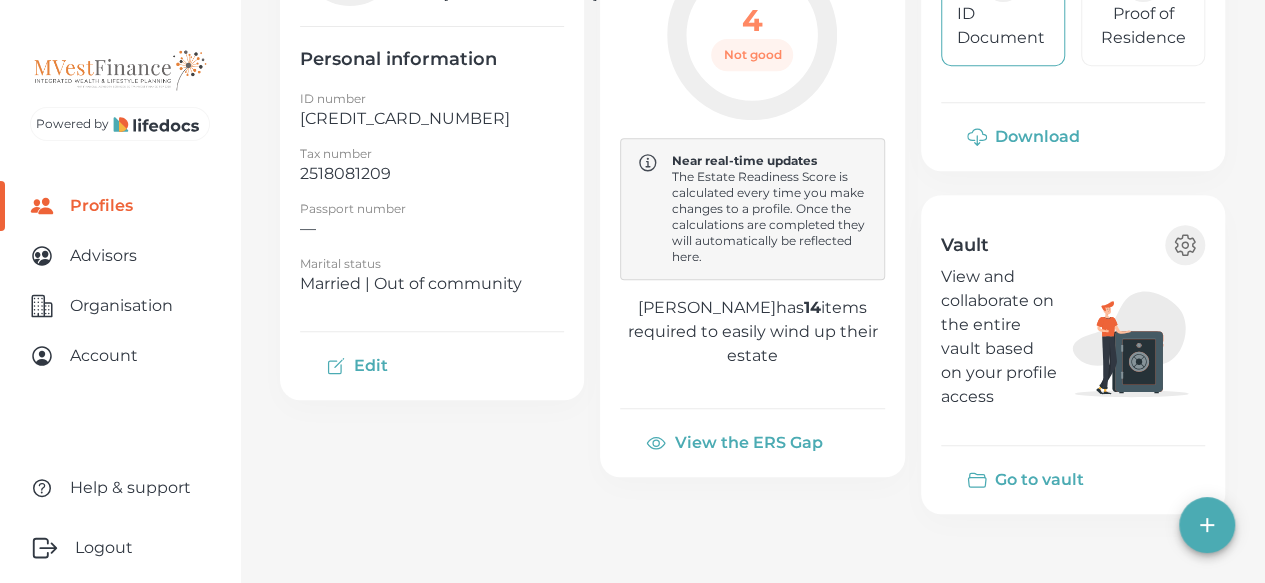 click on "Go to vault" at bounding box center [1027, 480] 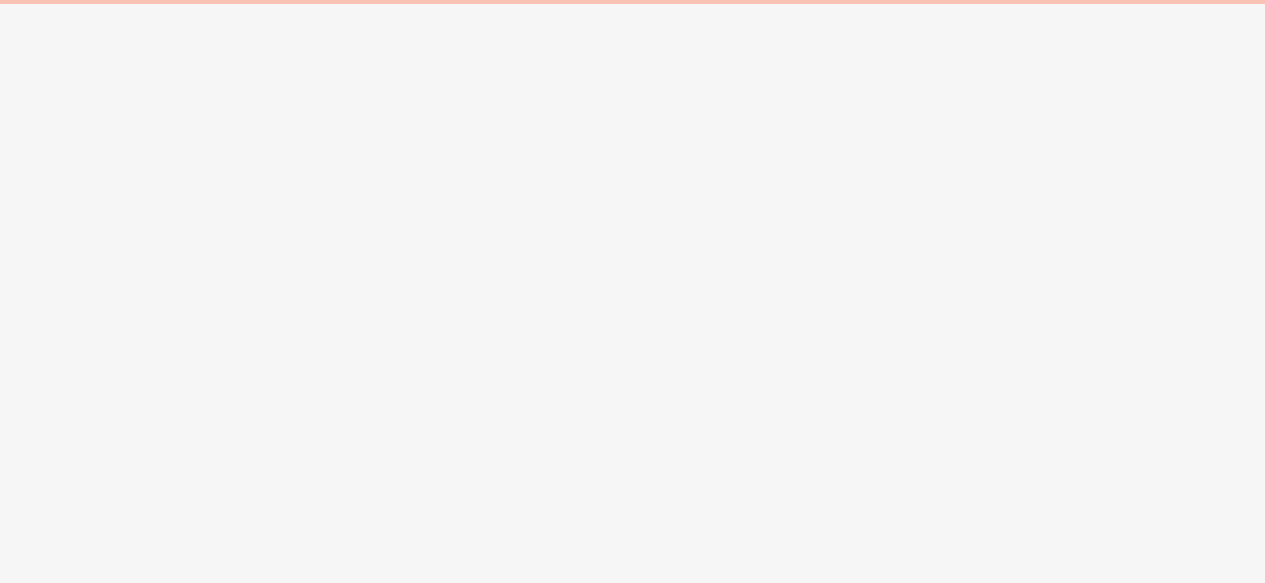 scroll, scrollTop: 0, scrollLeft: 0, axis: both 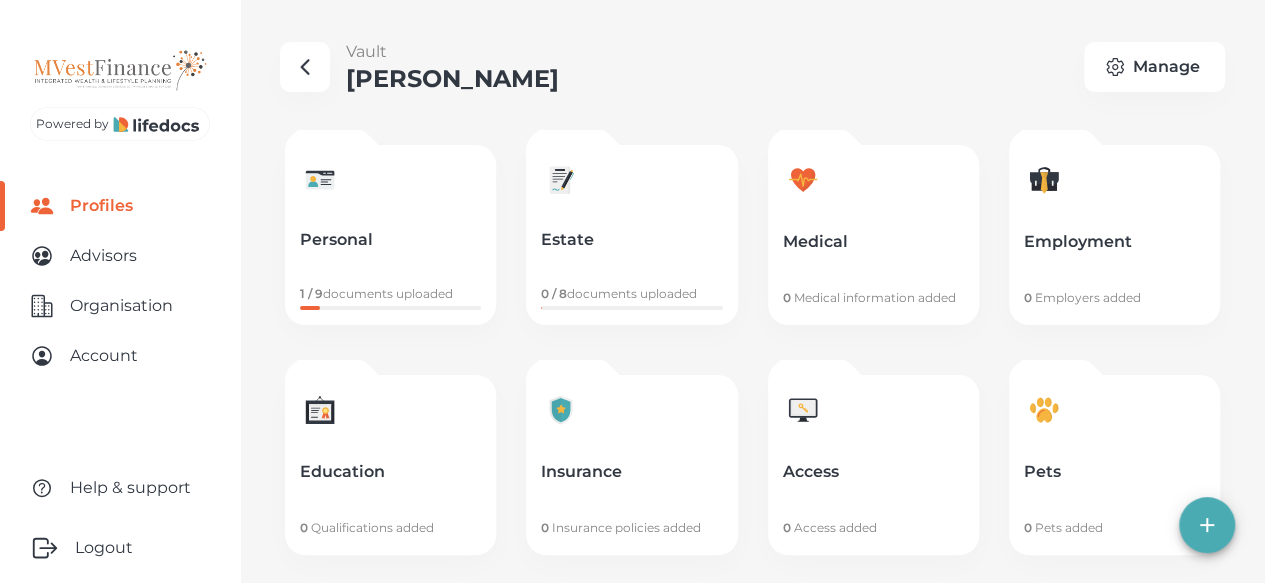 click on "1 / 9  documents uploaded" at bounding box center (390, 294) 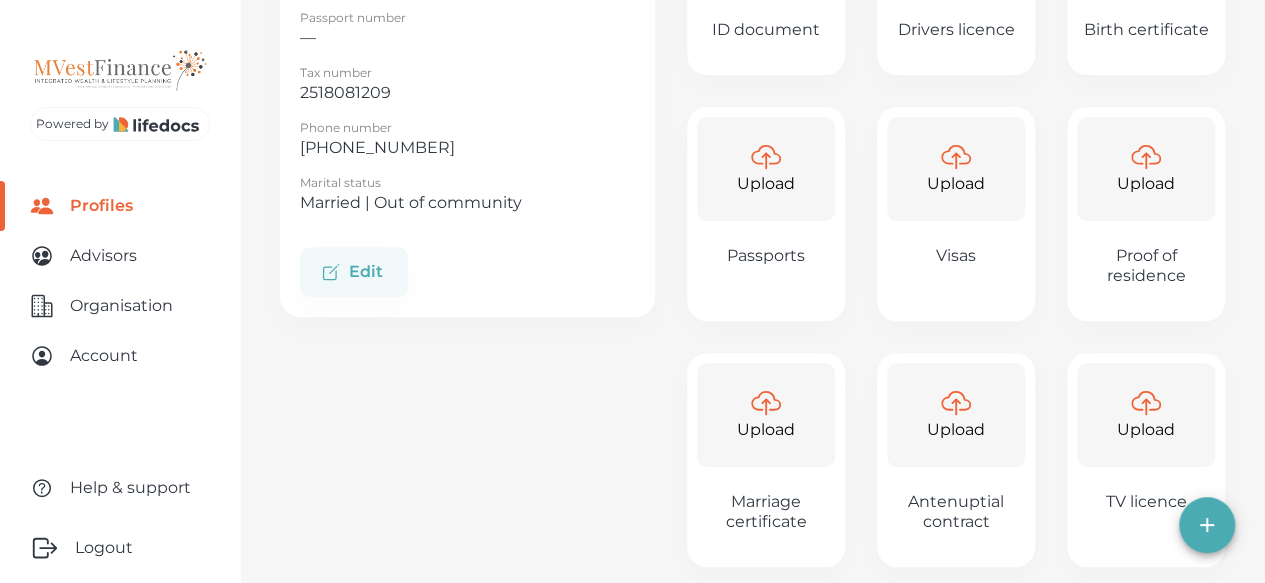 scroll, scrollTop: 268, scrollLeft: 0, axis: vertical 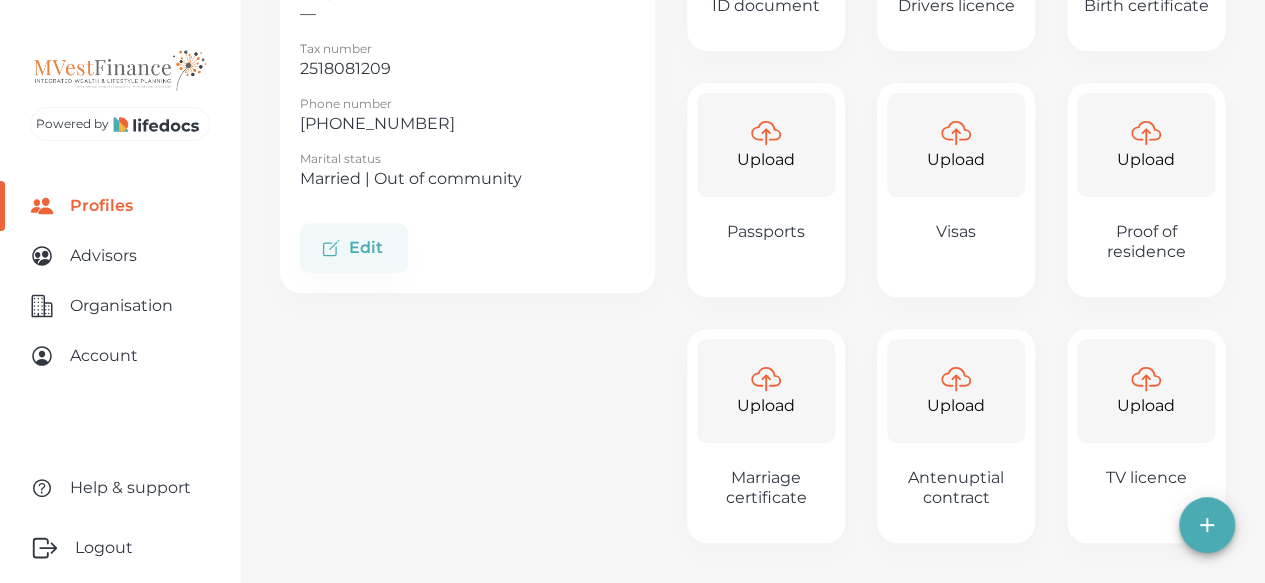 click on "Marriage certificate" at bounding box center [766, 488] 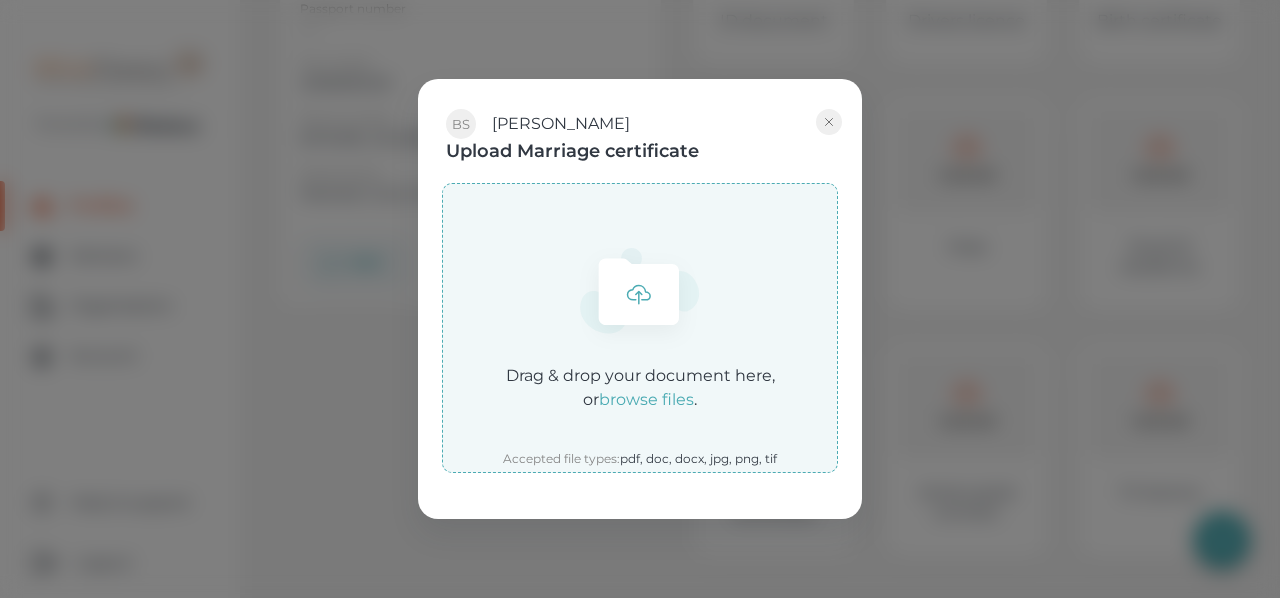 click on "browse files" at bounding box center [646, 399] 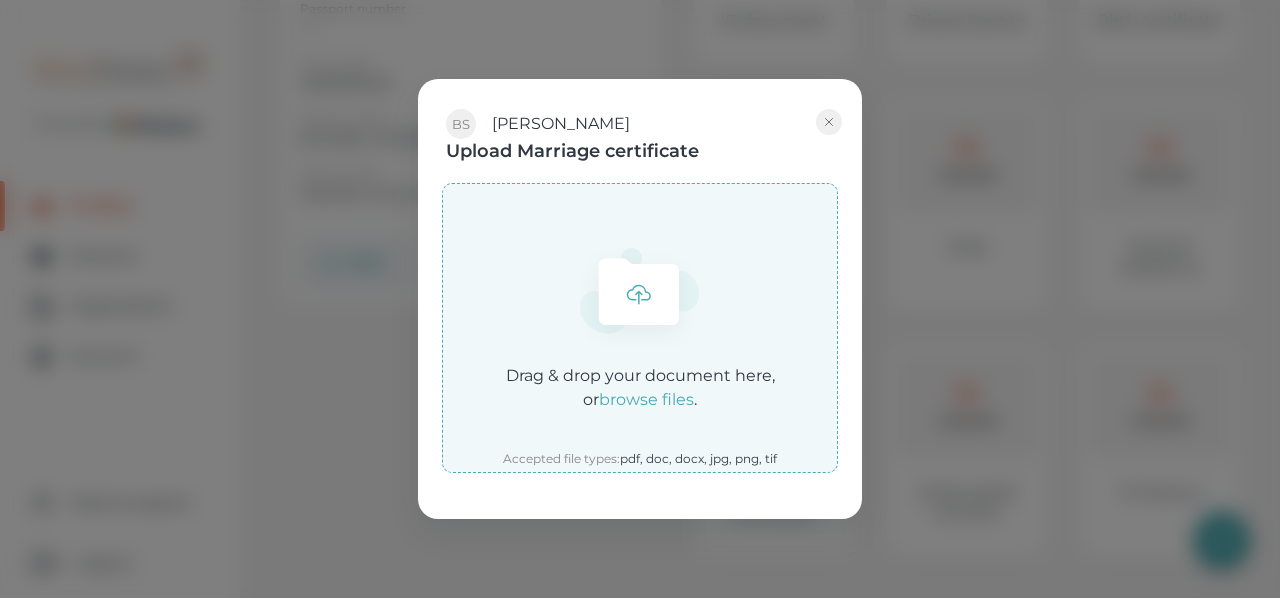 click on "browse files" at bounding box center [646, 399] 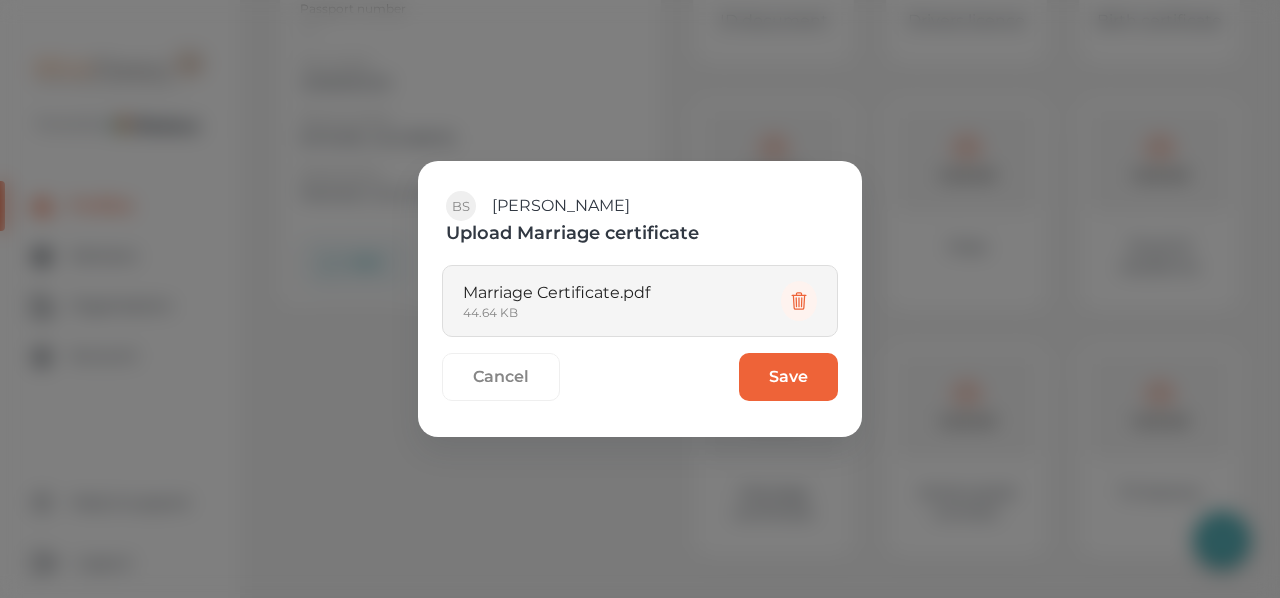click on "Save" at bounding box center (788, 377) 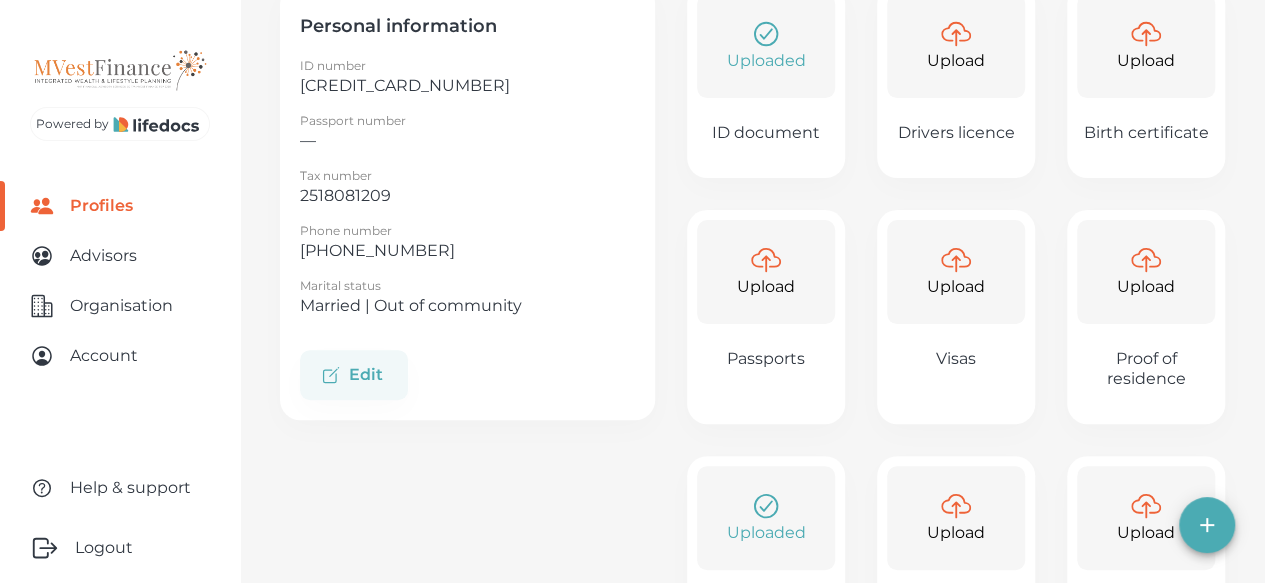 scroll, scrollTop: 268, scrollLeft: 0, axis: vertical 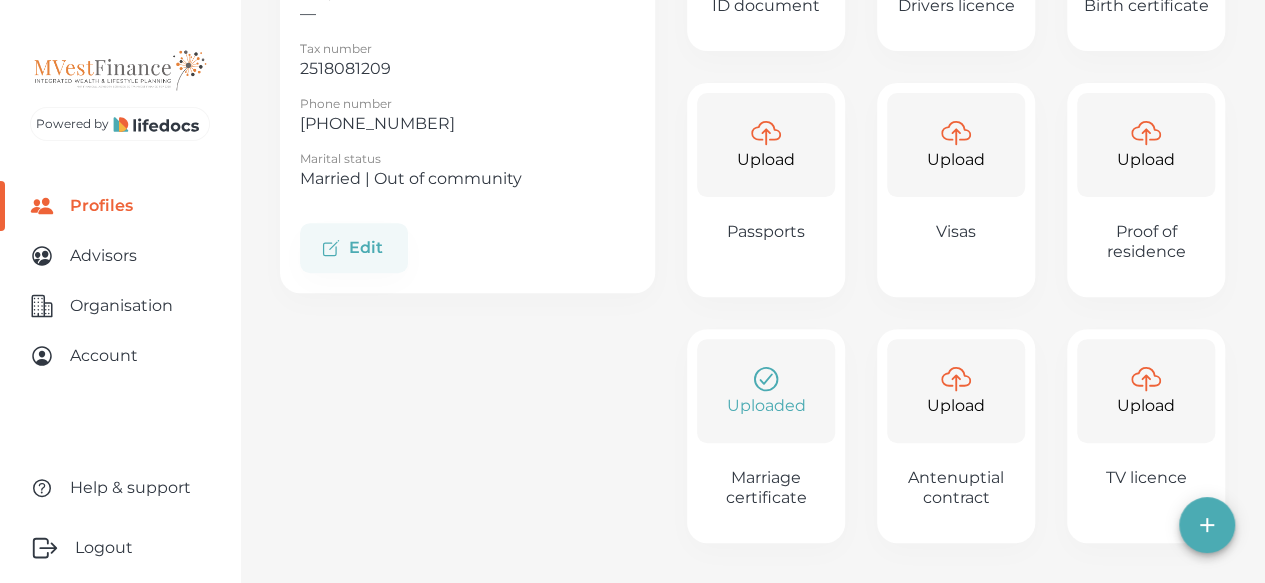 click on "Antenuptial contract" at bounding box center [956, 488] 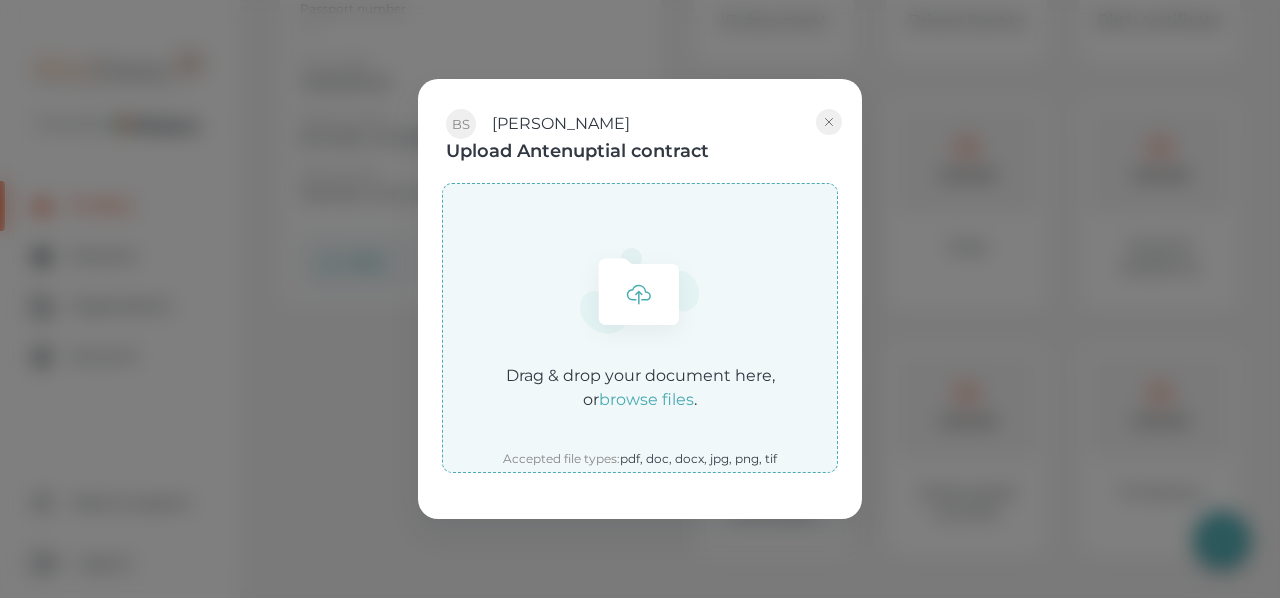 click on "browse files" at bounding box center [646, 399] 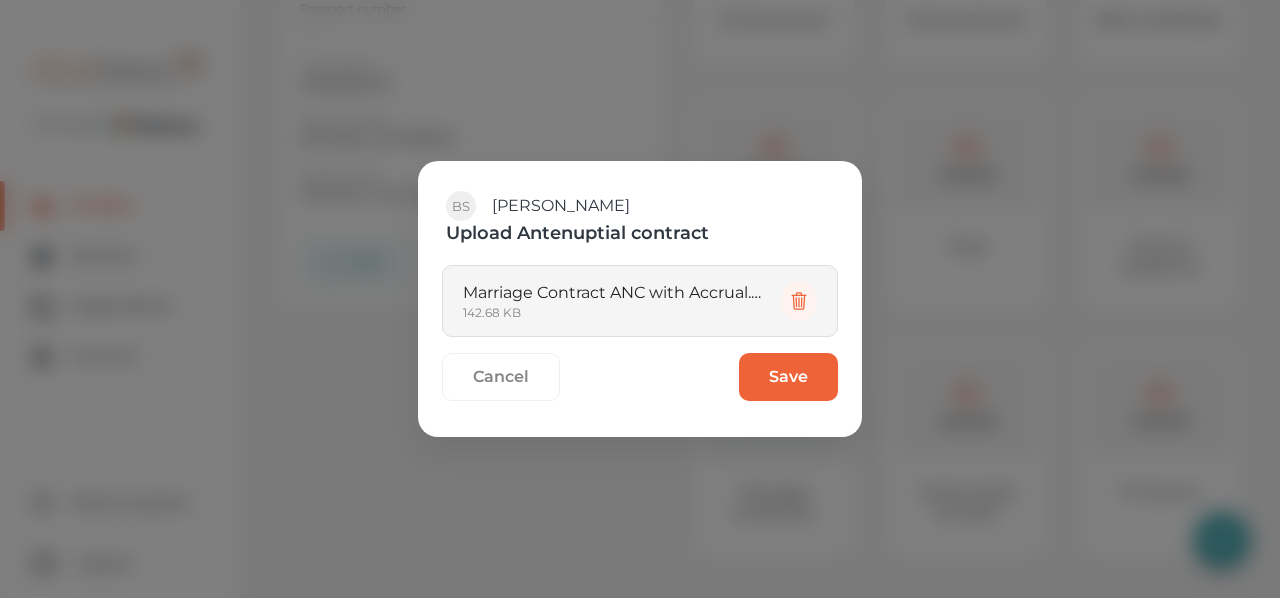 click on "Save" at bounding box center (788, 377) 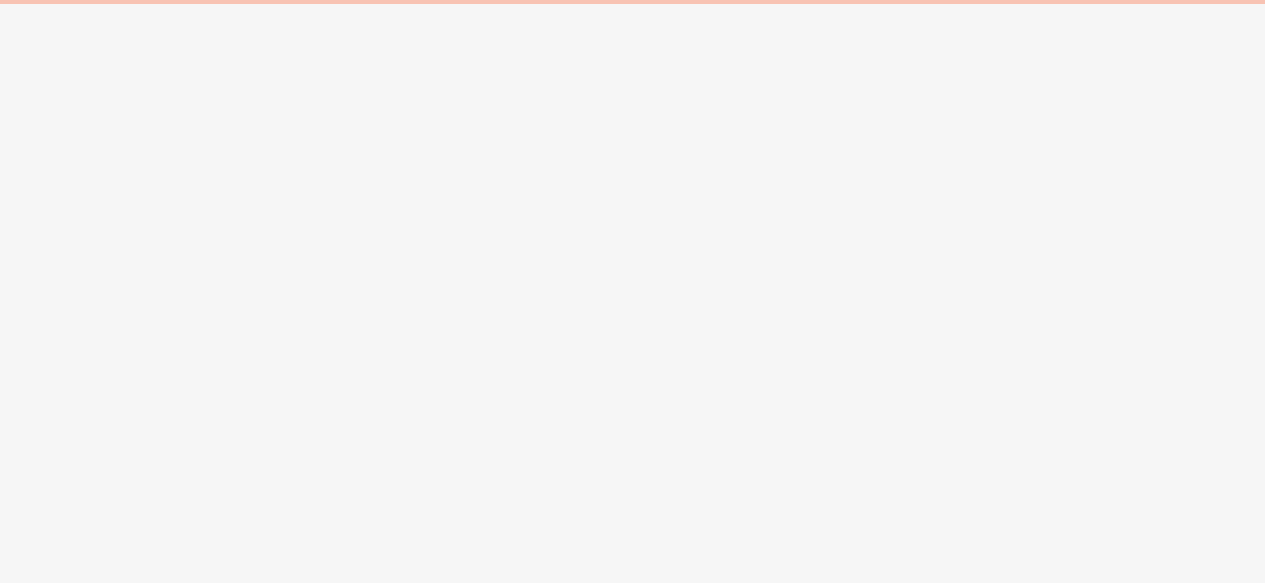 scroll, scrollTop: 0, scrollLeft: 0, axis: both 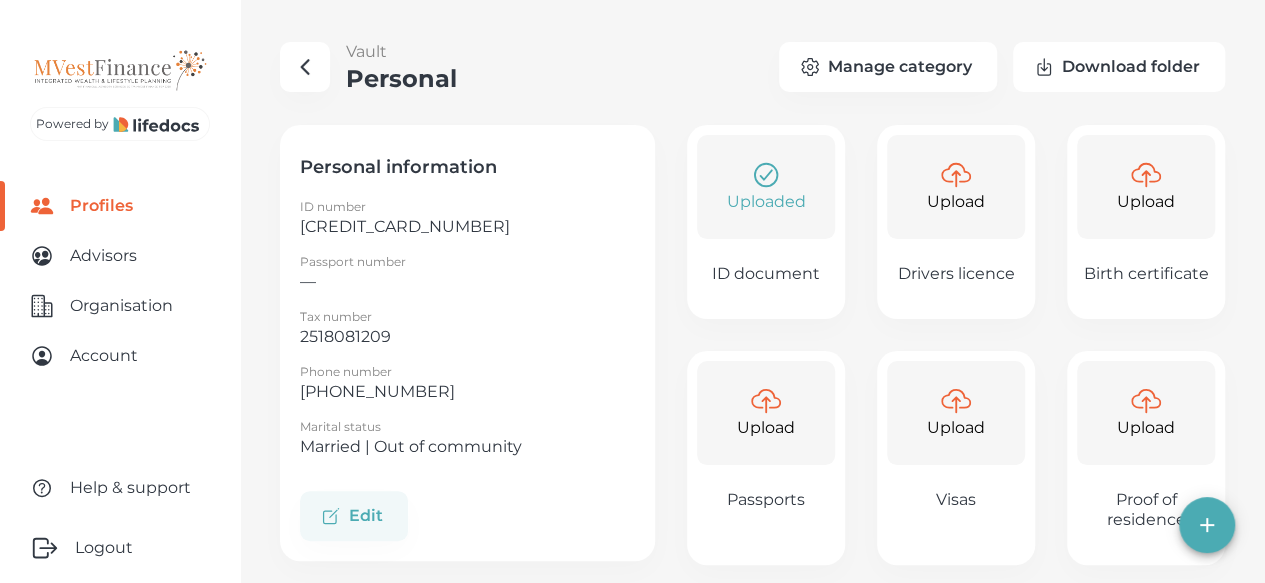 click on "Download folder" at bounding box center [1119, 67] 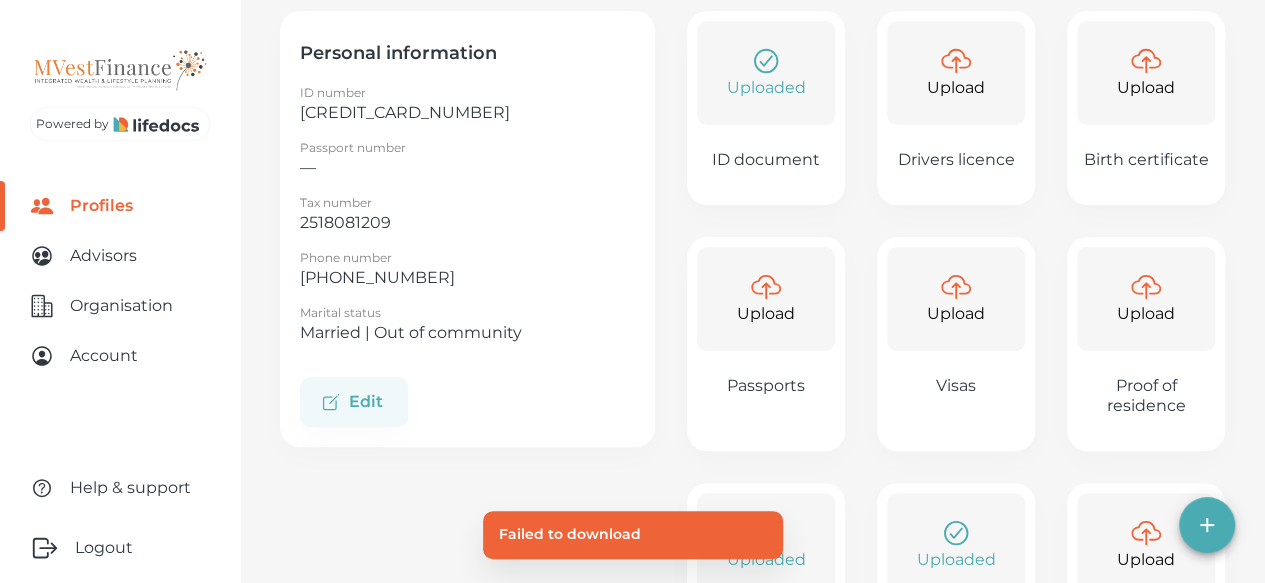scroll, scrollTop: 0, scrollLeft: 0, axis: both 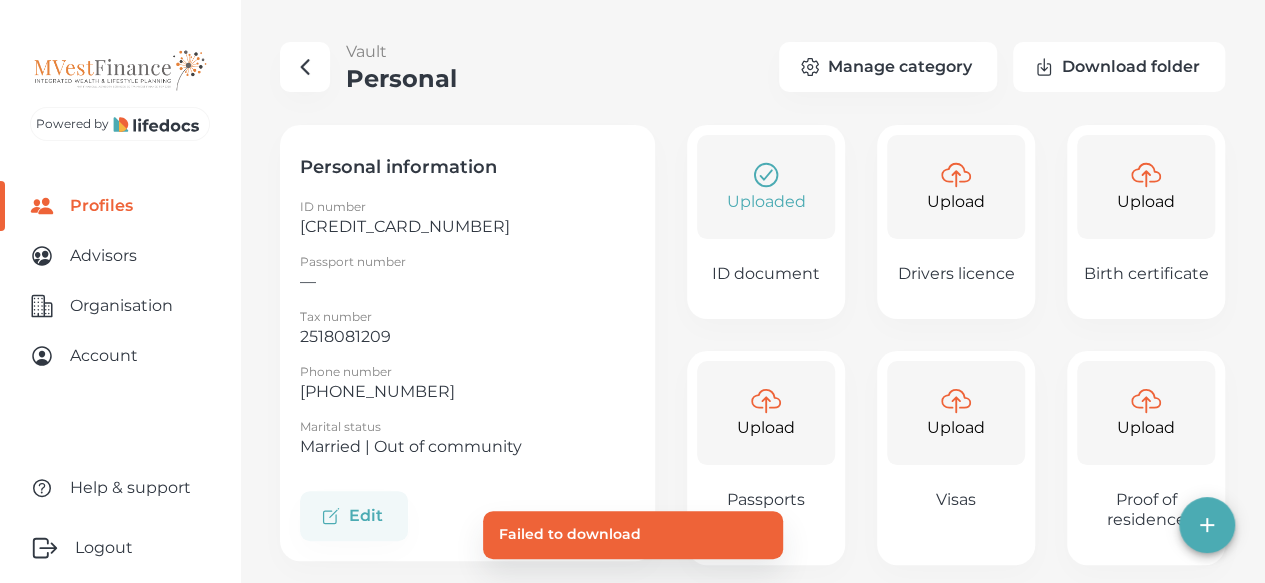 click on "Download folder" at bounding box center (1119, 67) 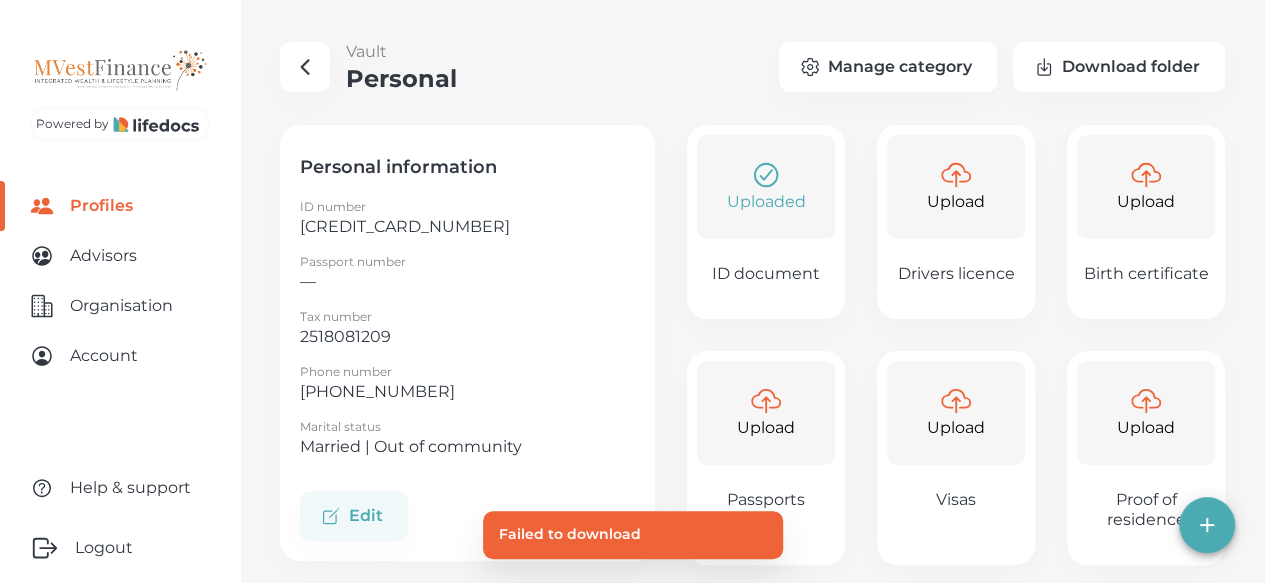 type 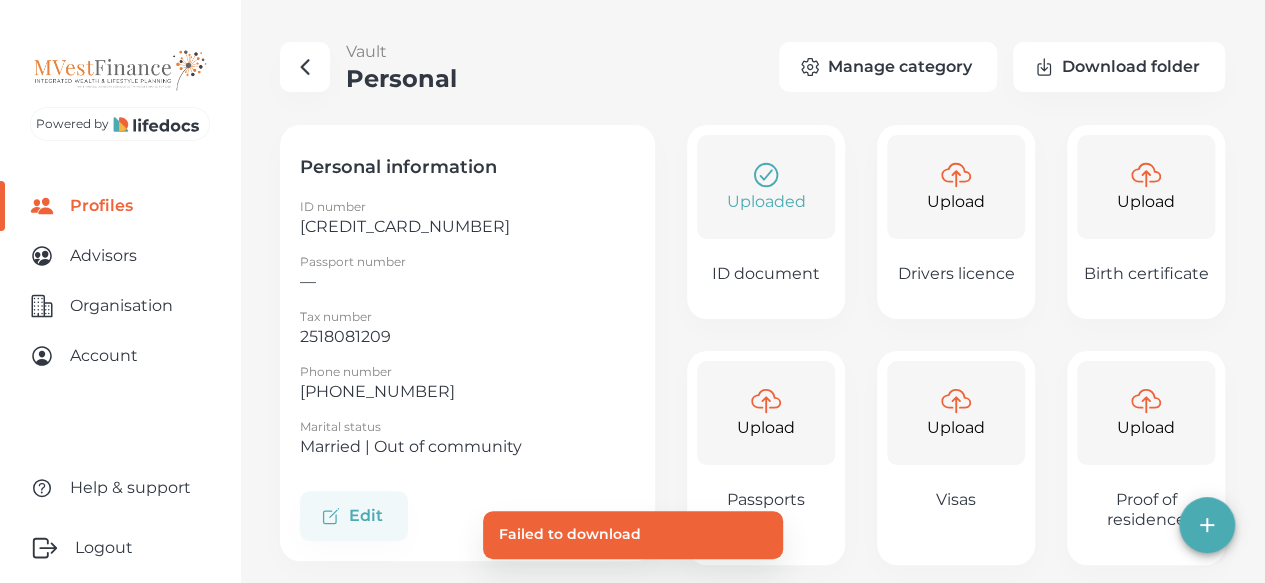 click on "Manage category" at bounding box center (888, 67) 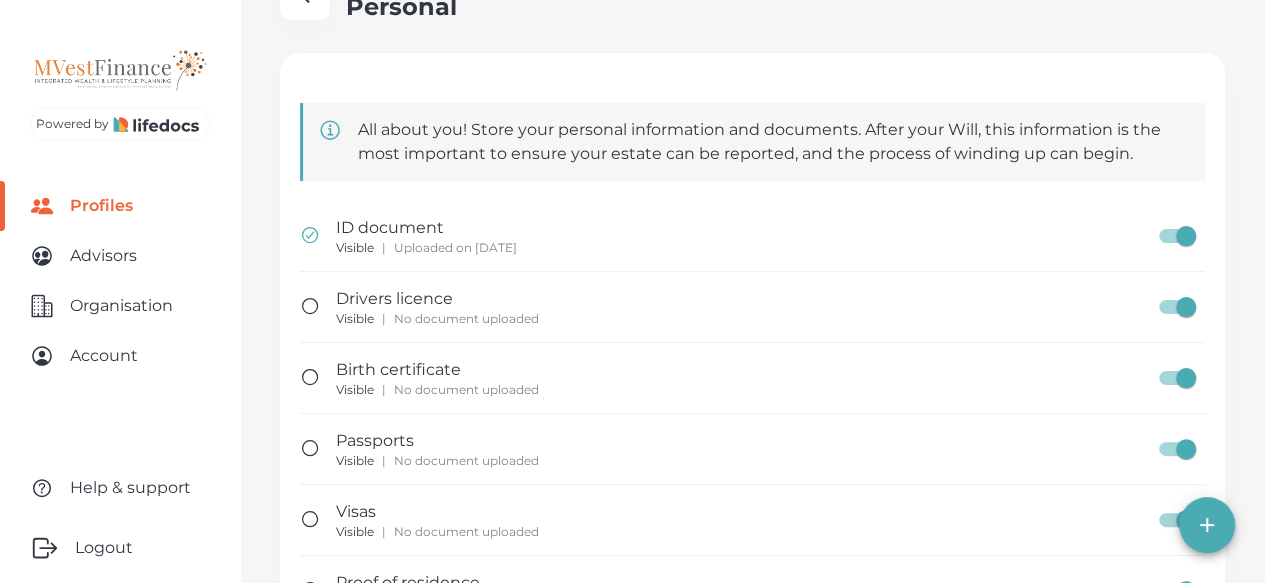 scroll, scrollTop: 100, scrollLeft: 0, axis: vertical 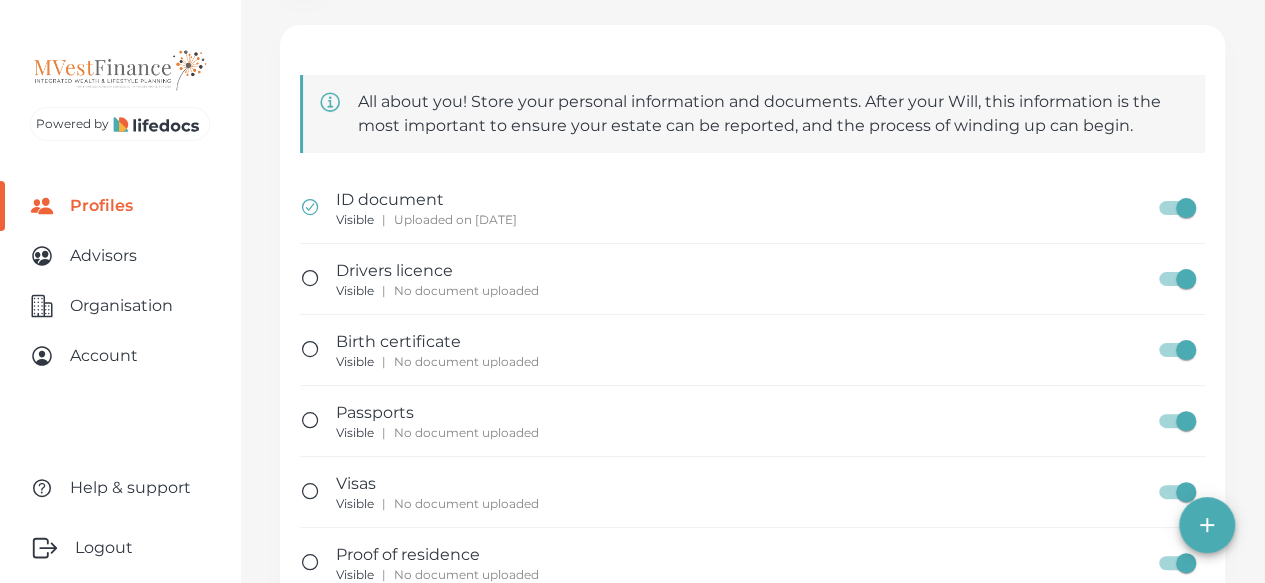 click at bounding box center [1186, 350] 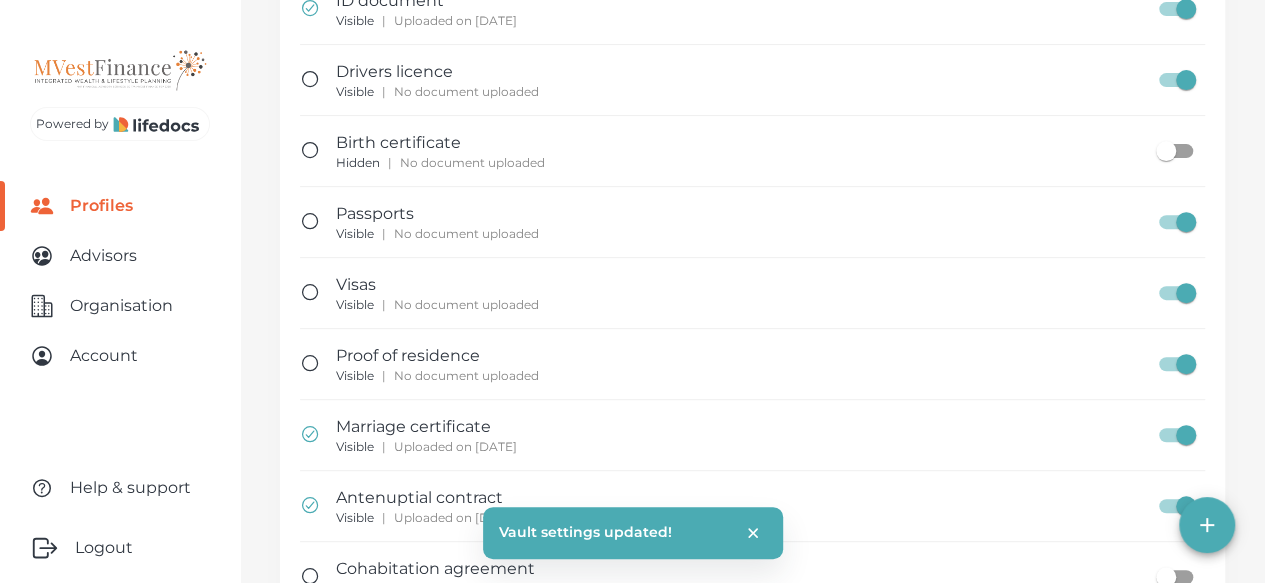 scroll, scrollTop: 300, scrollLeft: 0, axis: vertical 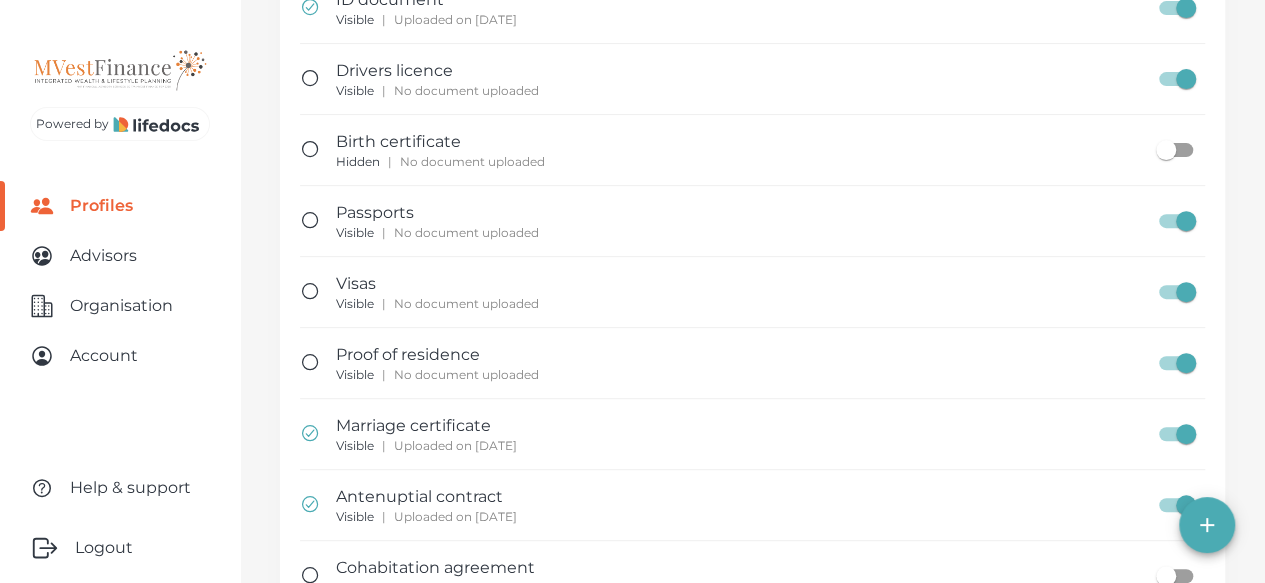 click at bounding box center (1186, 292) 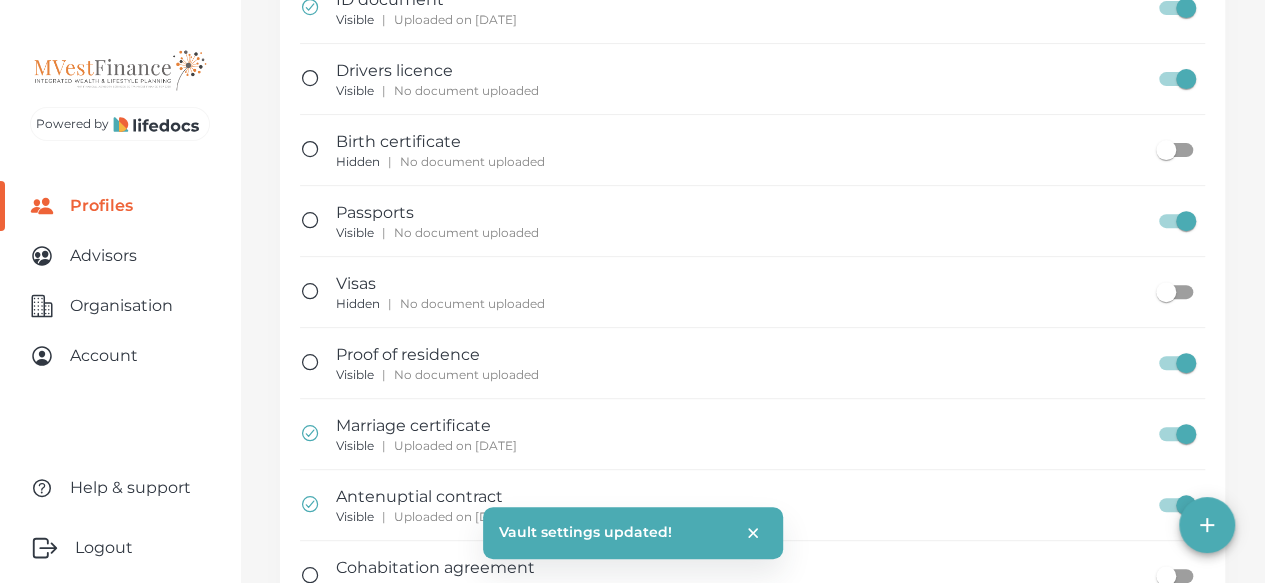 click at bounding box center [1166, 292] 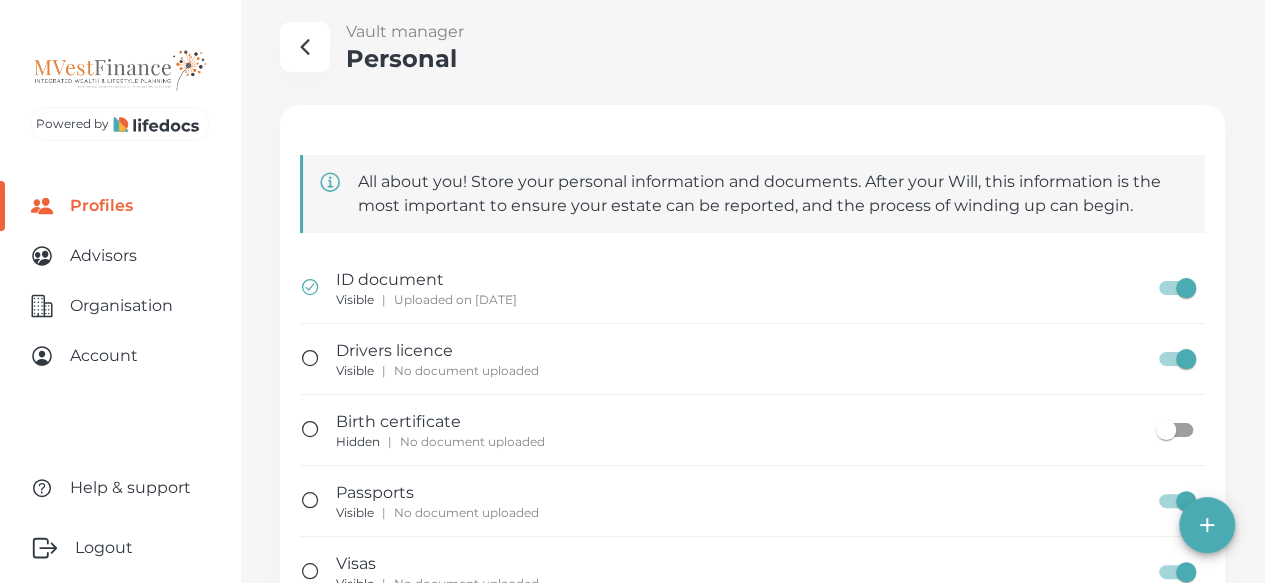 scroll, scrollTop: 0, scrollLeft: 0, axis: both 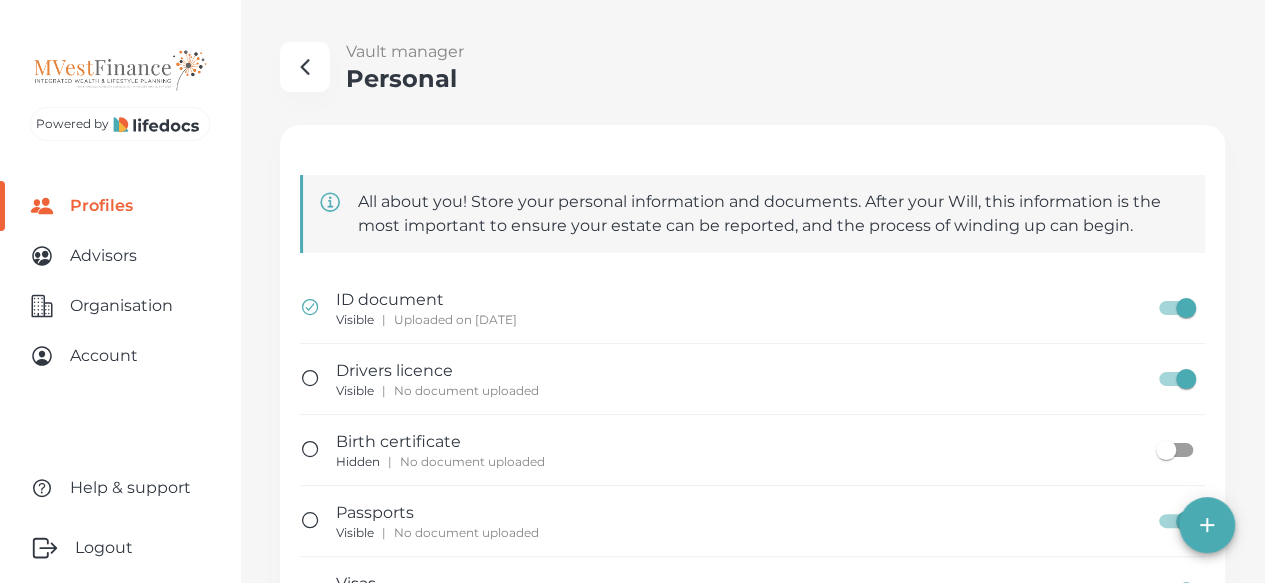 click 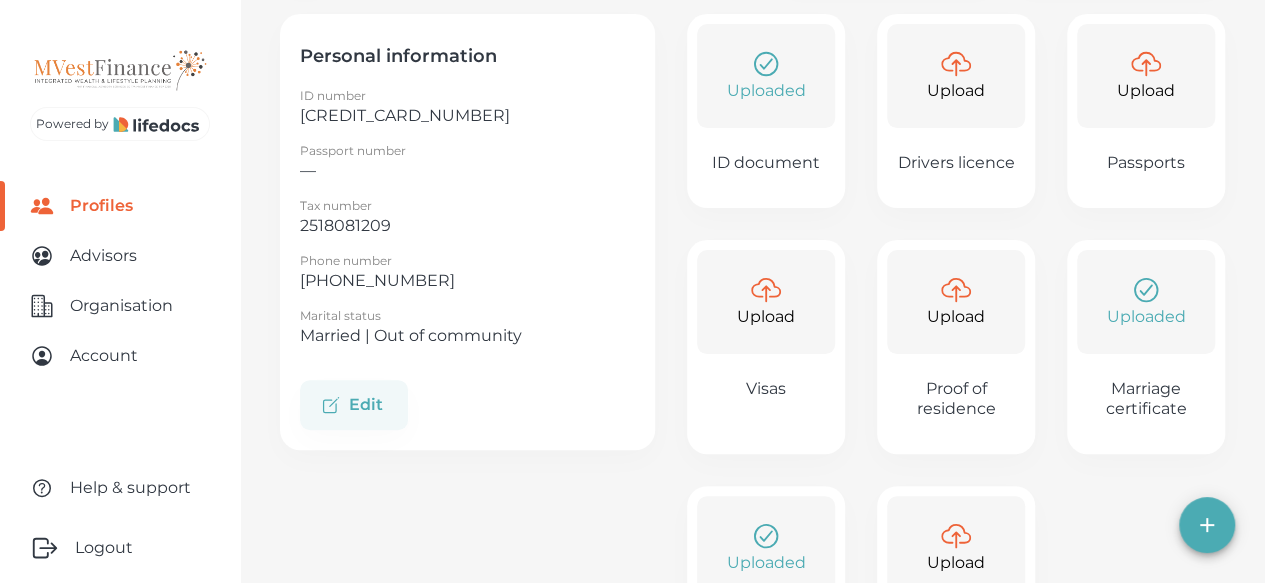 scroll, scrollTop: 0, scrollLeft: 0, axis: both 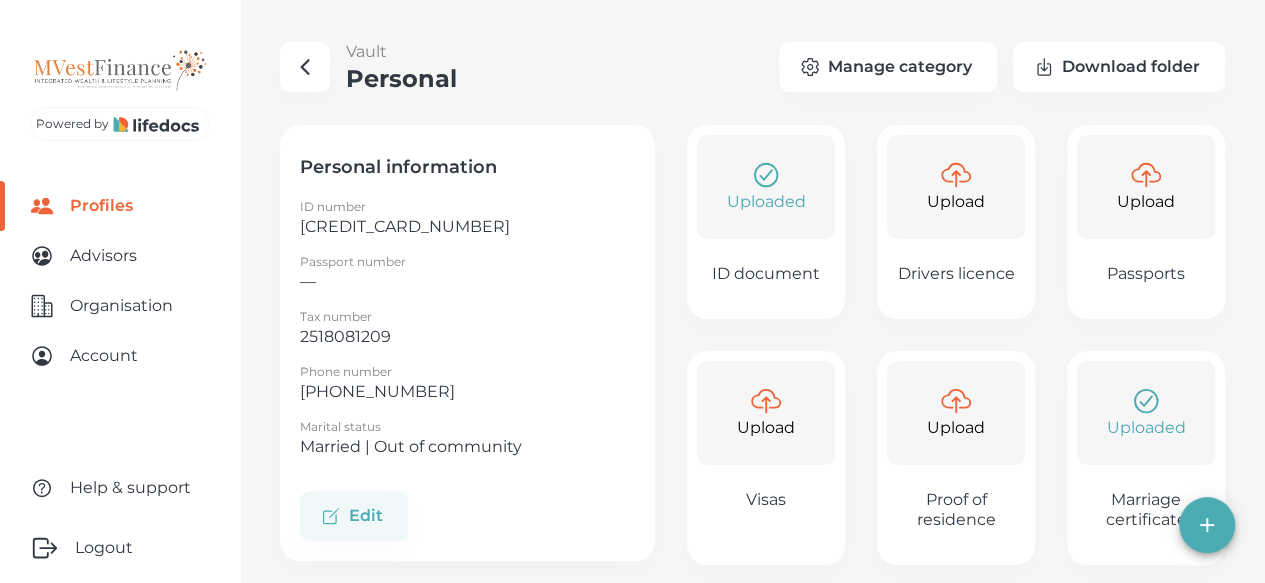 click 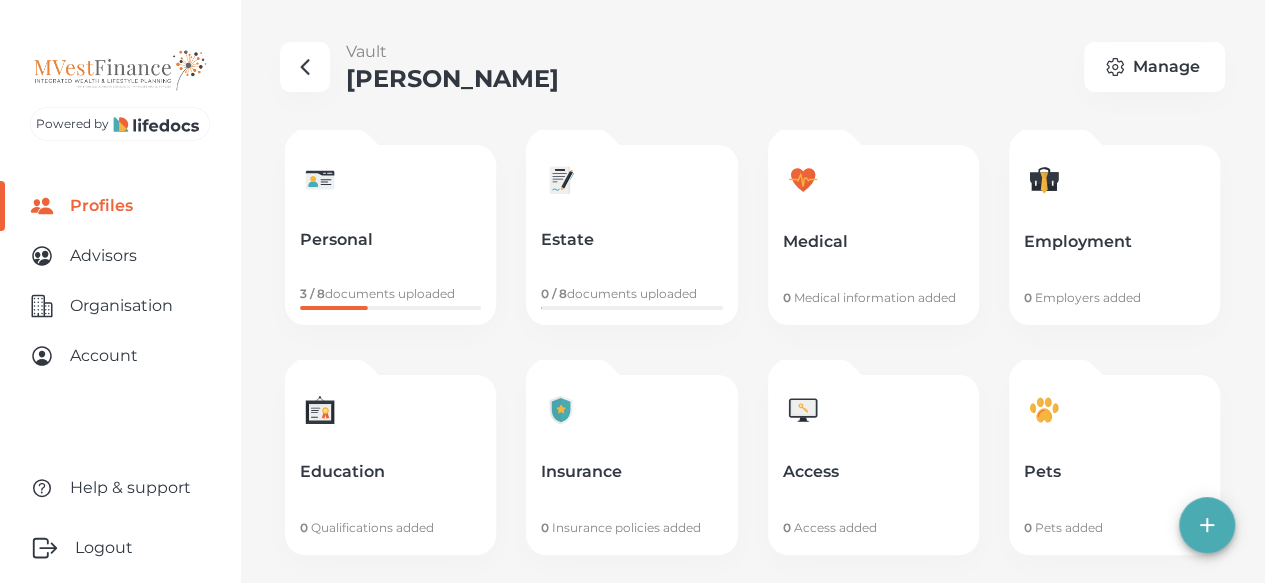 click on "Estate 0 / 8  documents uploaded" at bounding box center [631, 235] 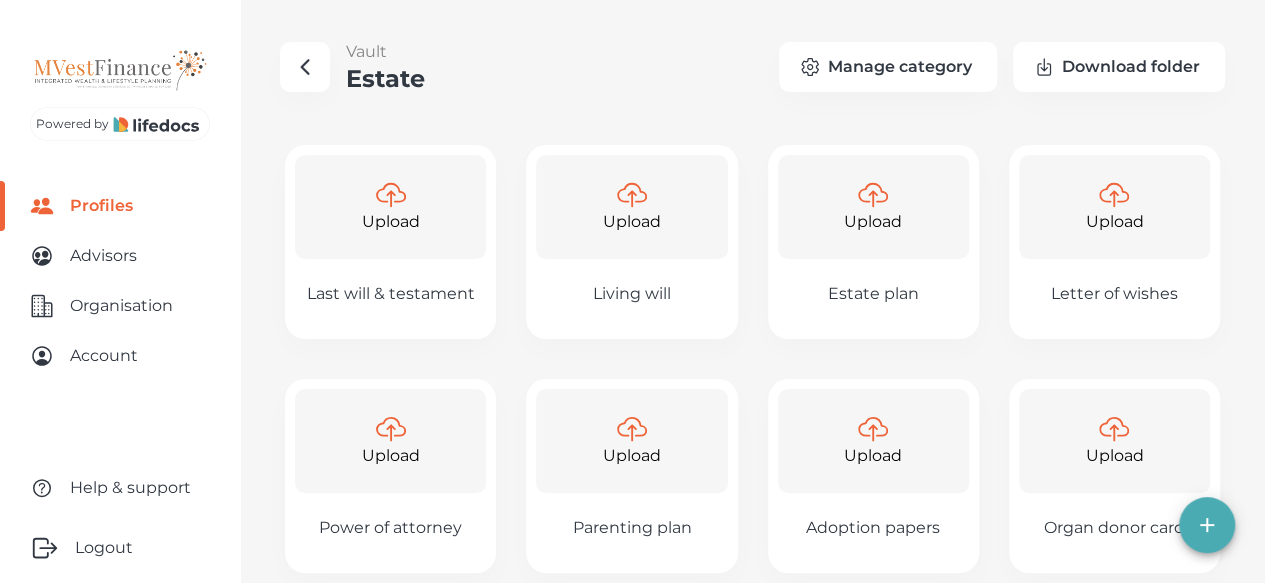 click on "Last will & testament" at bounding box center (391, 294) 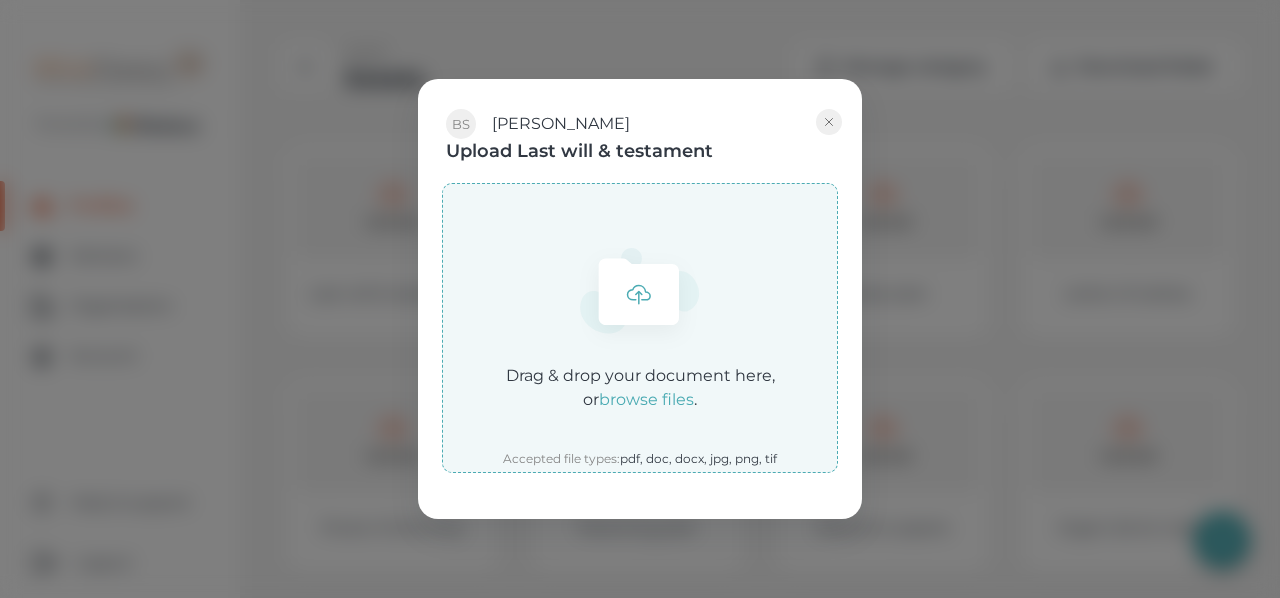 click on "browse files" at bounding box center (646, 399) 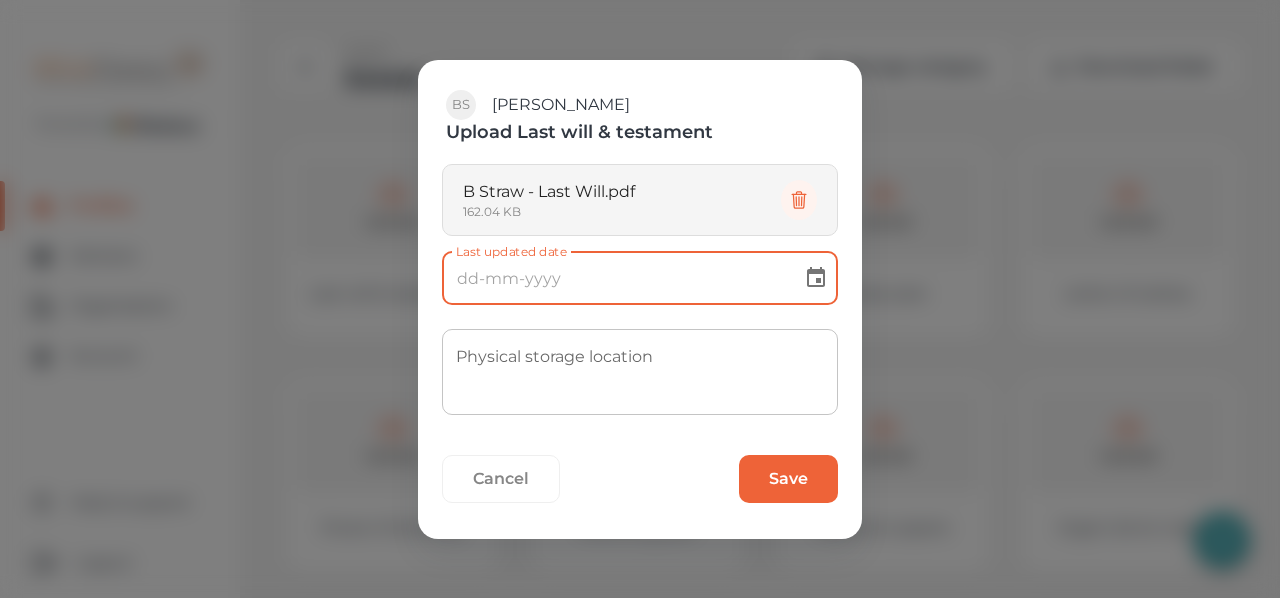 click on "Last updated date" at bounding box center [615, 278] 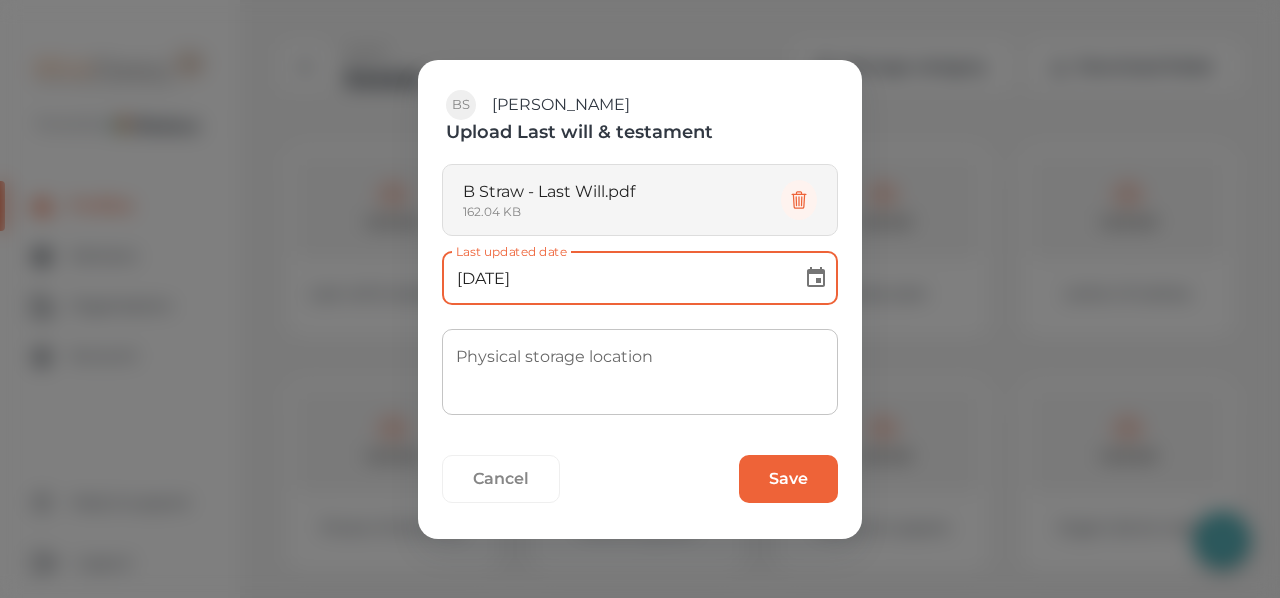 type on "[DATE]" 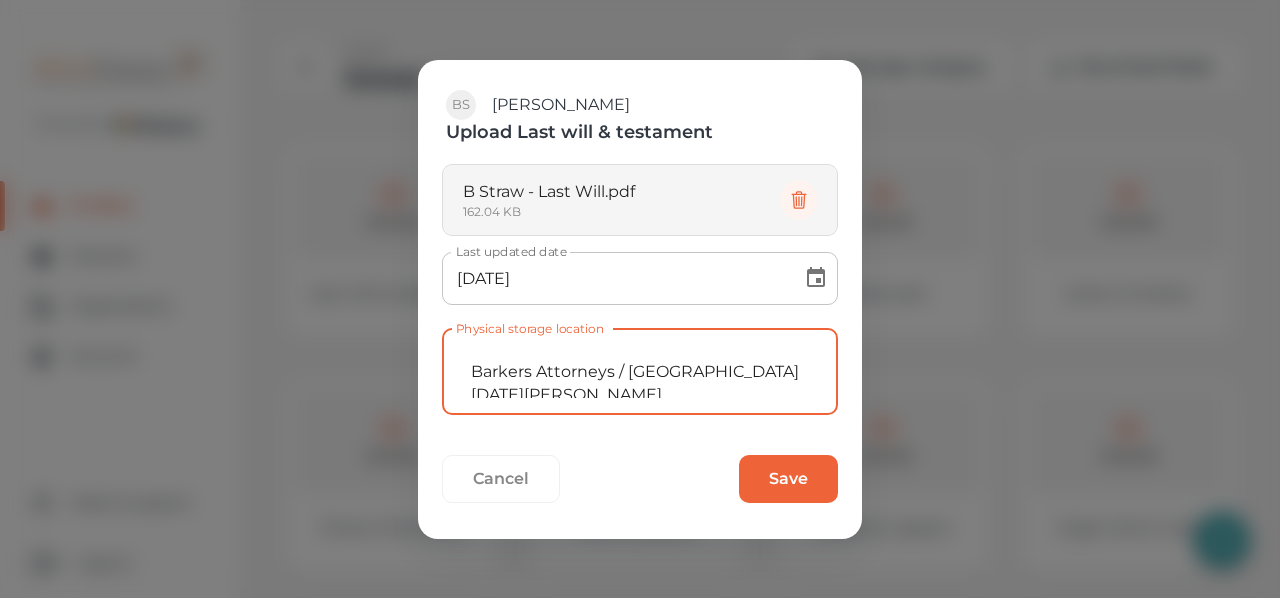 type on "Barkers Attorneys / [GEOGRAPHIC_DATA][DATE][PERSON_NAME]" 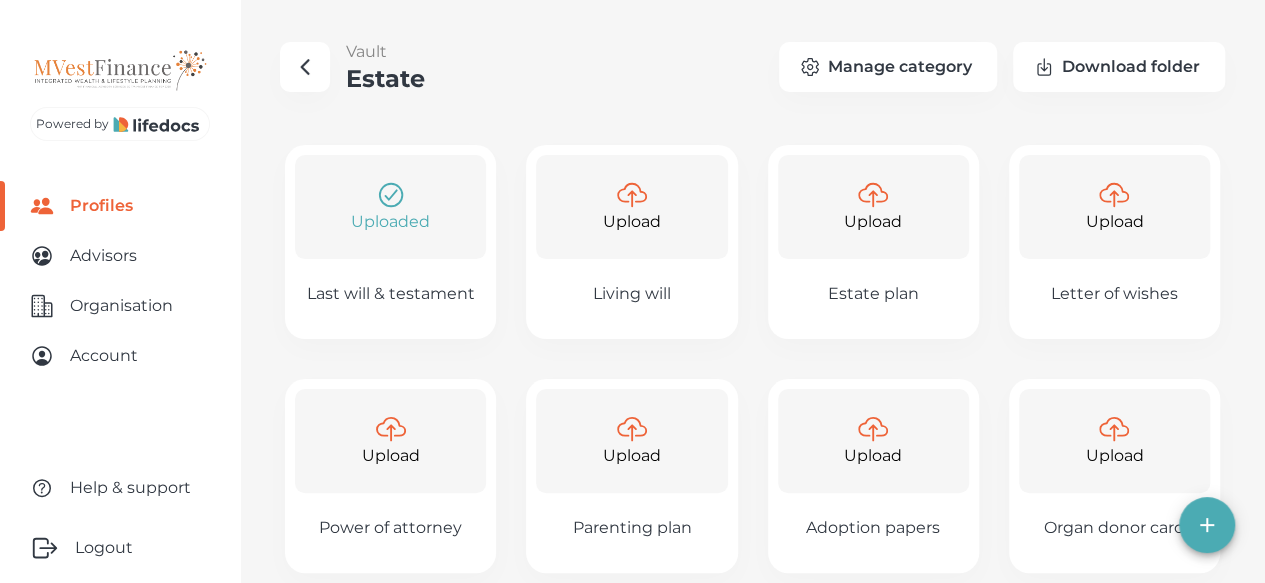 click on "Living will" at bounding box center [632, 294] 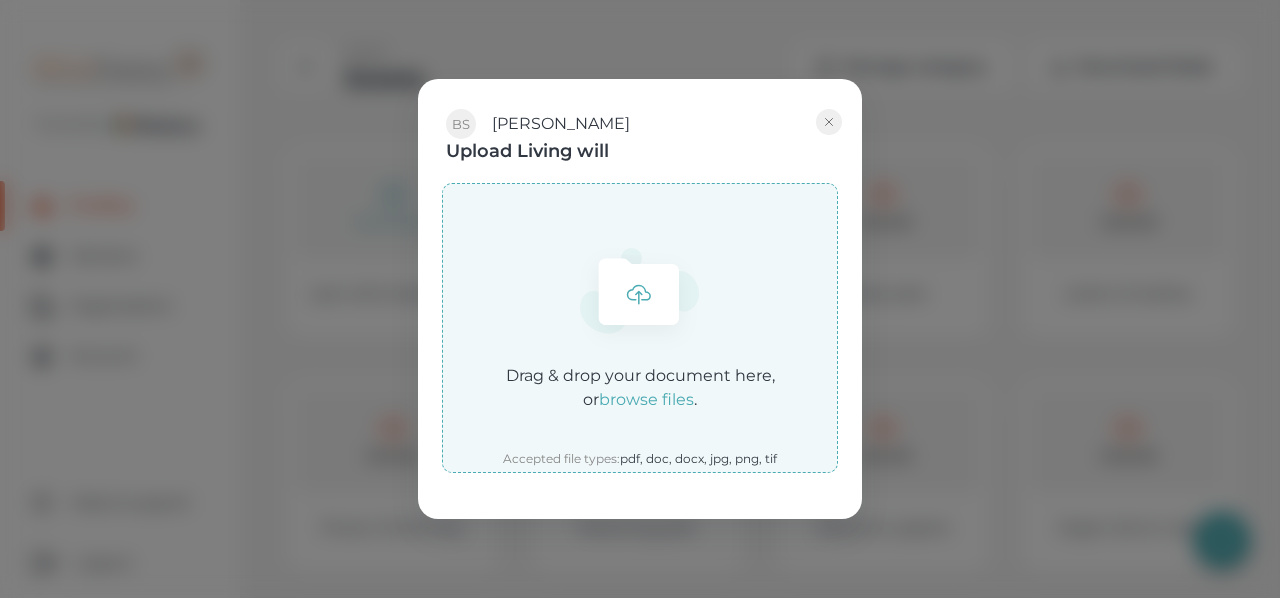 click on "browse files" at bounding box center (646, 399) 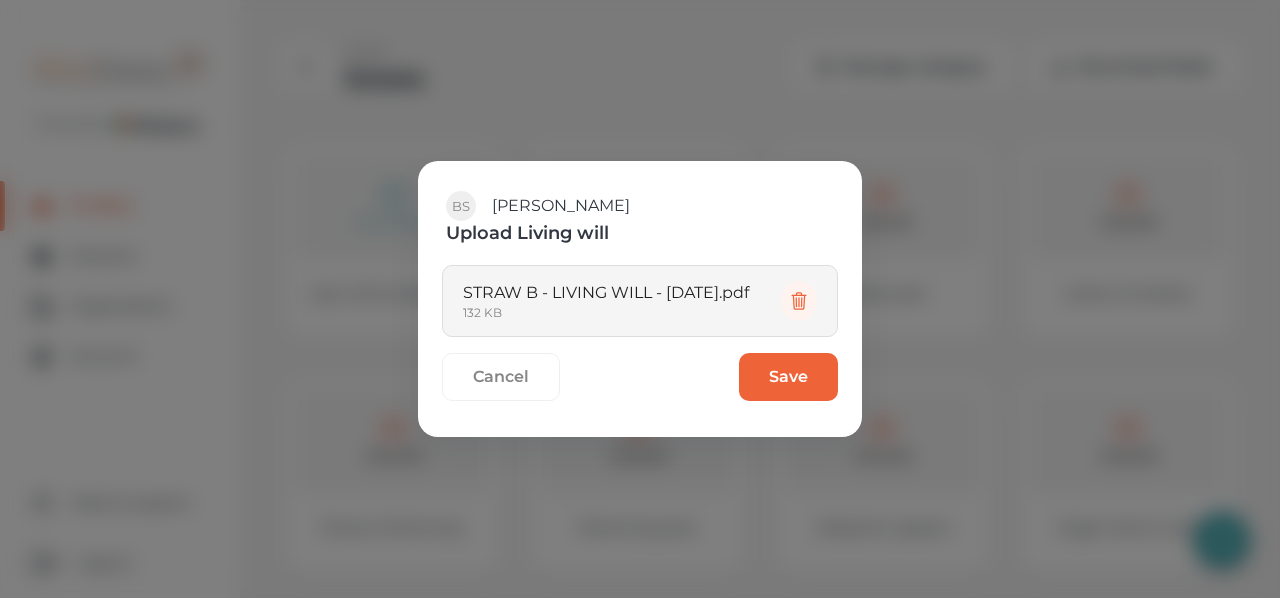 drag, startPoint x: 804, startPoint y: 376, endPoint x: 712, endPoint y: 401, distance: 95.33625 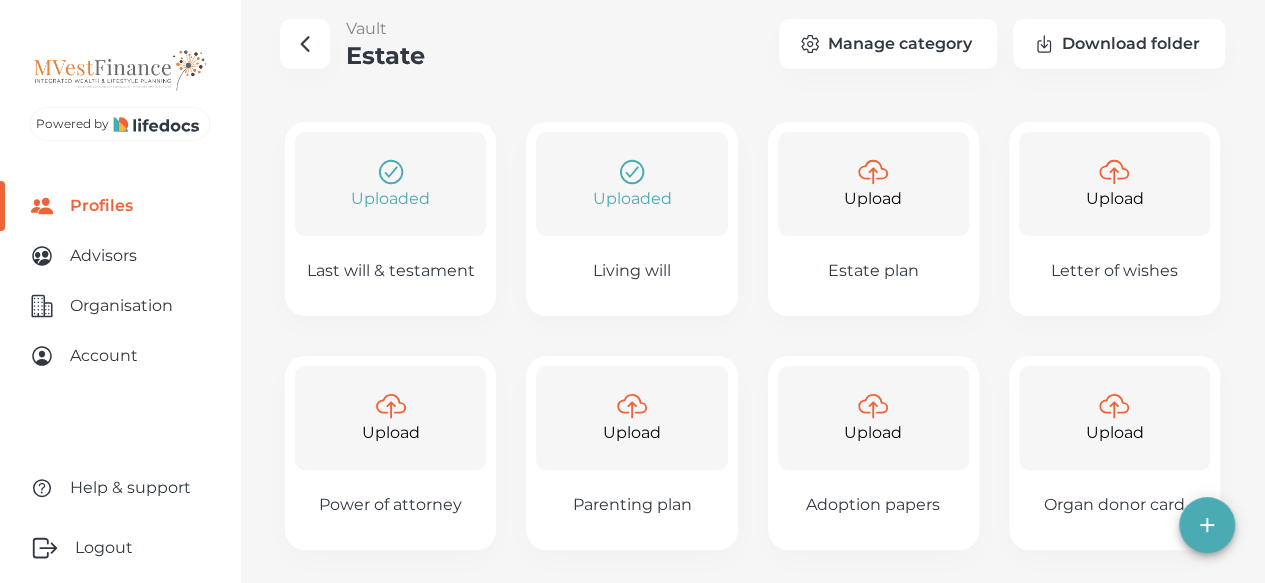 scroll, scrollTop: 0, scrollLeft: 0, axis: both 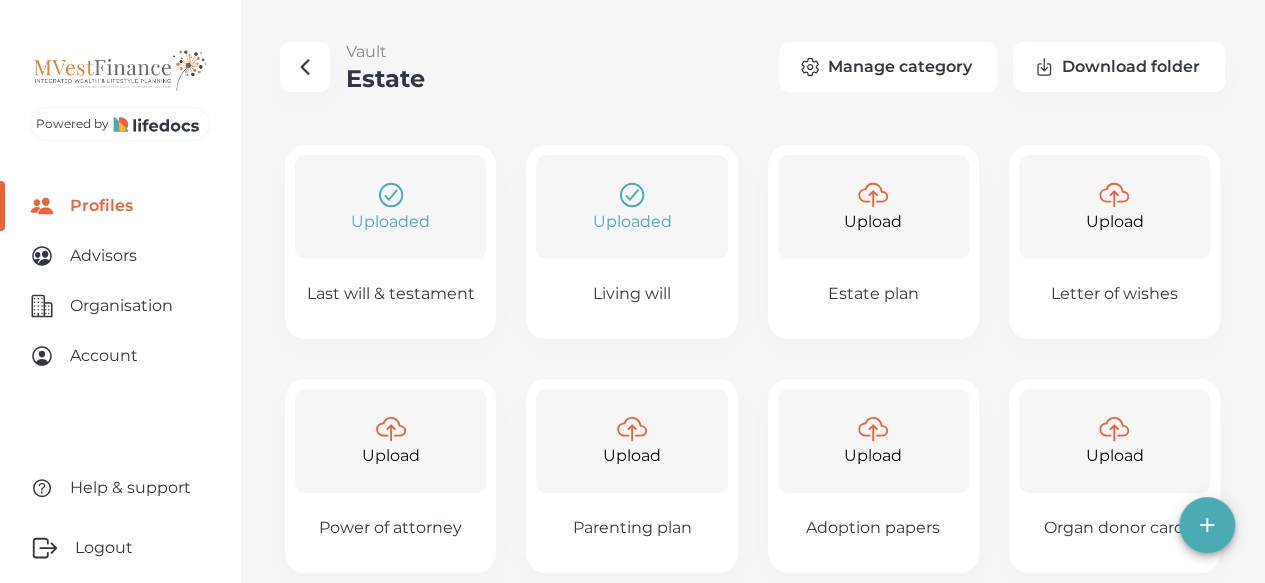 click on "Manage category" at bounding box center [888, 67] 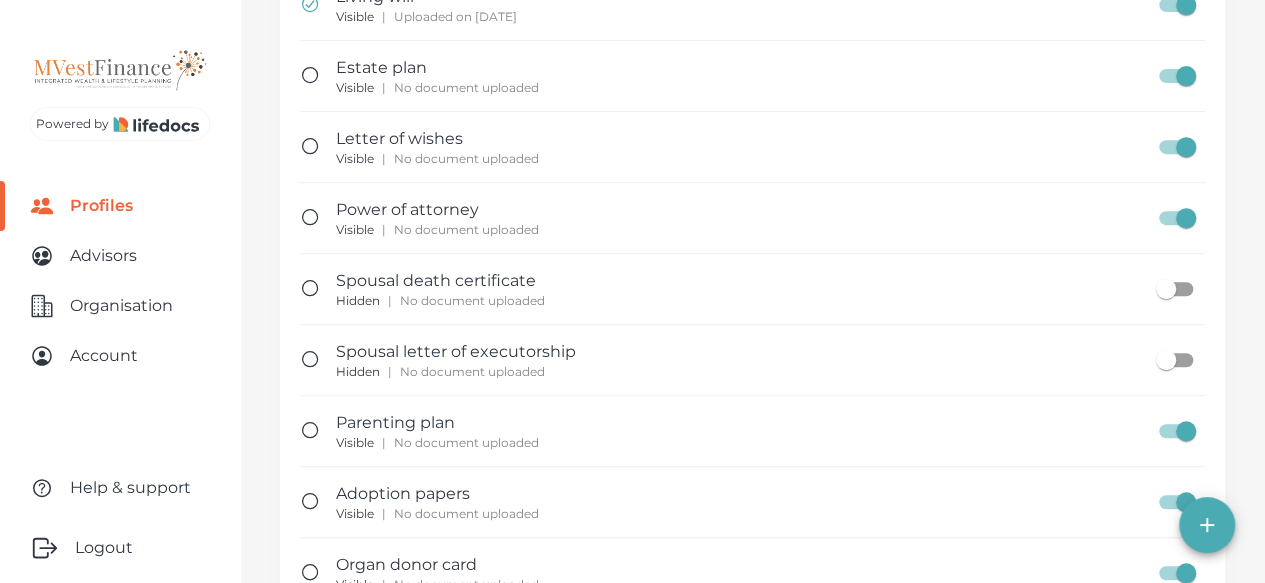scroll, scrollTop: 400, scrollLeft: 0, axis: vertical 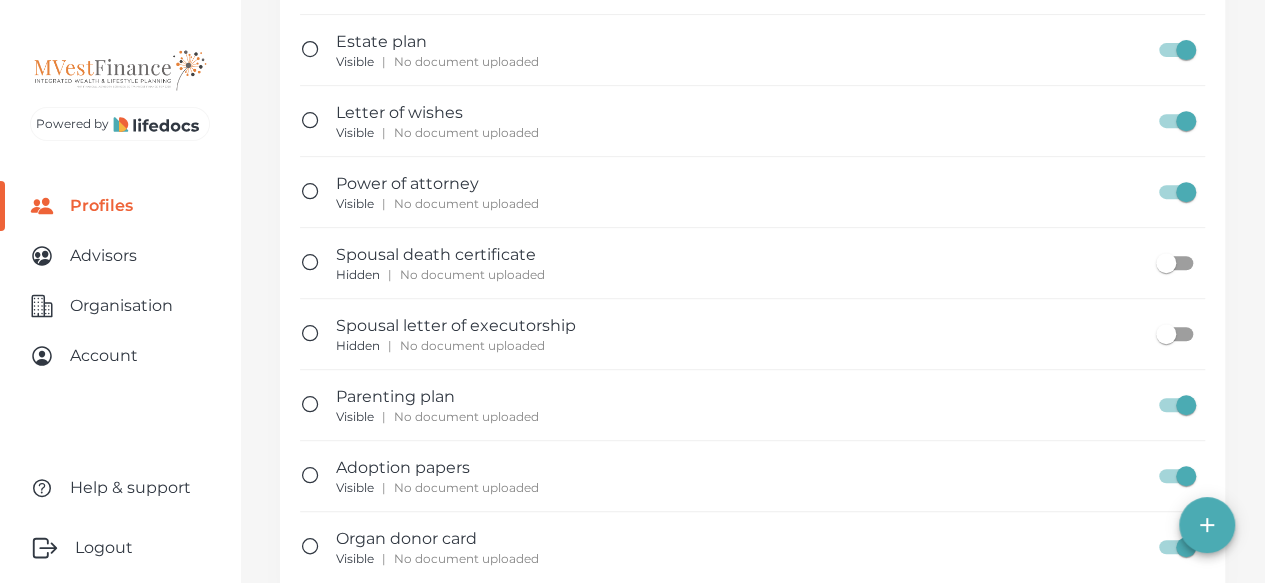 click at bounding box center [1186, 405] 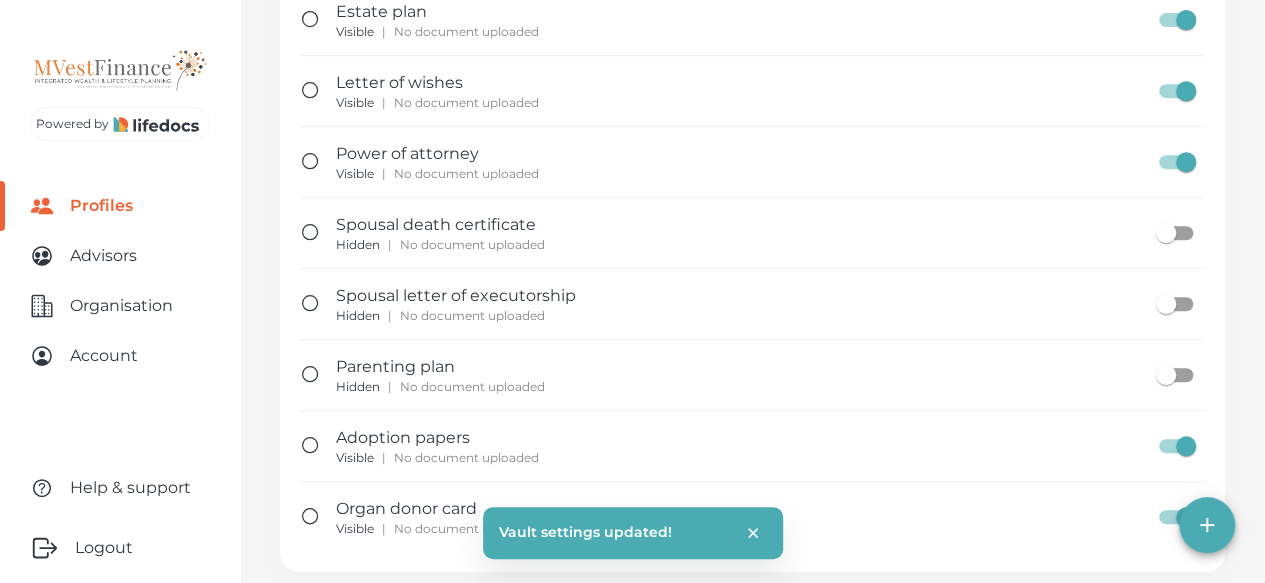 scroll, scrollTop: 456, scrollLeft: 0, axis: vertical 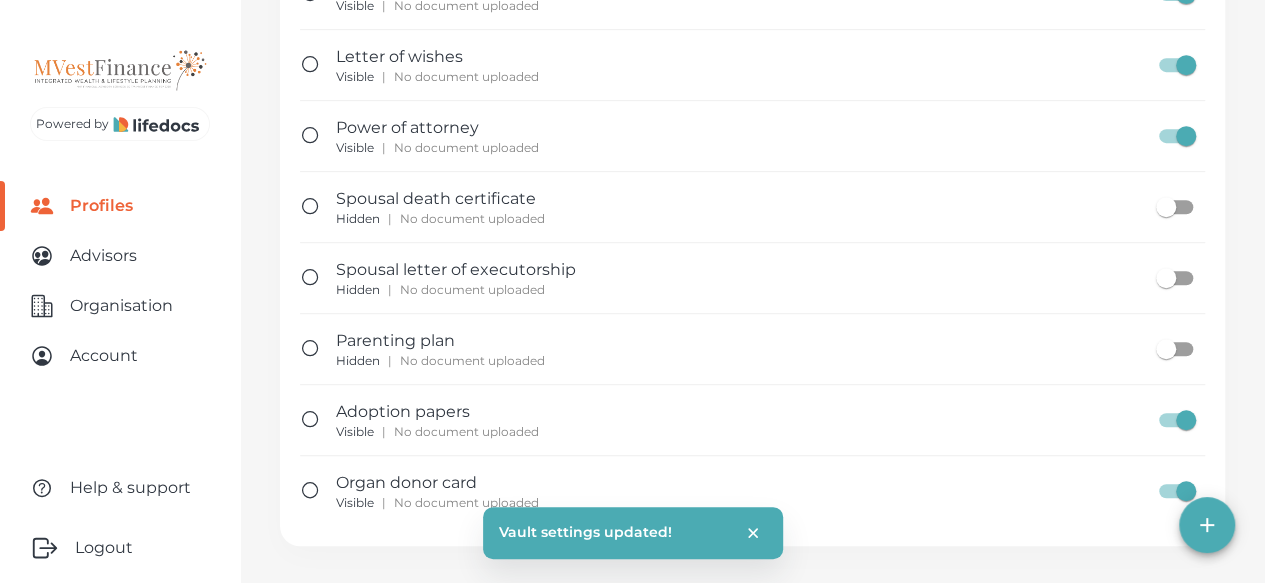 click on "Powered by Profiles Advisors Organisation Account Help & support Logout Vault manager Estate Your most important estate planning documents. Here is where you keep a copy of your will, give its physical location and create your wishes for how your loved ones should continue your legacy. Last will & testament Required | Uploaded on [DATE] Living will Visible | Uploaded on [DATE] Estate plan Visible | No document uploaded Letter of wishes Visible | No document uploaded Power of attorney Visible | No document uploaded Spousal death certificate Hidden | No document uploaded Spousal letter of executorship Hidden | No document uploaded Parenting plan Hidden | No document uploaded Adoption papers Visible | No document uploaded Organ donor card Visible | No document uploaded Vault settings updated! Create contact Upload documents" at bounding box center [632, 65] 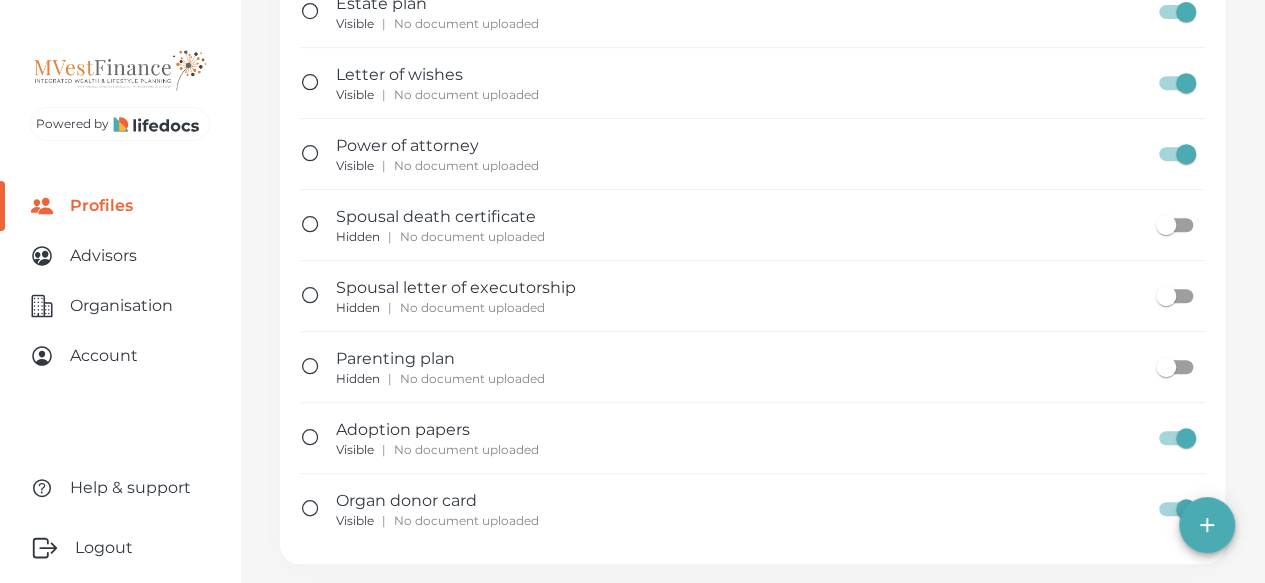 scroll, scrollTop: 456, scrollLeft: 0, axis: vertical 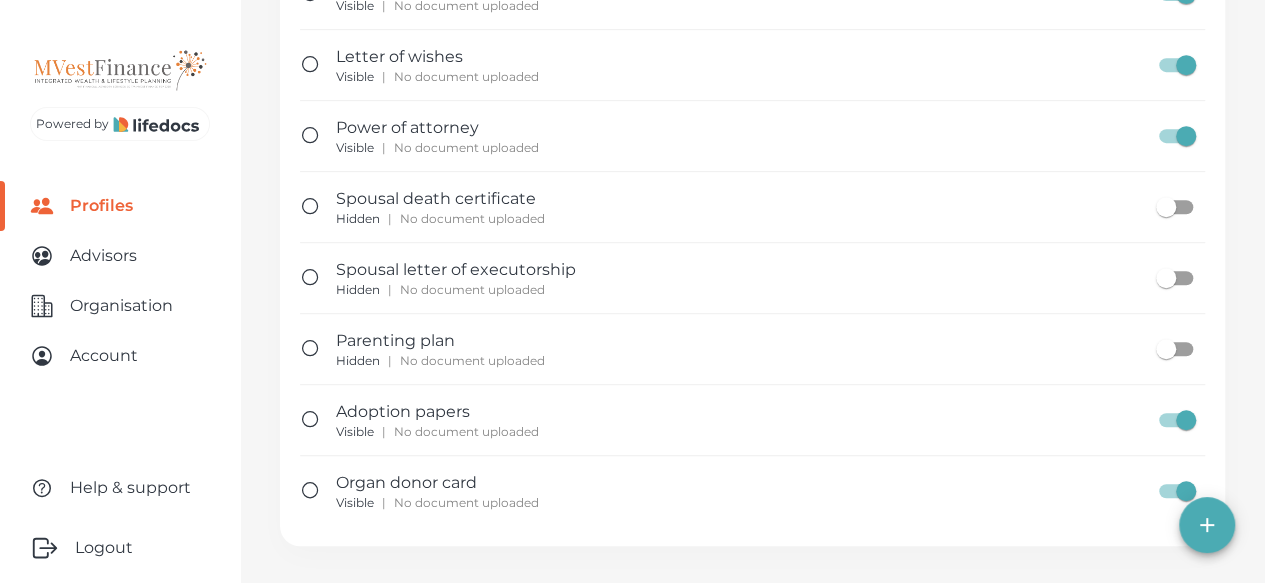click at bounding box center [1186, 420] 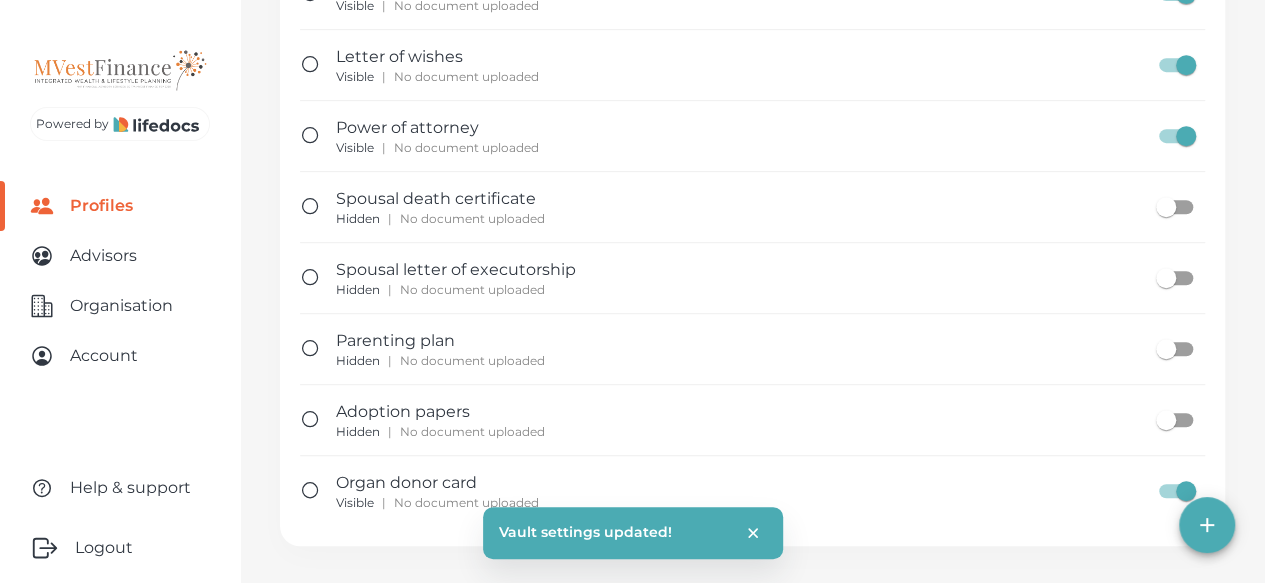 scroll, scrollTop: 0, scrollLeft: 0, axis: both 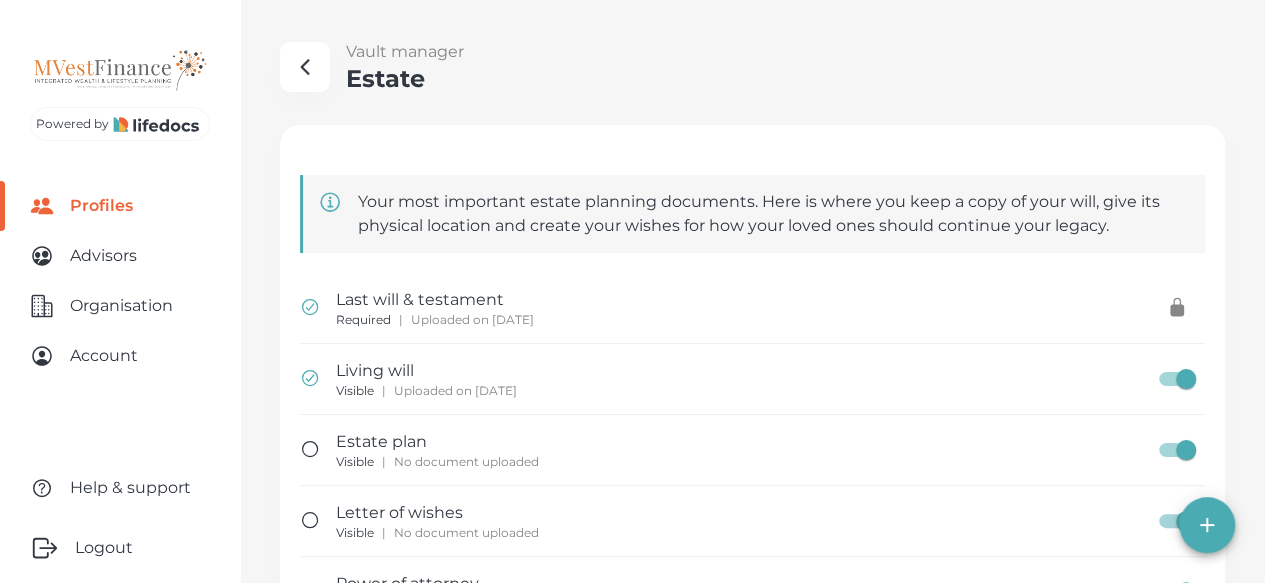 click 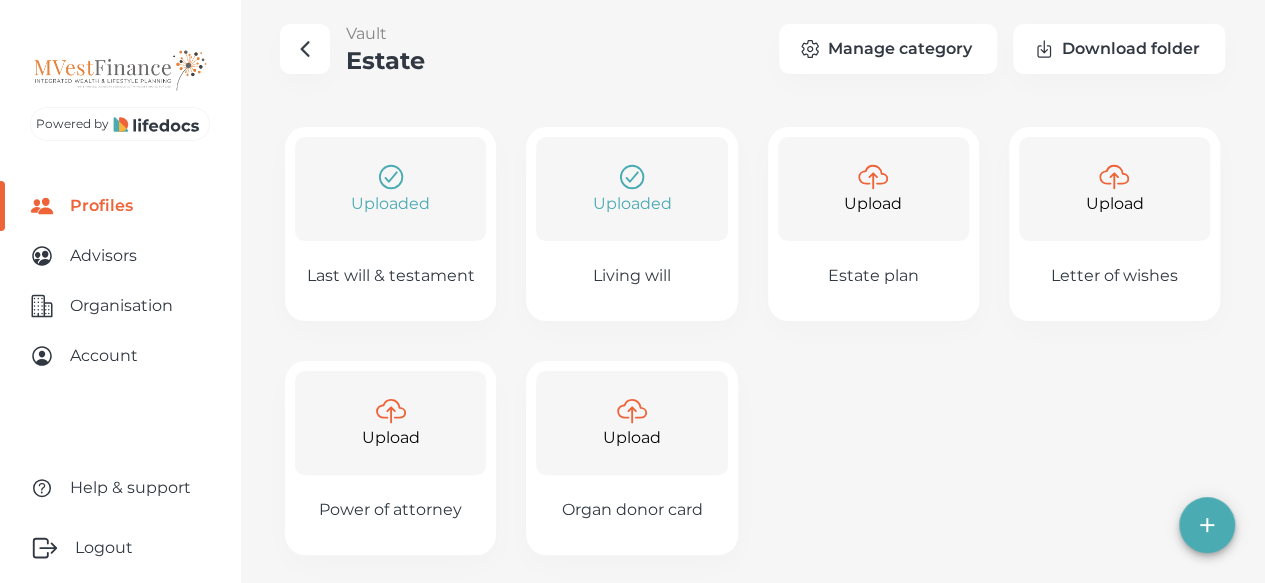 scroll, scrollTop: 0, scrollLeft: 0, axis: both 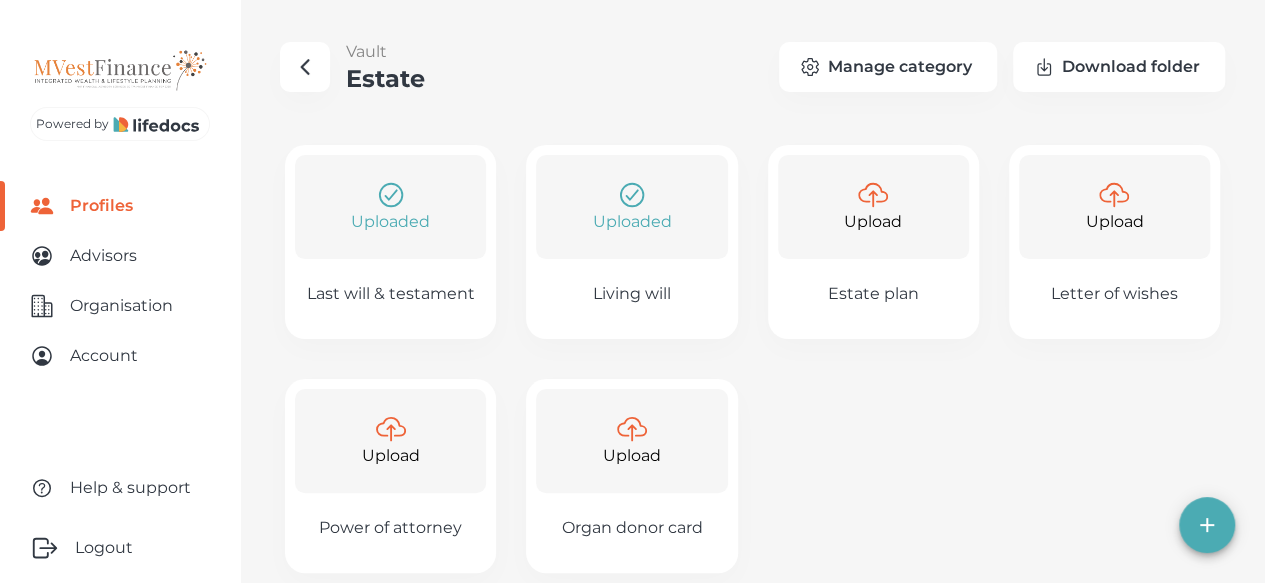 click 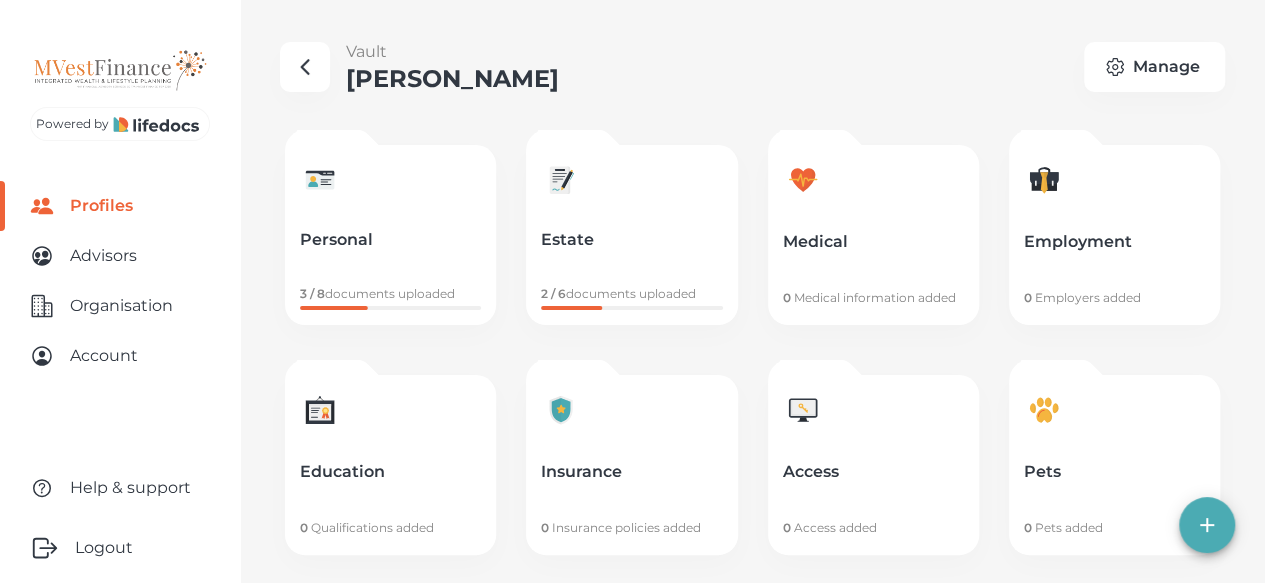 click on "0   Medical information   added" at bounding box center [873, 298] 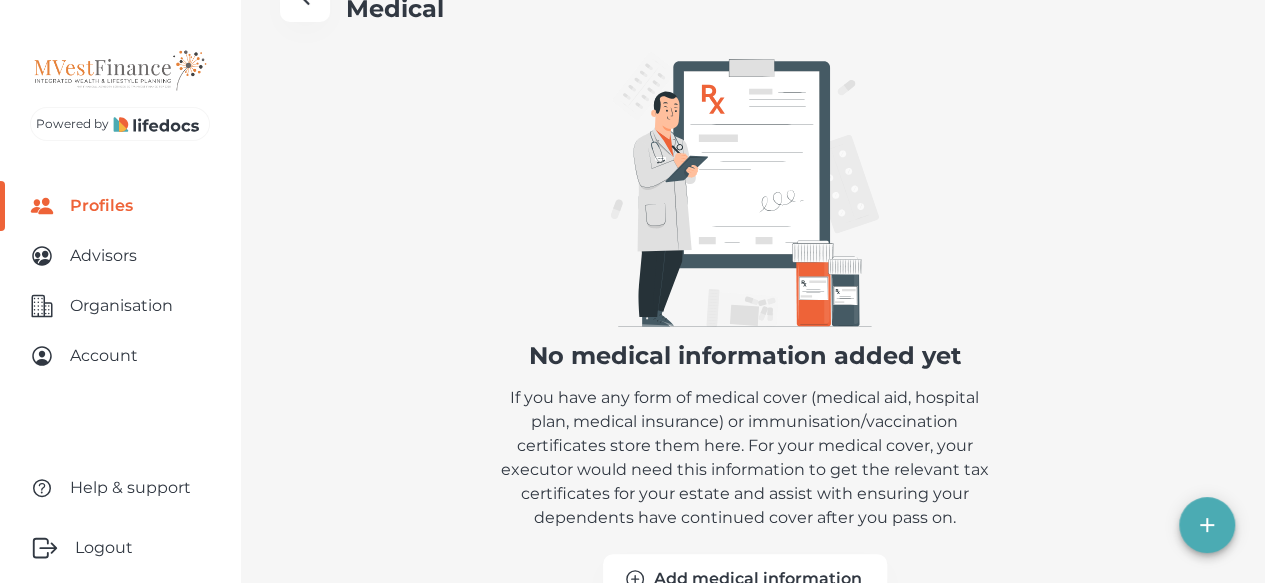 scroll, scrollTop: 131, scrollLeft: 0, axis: vertical 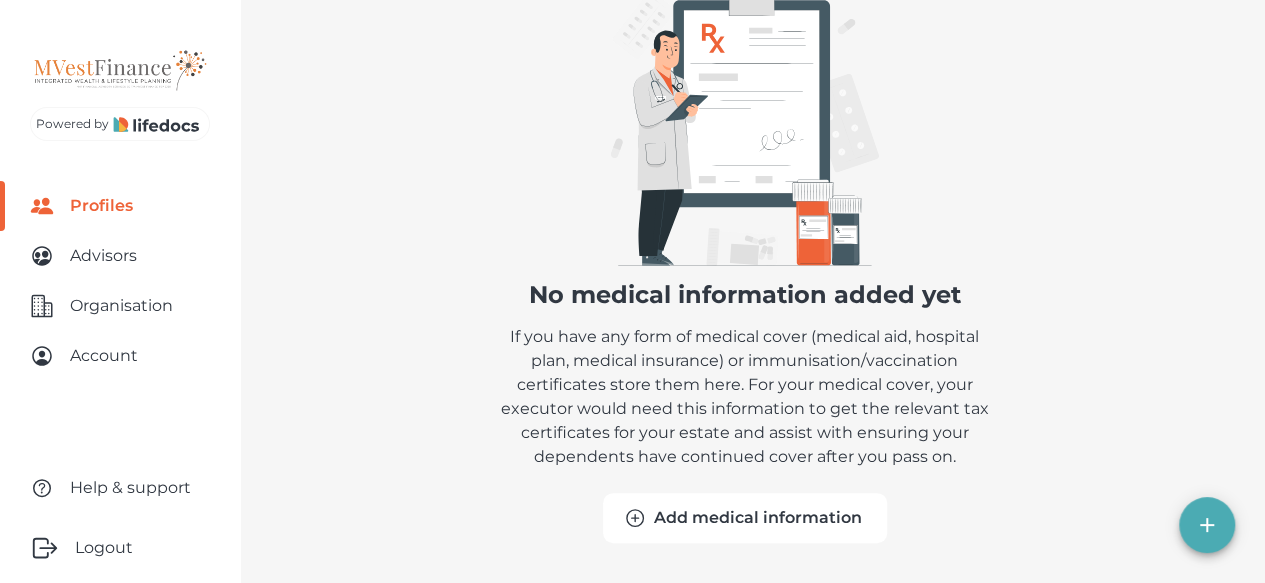 click on "Add medical information" at bounding box center (745, 518) 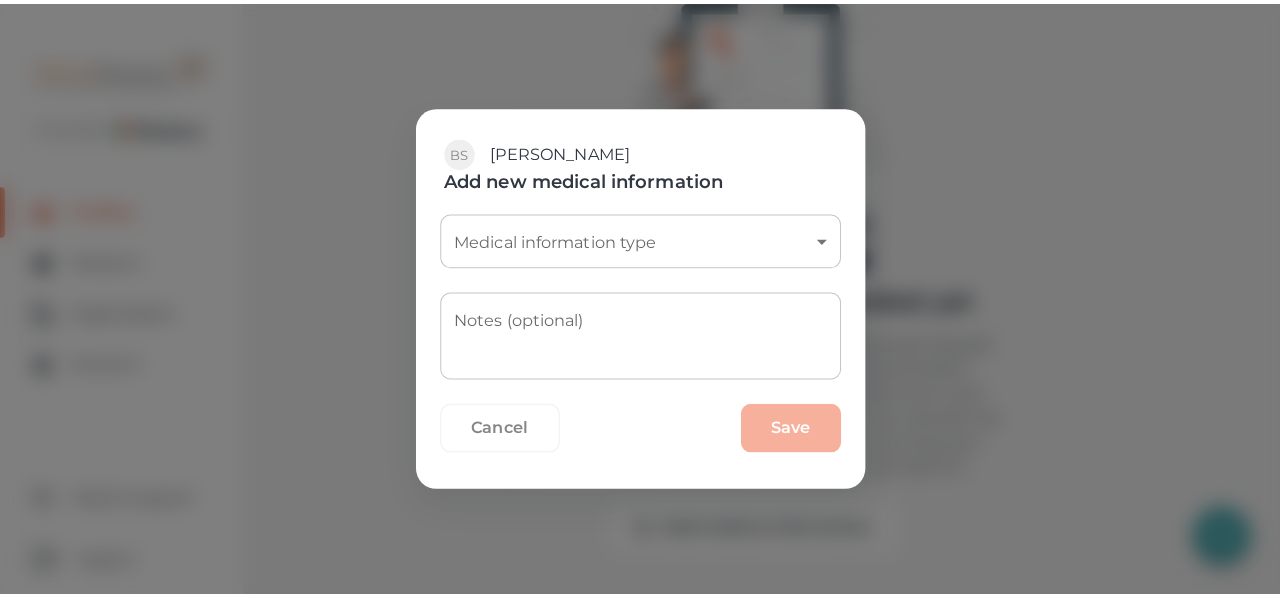 scroll, scrollTop: 116, scrollLeft: 0, axis: vertical 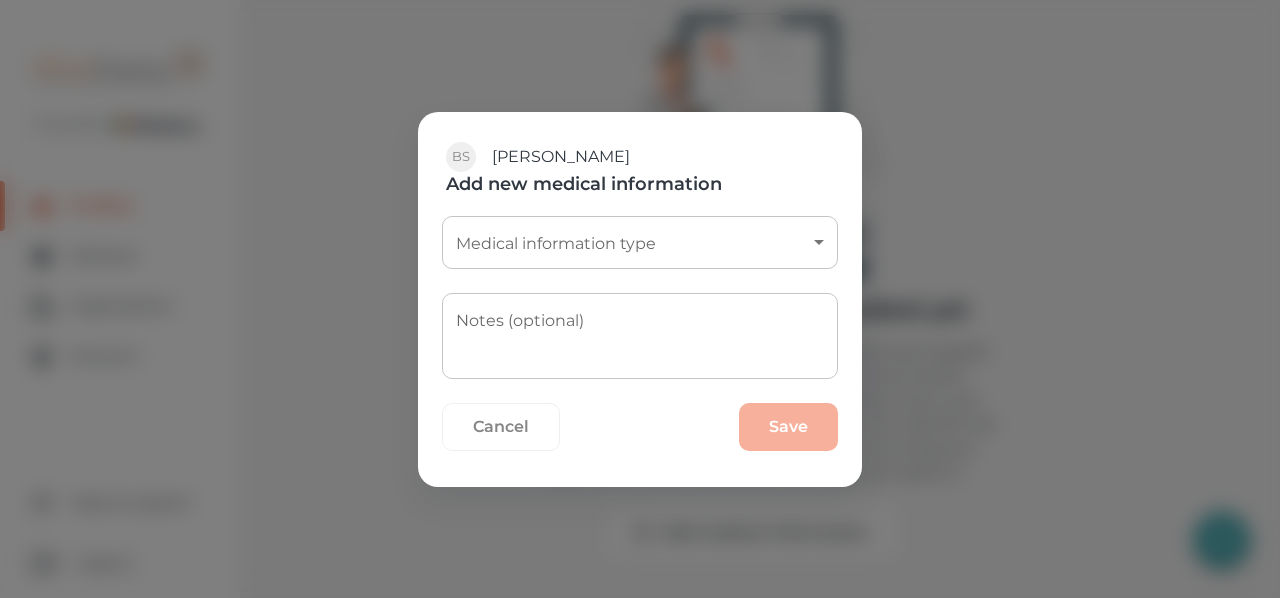 click on "Powered by Profiles Advisors Organisation Account Help & support Logout Vault Medical No medical information added yet If you have any form of medical cover (medical aid, hospital plan, medical insurance) or immunisation/vaccination certificates store them here. For your medical cover, your executor would need this information to get the relevant tax certificates for your estate and assist with ensuring your dependents have continued cover after you pass on. Add medical information Create contact Upload documents BS [PERSON_NAME] Add new medical information Medical information type ​ Medical information type Notes (optional) x Notes (optional) Cancel Save" at bounding box center [640, 241] 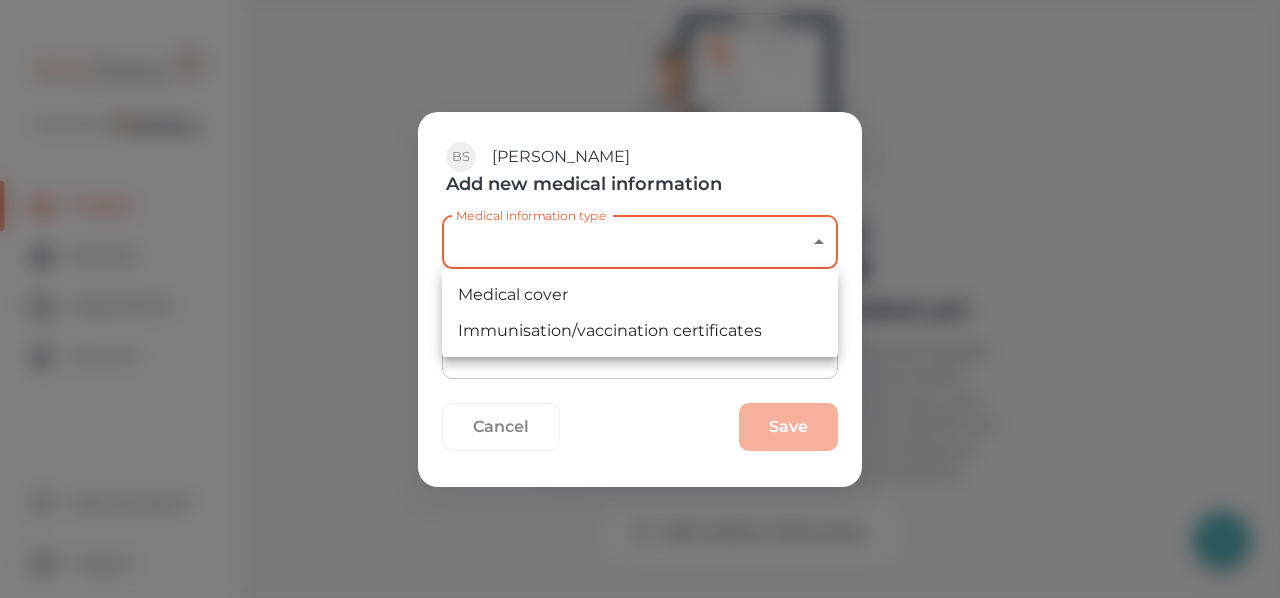 click on "Medical cover" at bounding box center [640, 295] 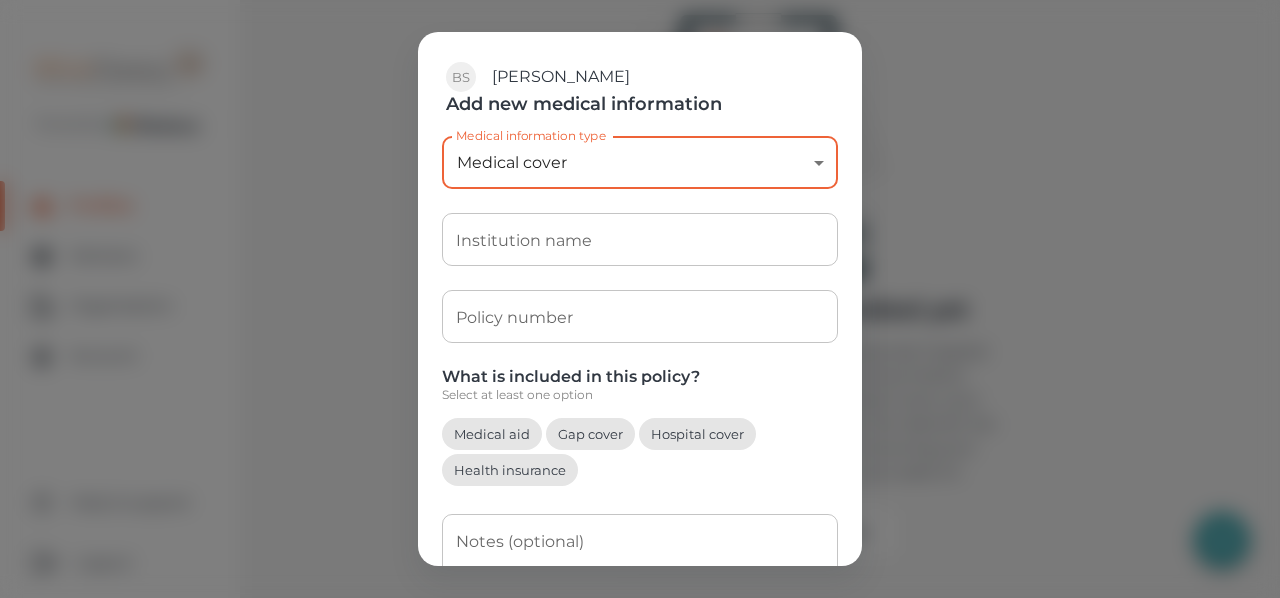 click on "Institution name" at bounding box center (640, 239) 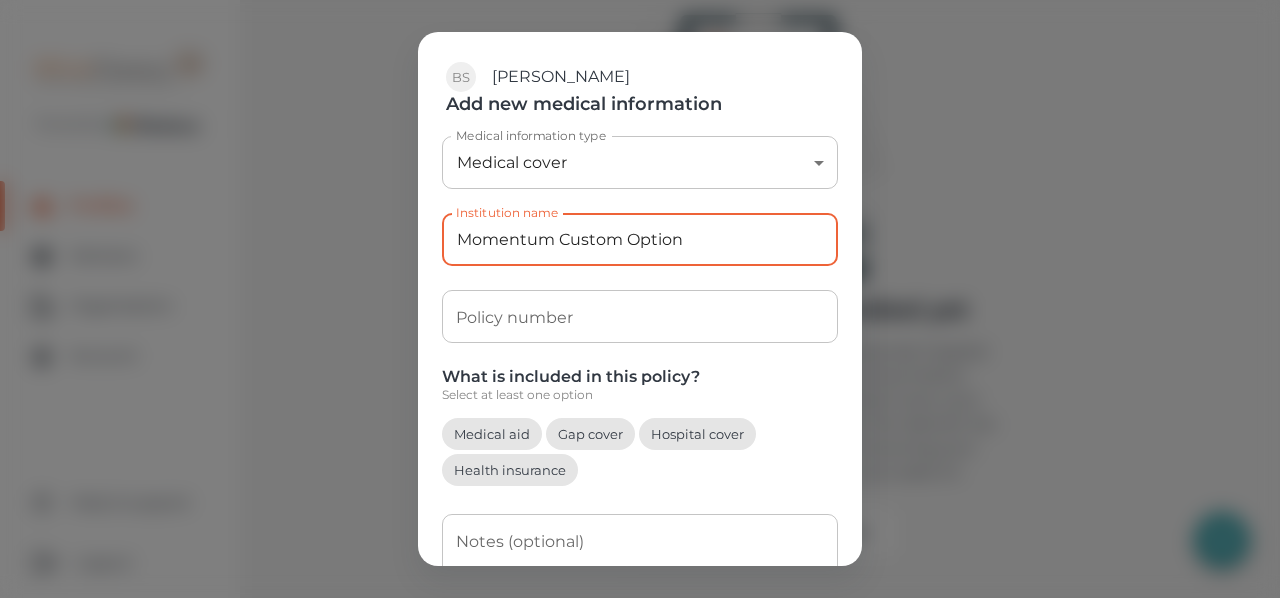 type on "Momentum Custom Option" 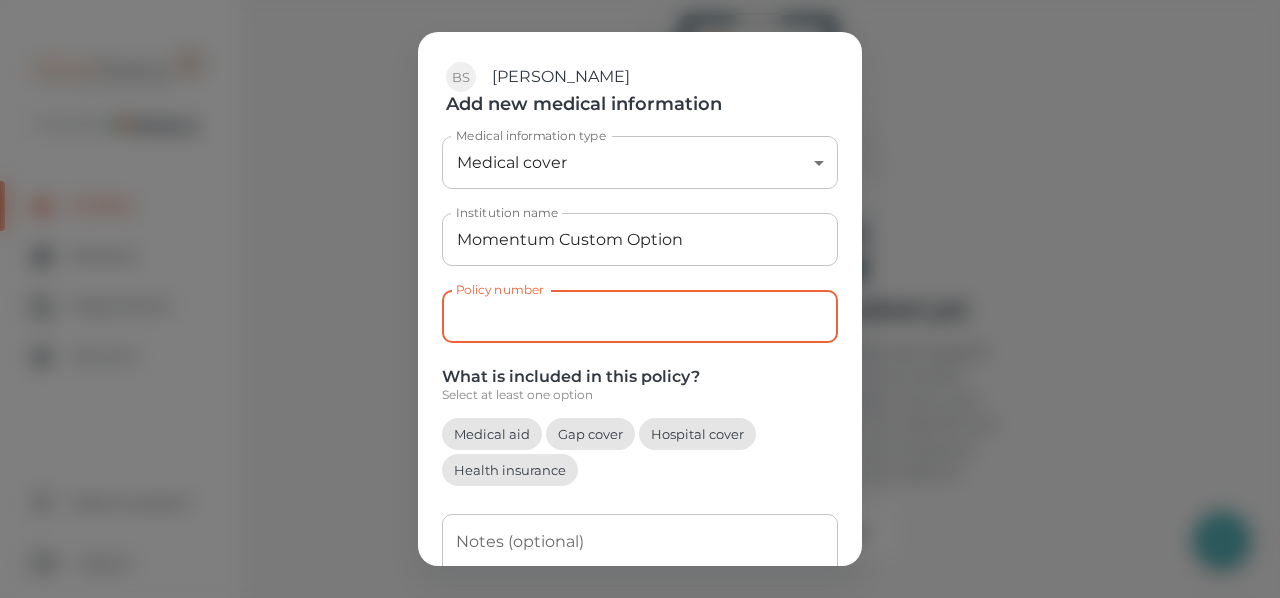 click on "Policy number" at bounding box center [640, 316] 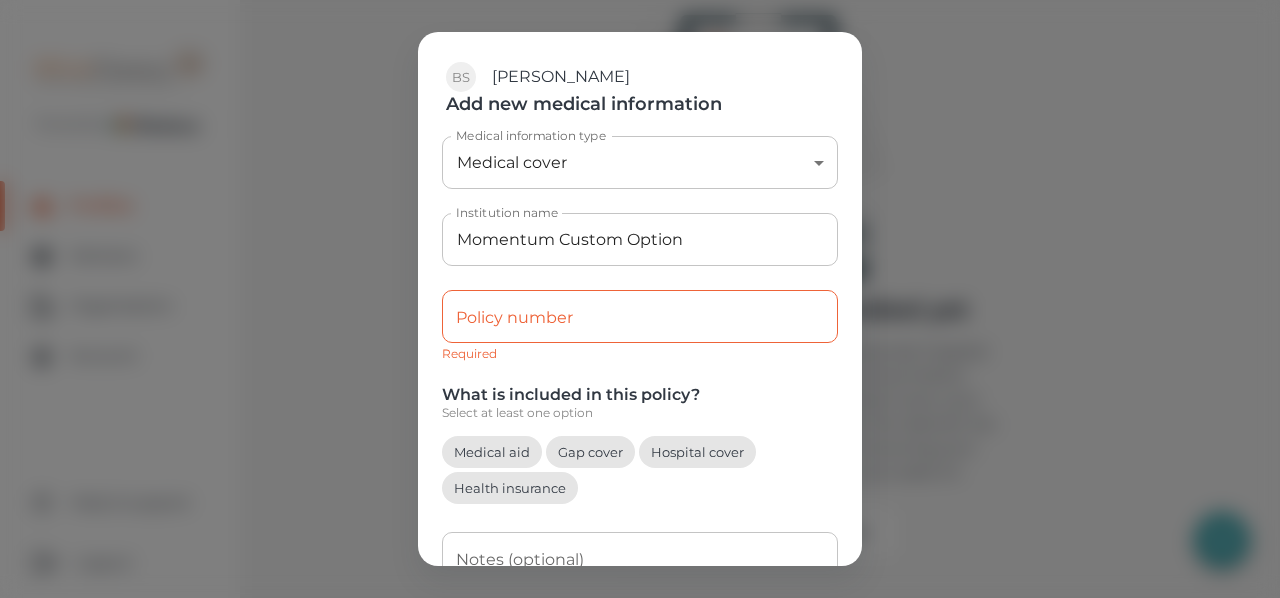 click on "What is included in this policy?" at bounding box center [640, 395] 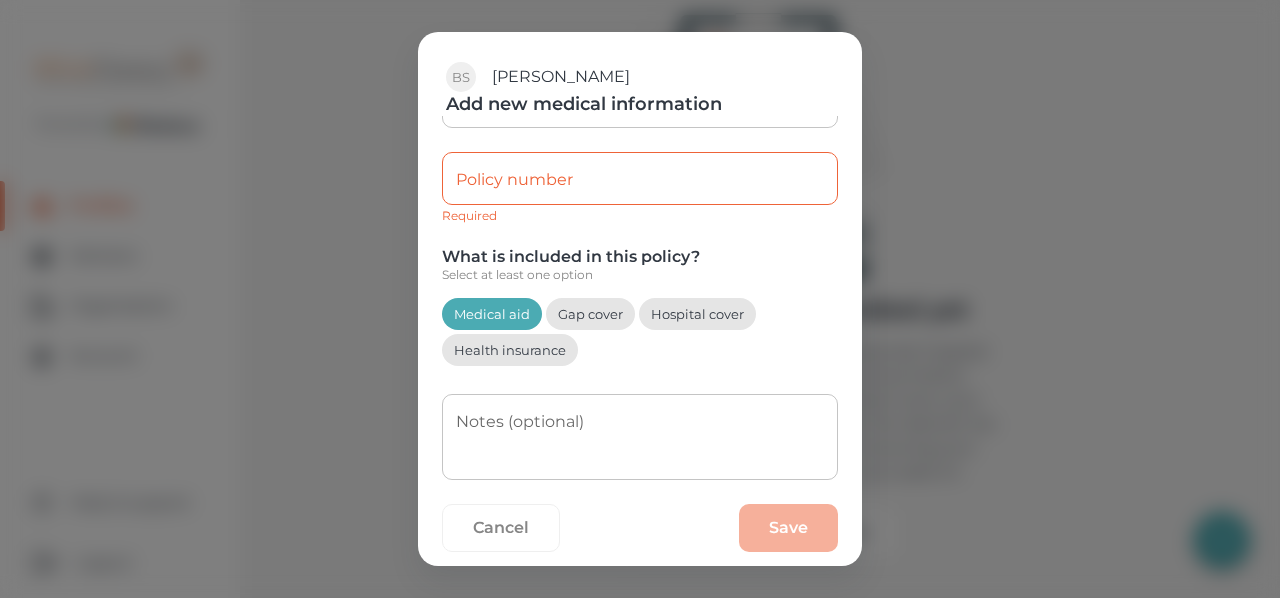 scroll, scrollTop: 159, scrollLeft: 0, axis: vertical 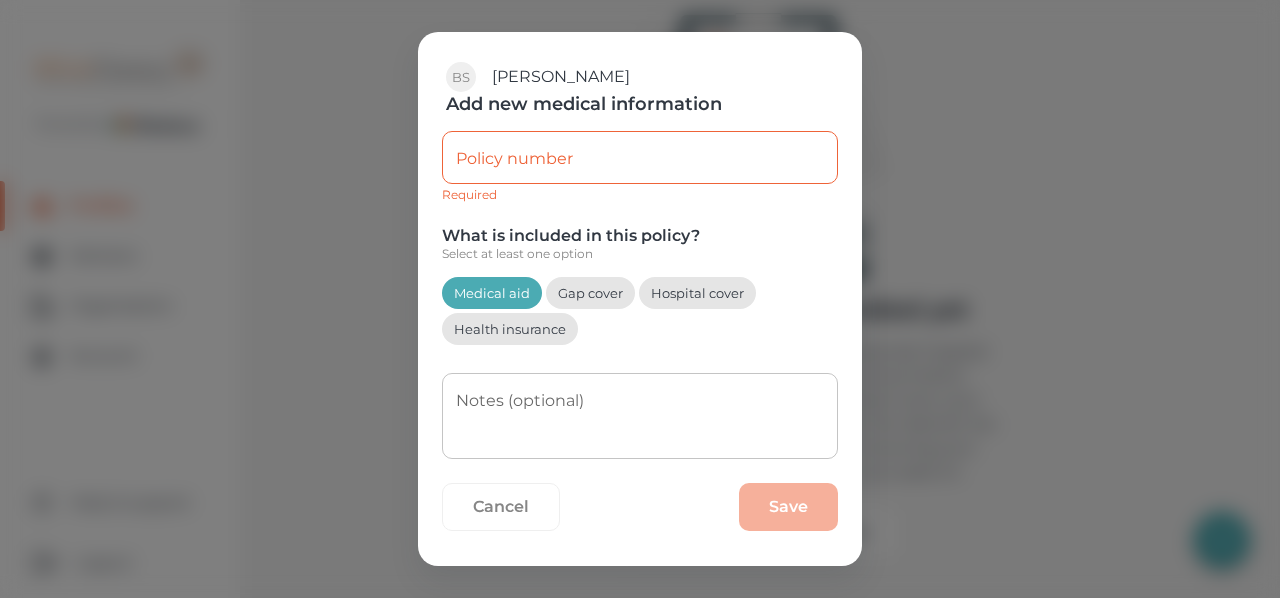 click on "Policy number" at bounding box center (640, 157) 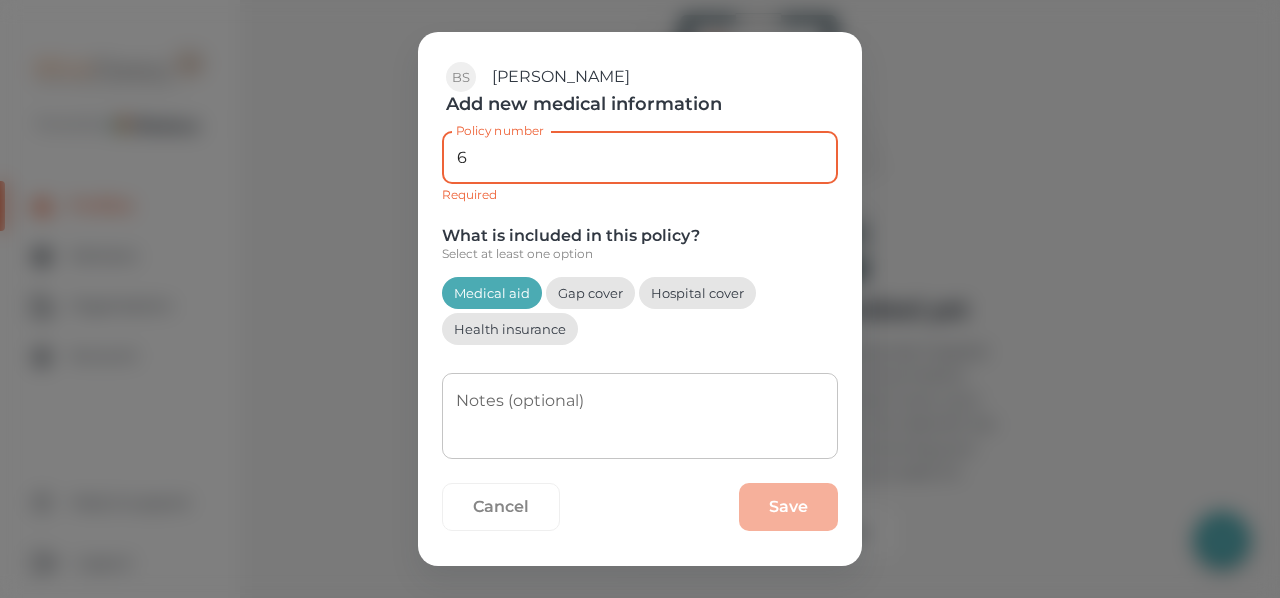 scroll, scrollTop: 141, scrollLeft: 0, axis: vertical 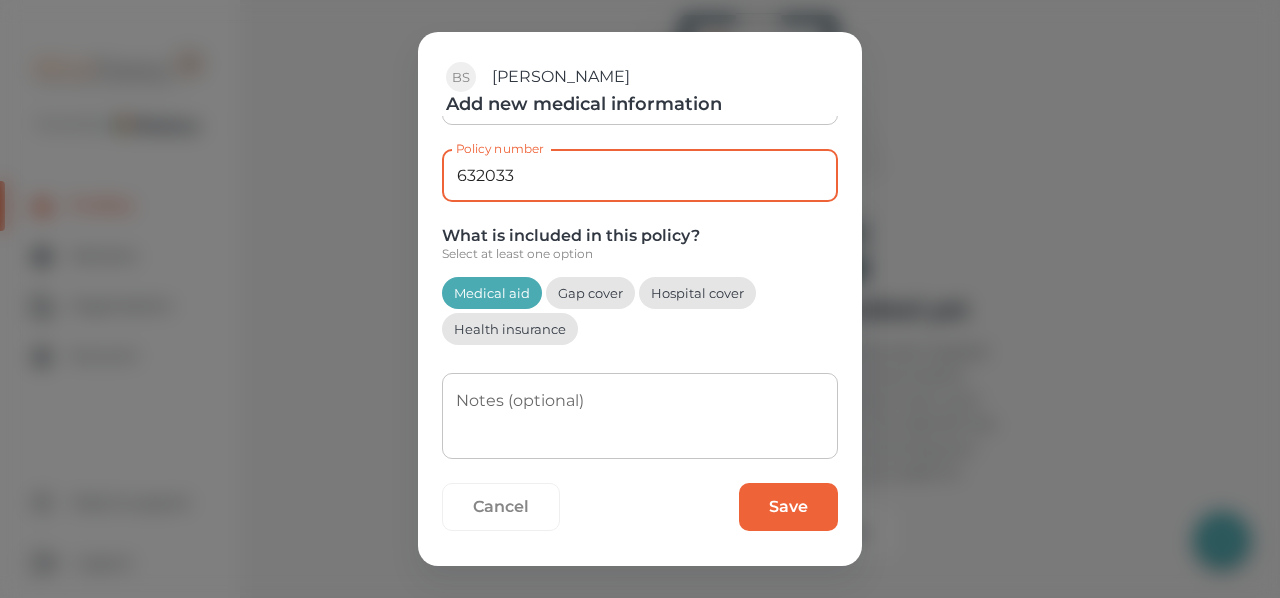 type on "632033" 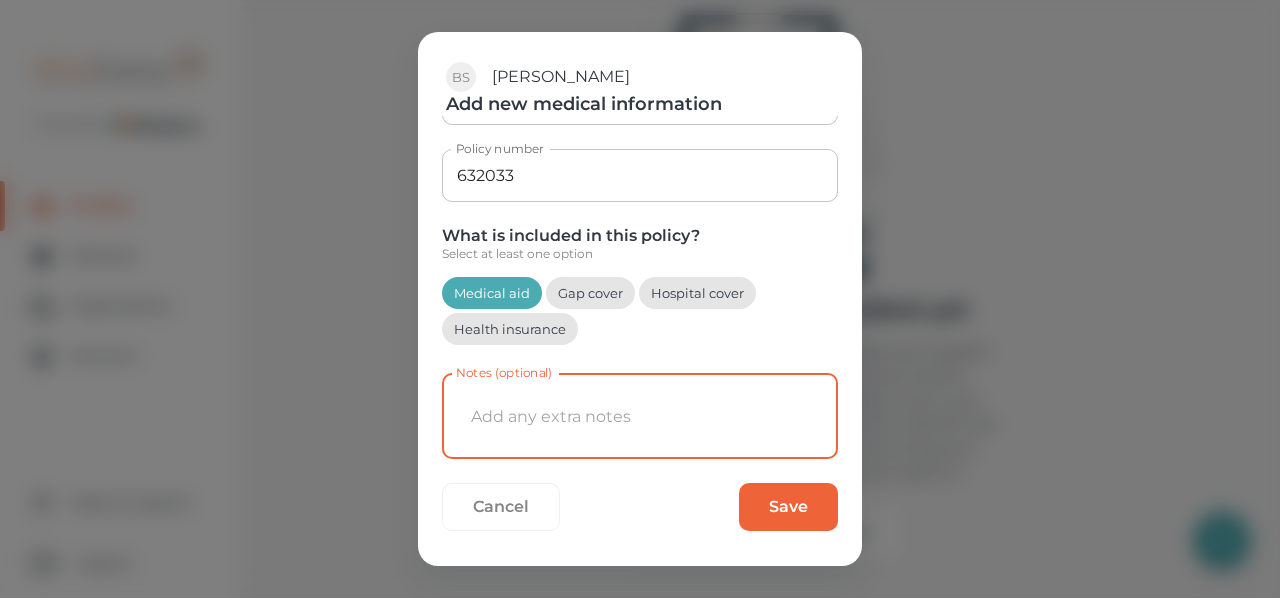 click on "Save" at bounding box center [788, 507] 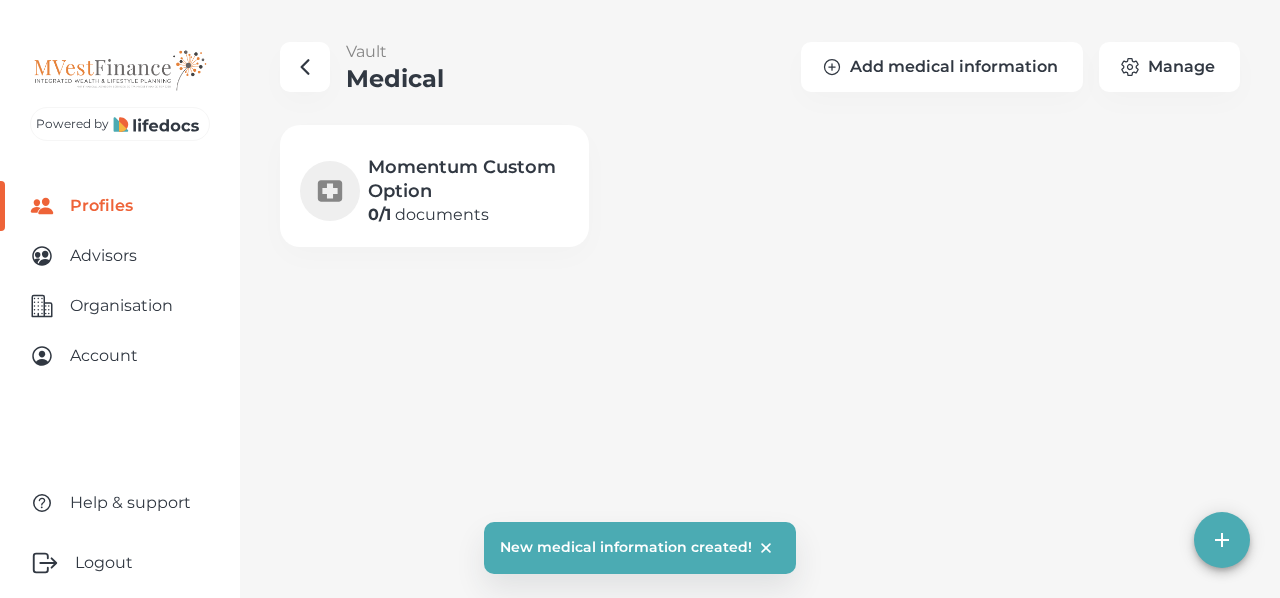 scroll, scrollTop: 0, scrollLeft: 0, axis: both 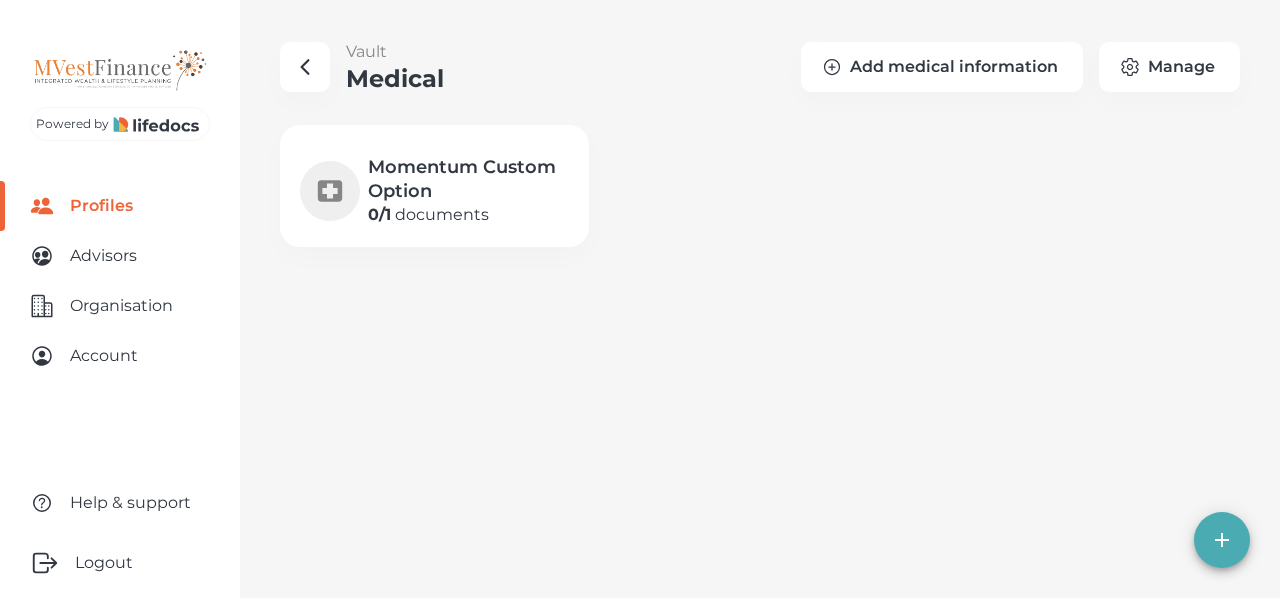click 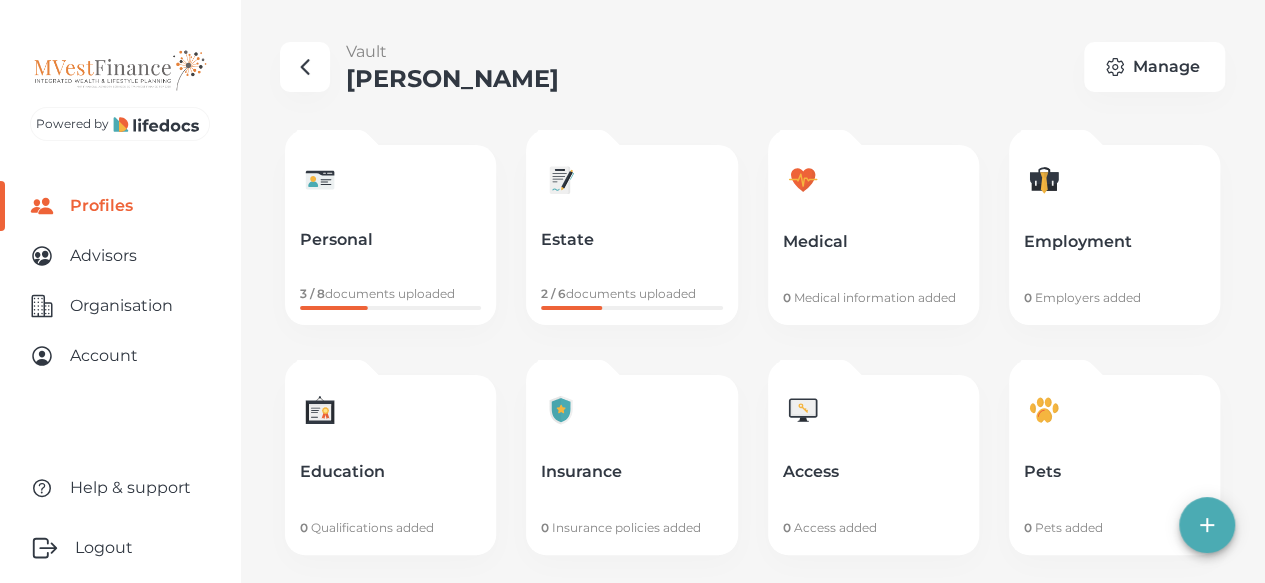 click on "0   Medical information   added" at bounding box center [873, 298] 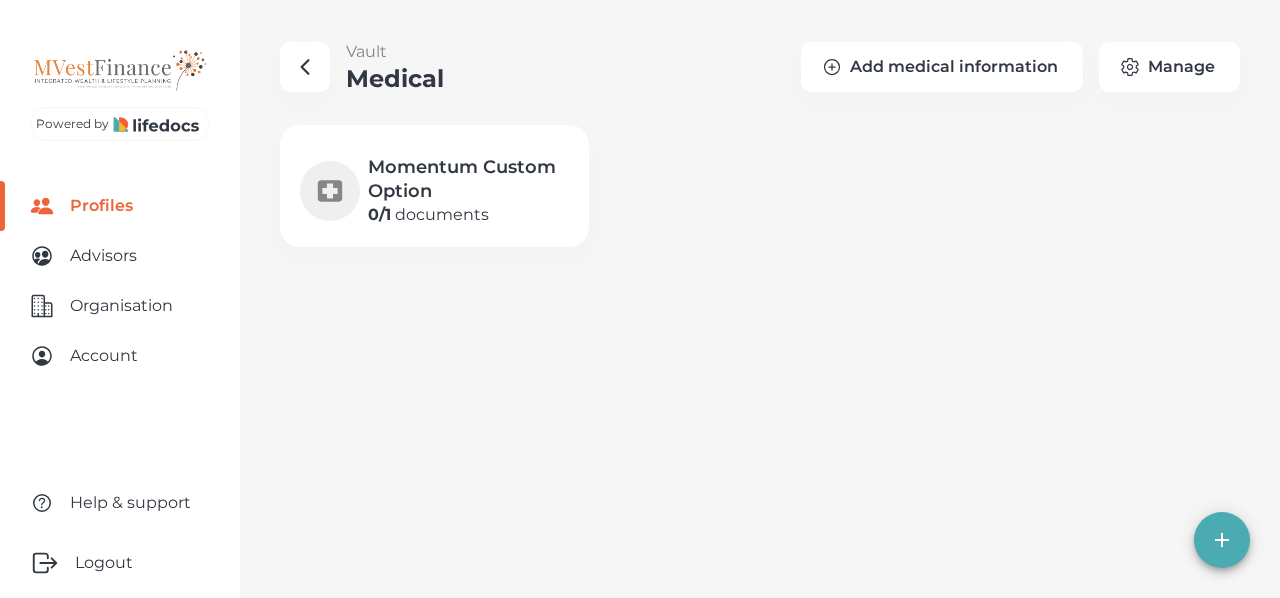 click on "Momentum Custom Option" at bounding box center [468, 179] 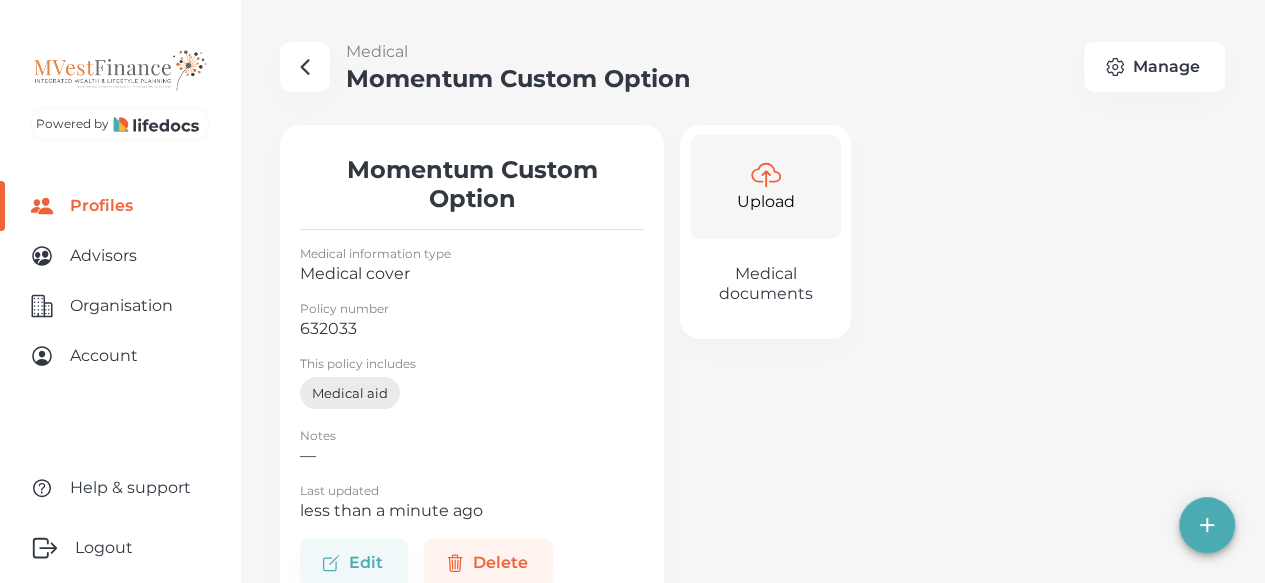 scroll, scrollTop: 36, scrollLeft: 0, axis: vertical 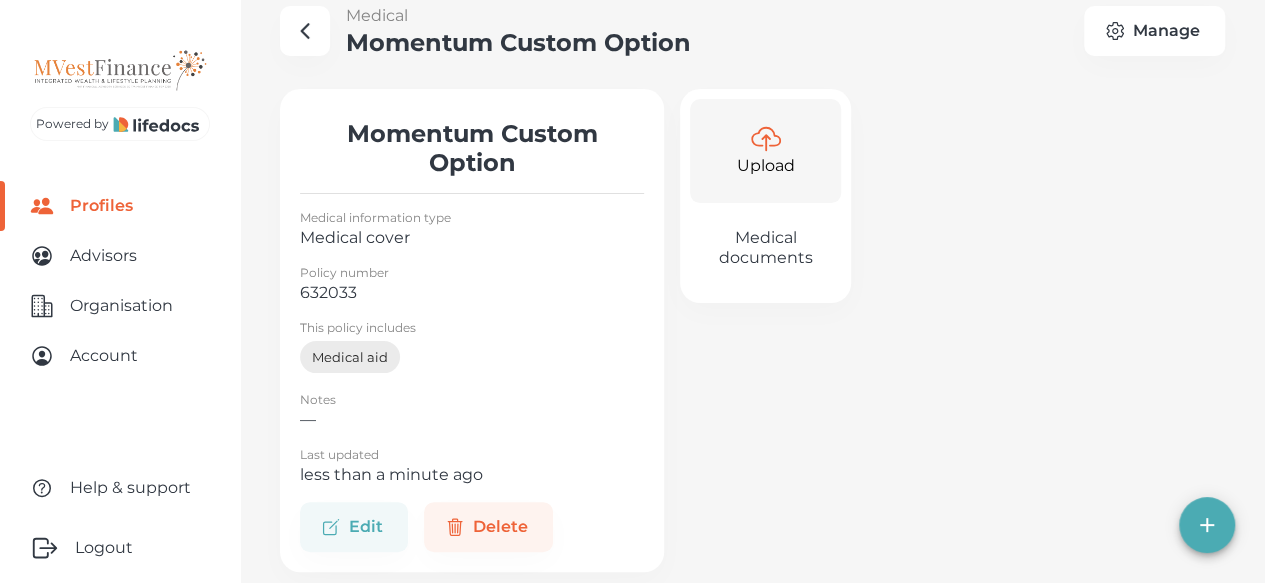 click 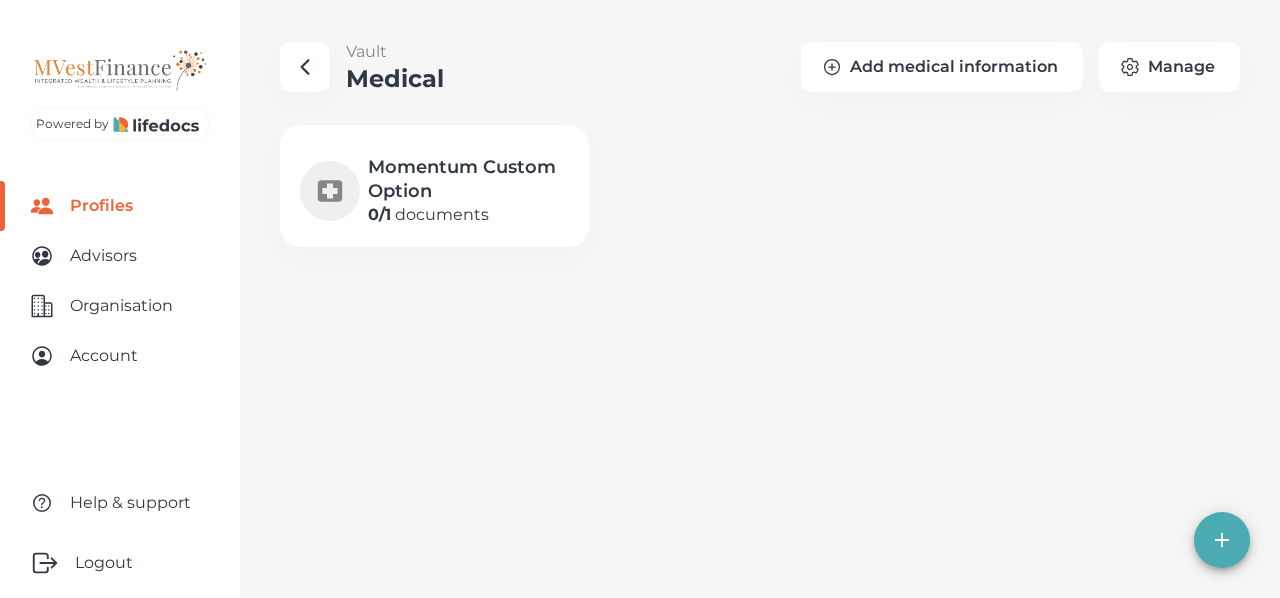 click 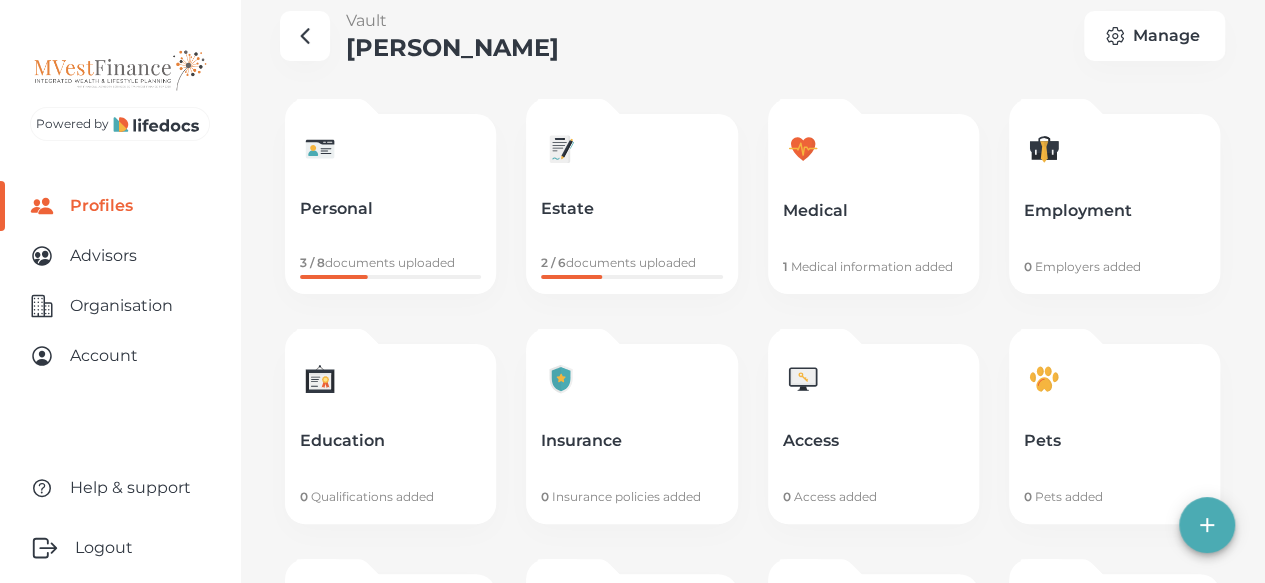 scroll, scrollTop: 0, scrollLeft: 0, axis: both 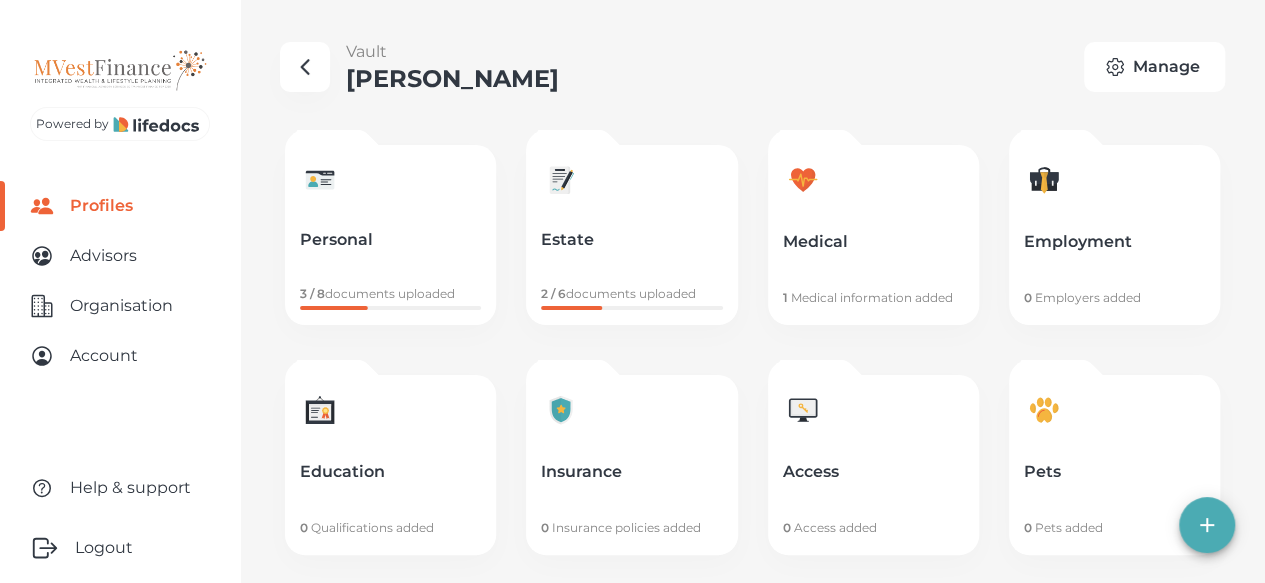 click on "Manage" at bounding box center [1154, 67] 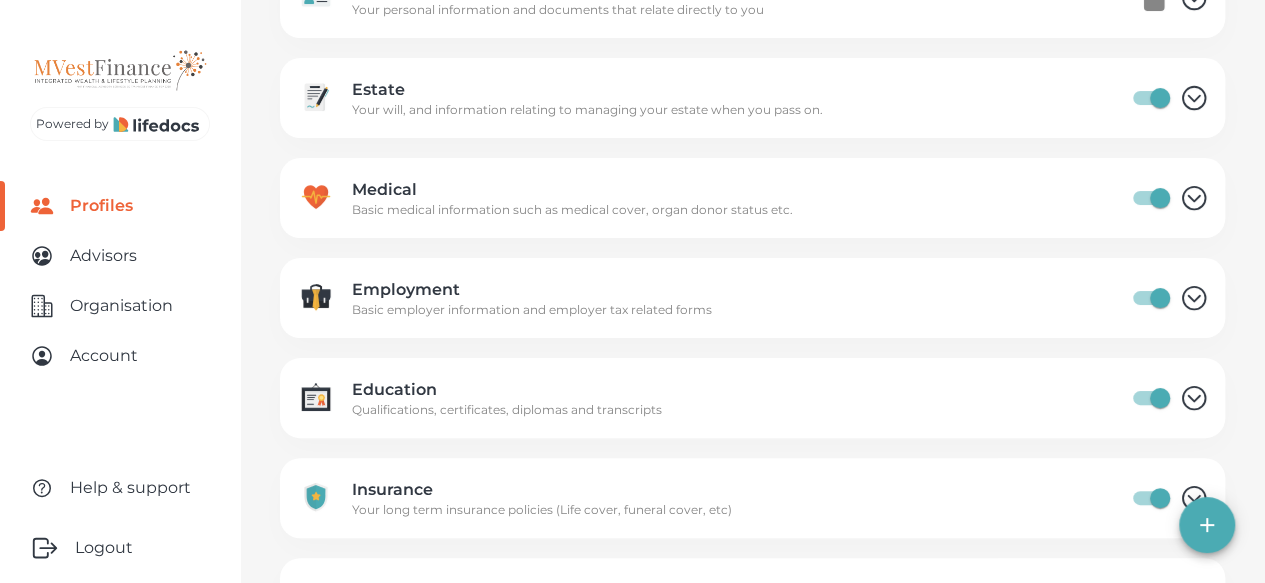 scroll, scrollTop: 200, scrollLeft: 0, axis: vertical 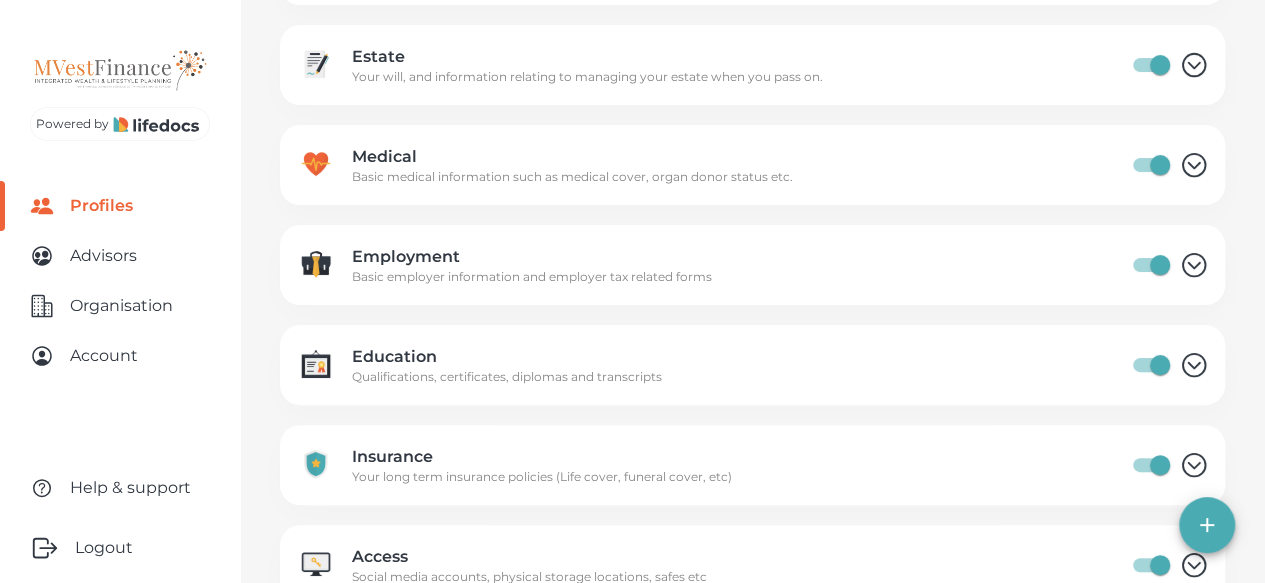 click at bounding box center (1160, 365) 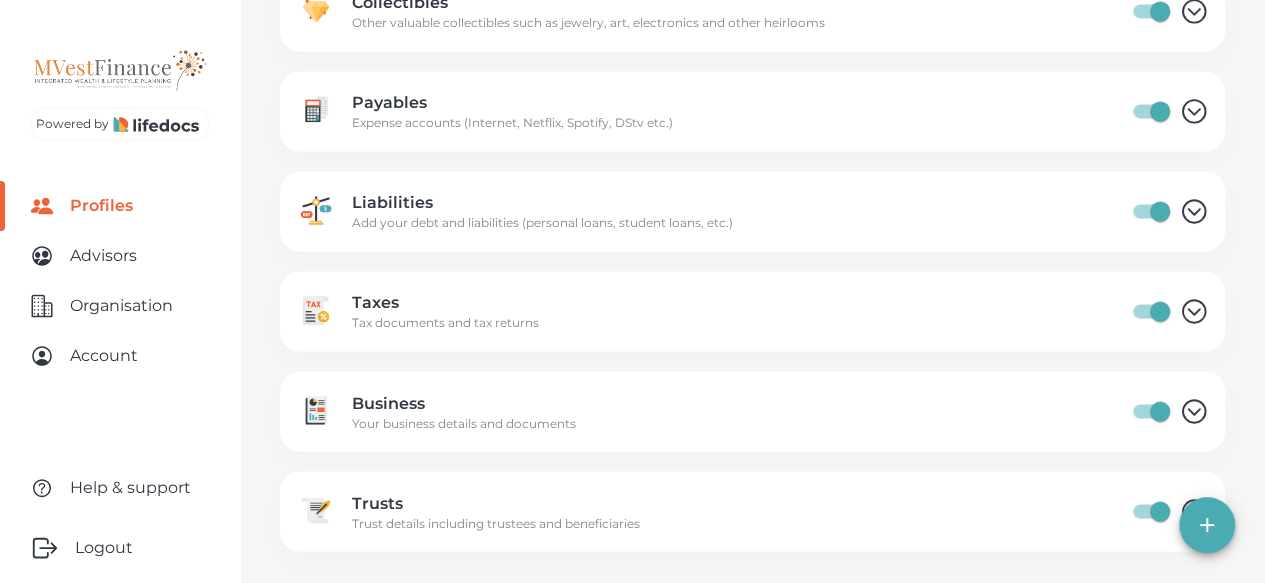 scroll, scrollTop: 1582, scrollLeft: 0, axis: vertical 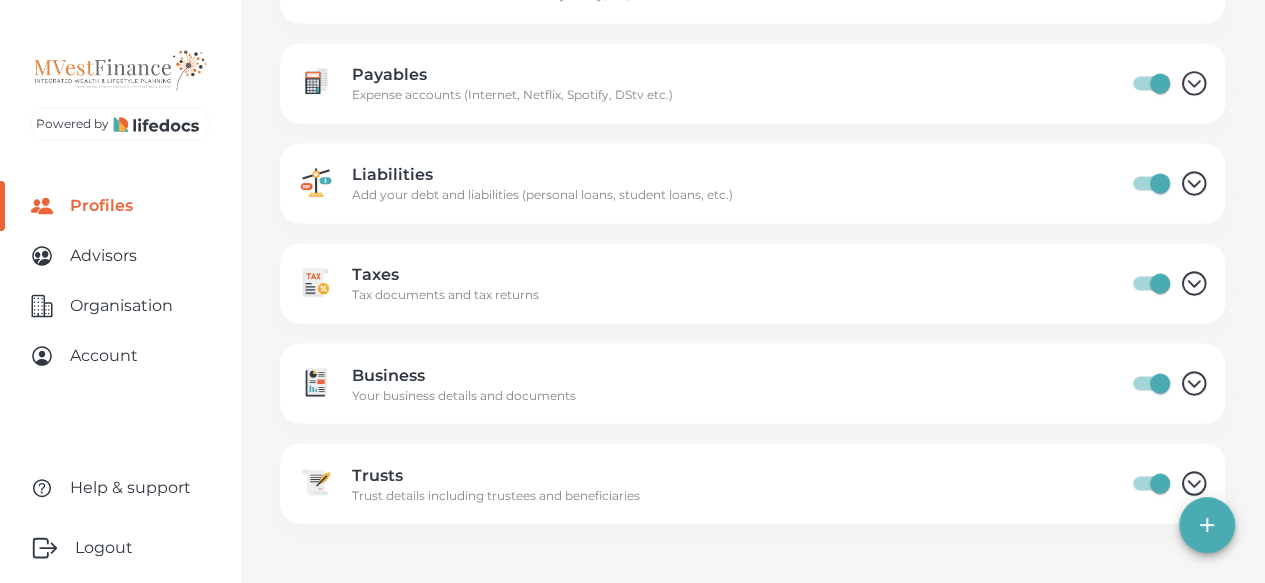 click on "Business" at bounding box center [464, 375] 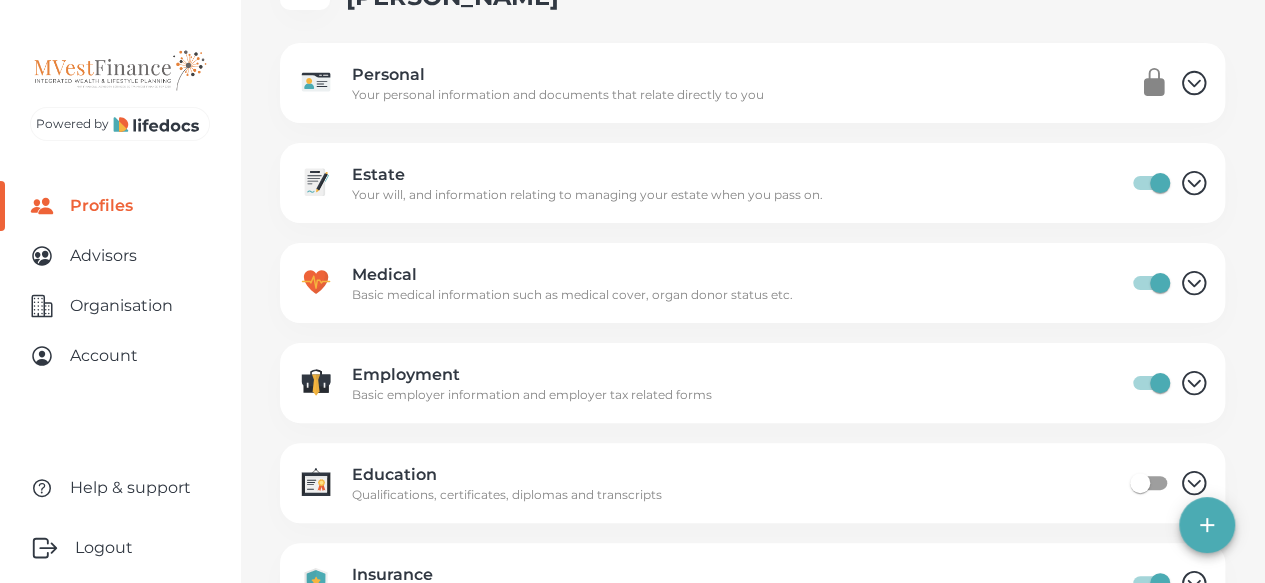 scroll, scrollTop: 0, scrollLeft: 0, axis: both 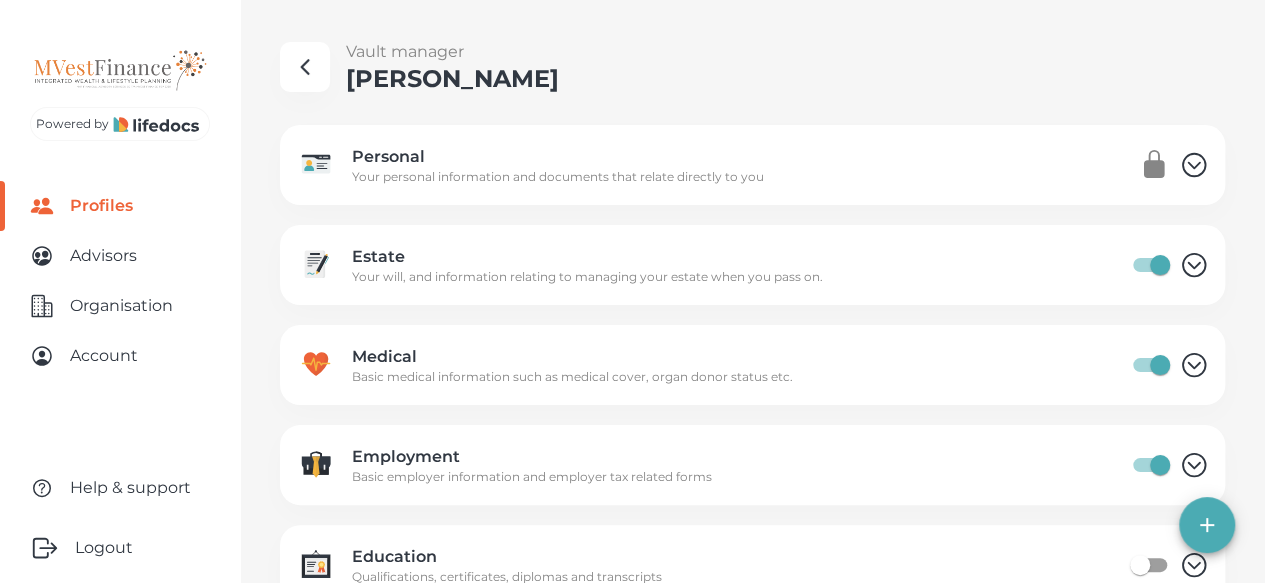 click 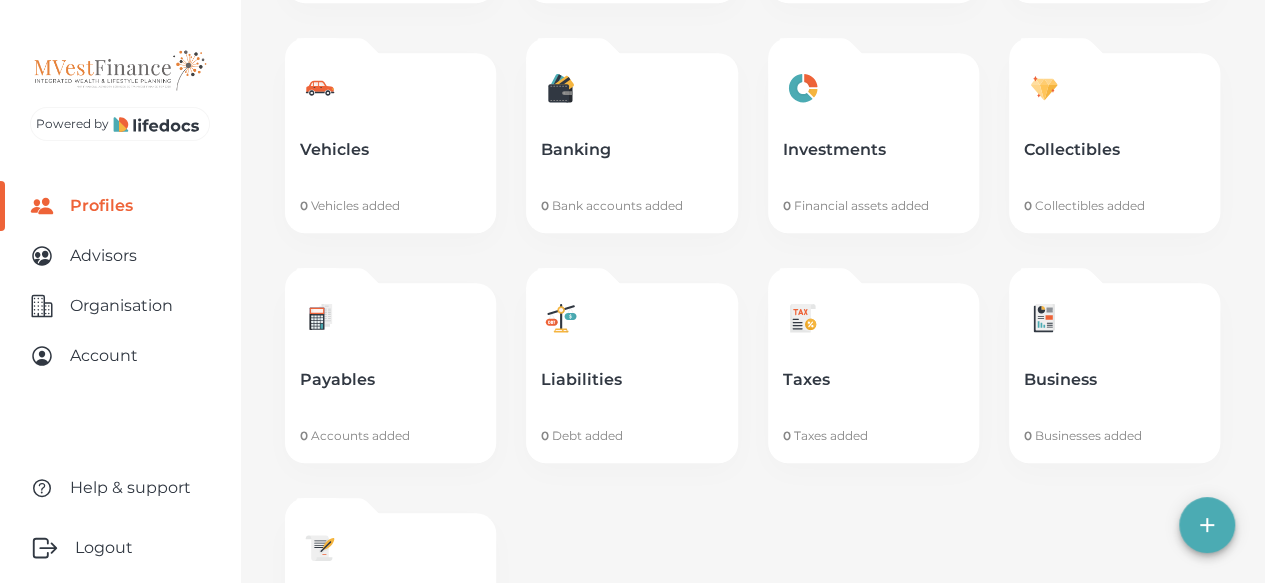 scroll, scrollTop: 732, scrollLeft: 0, axis: vertical 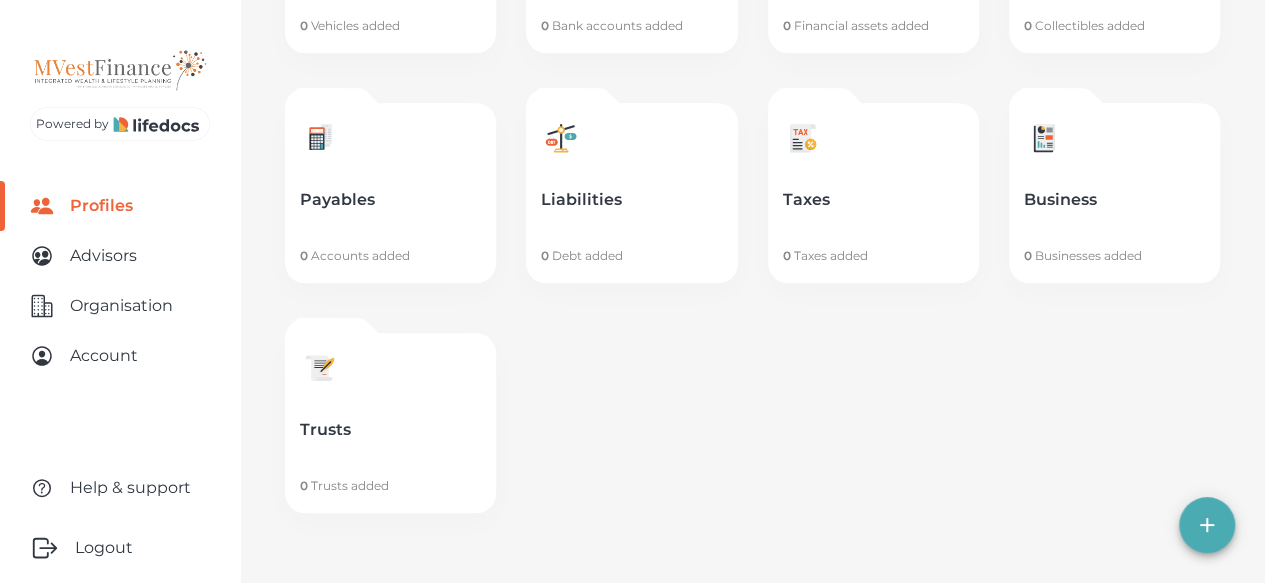 click on "Business" at bounding box center (1114, 200) 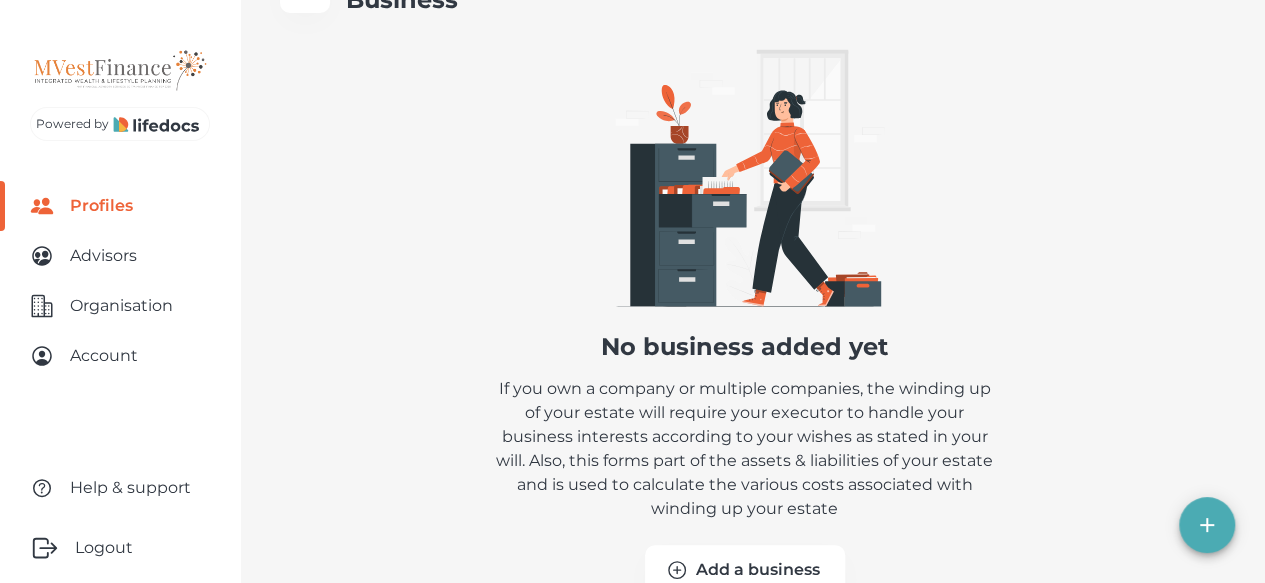 scroll, scrollTop: 131, scrollLeft: 0, axis: vertical 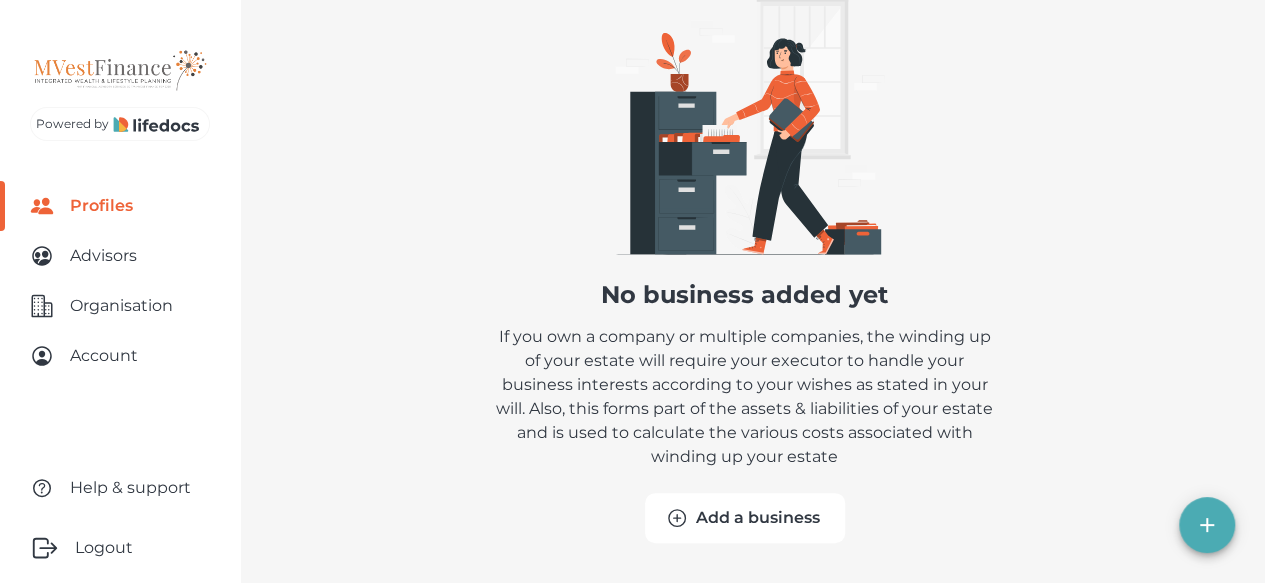 click on "Add a business" at bounding box center [745, 518] 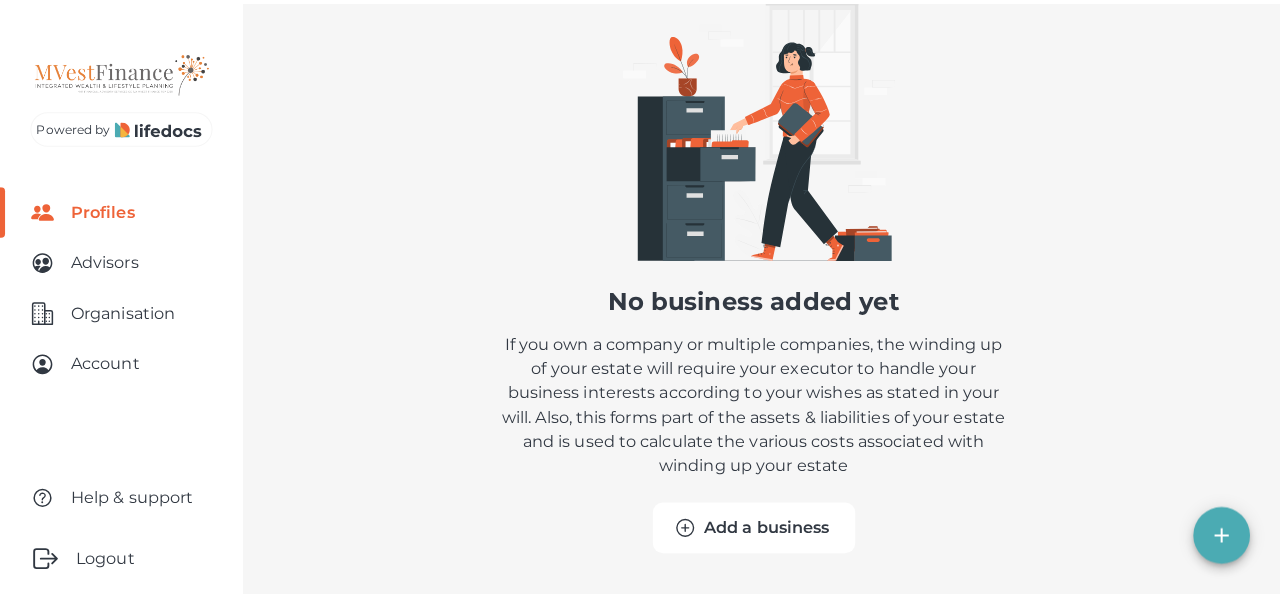 scroll, scrollTop: 116, scrollLeft: 0, axis: vertical 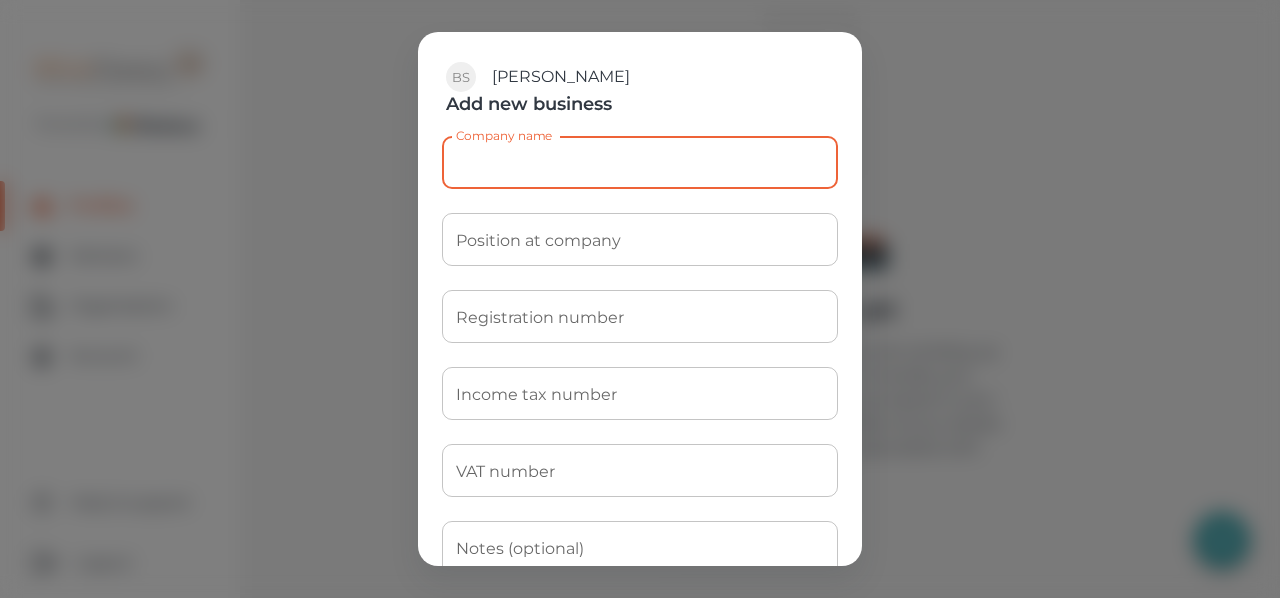 click on "Company name" at bounding box center [640, 162] 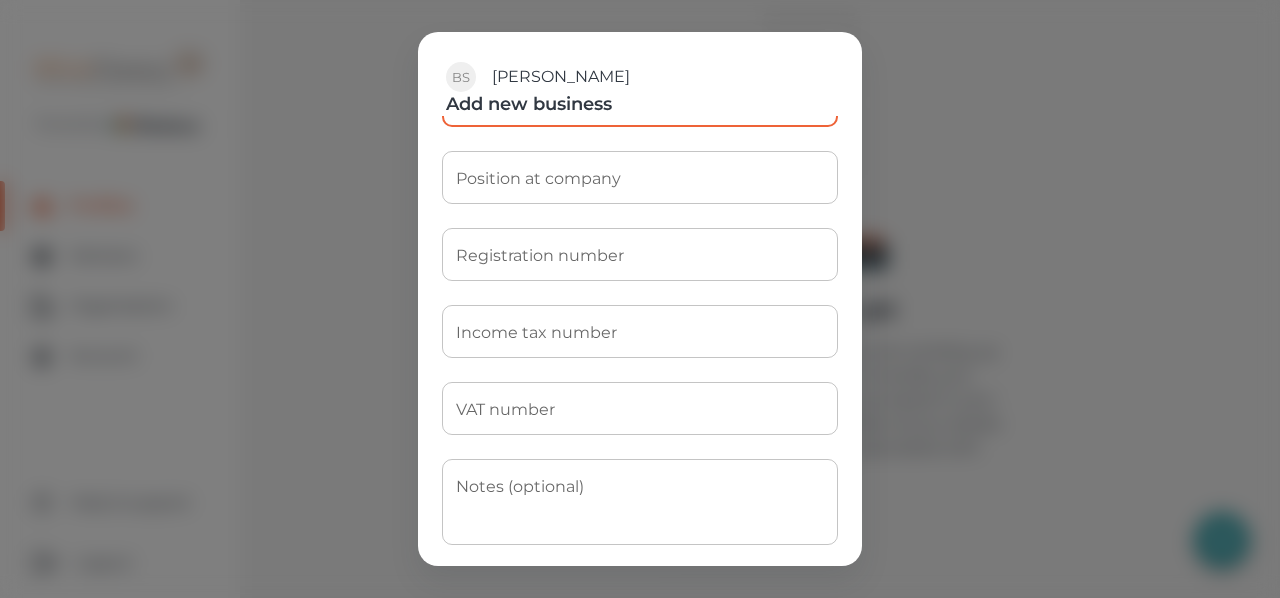 scroll, scrollTop: 148, scrollLeft: 0, axis: vertical 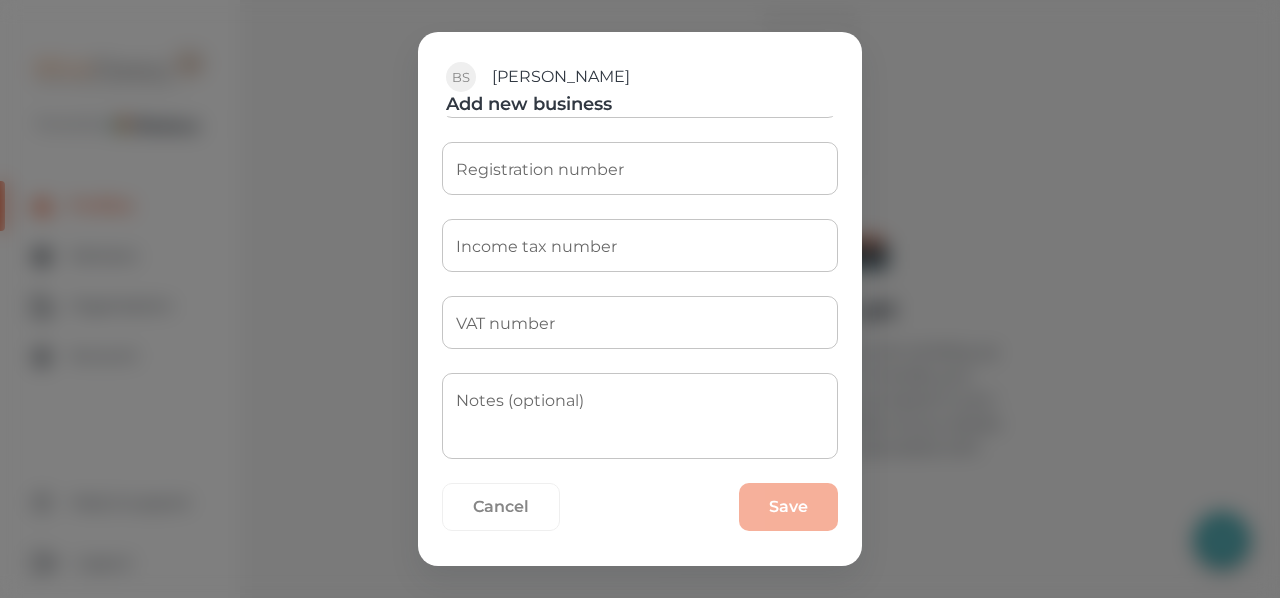 type on "[GEOGRAPHIC_DATA]" 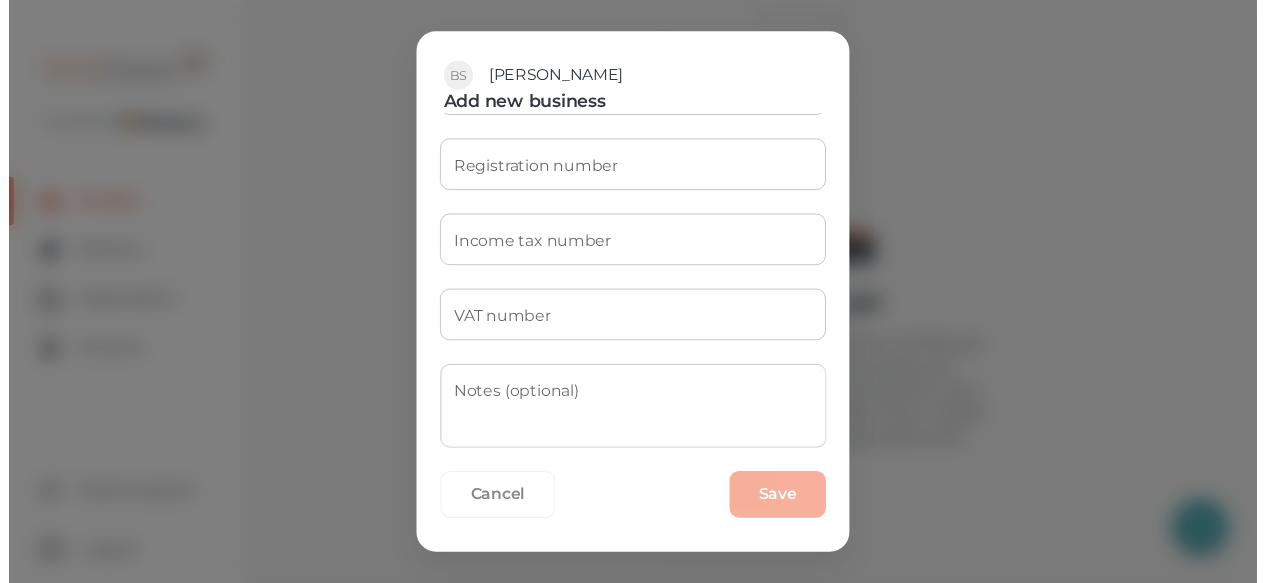 scroll, scrollTop: 0, scrollLeft: 0, axis: both 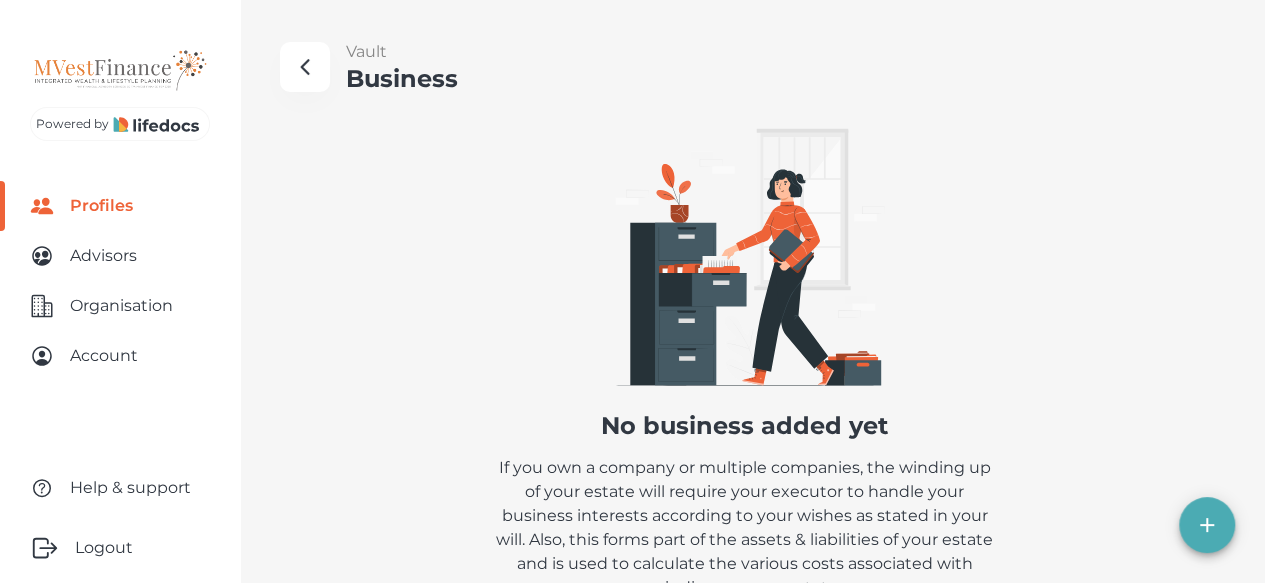 click 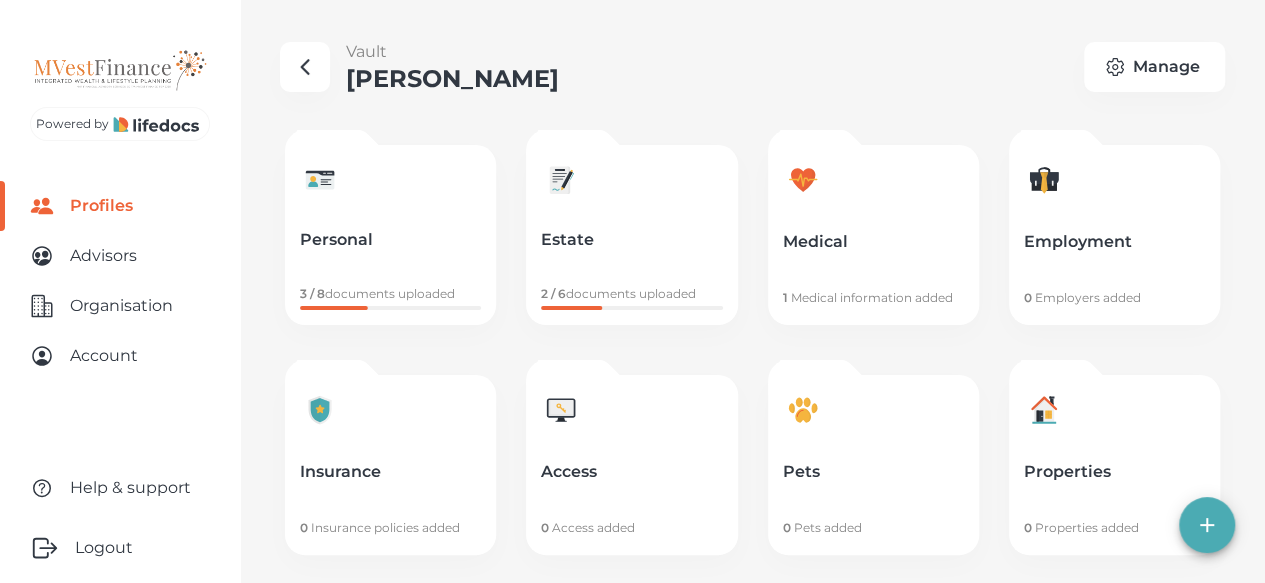 click 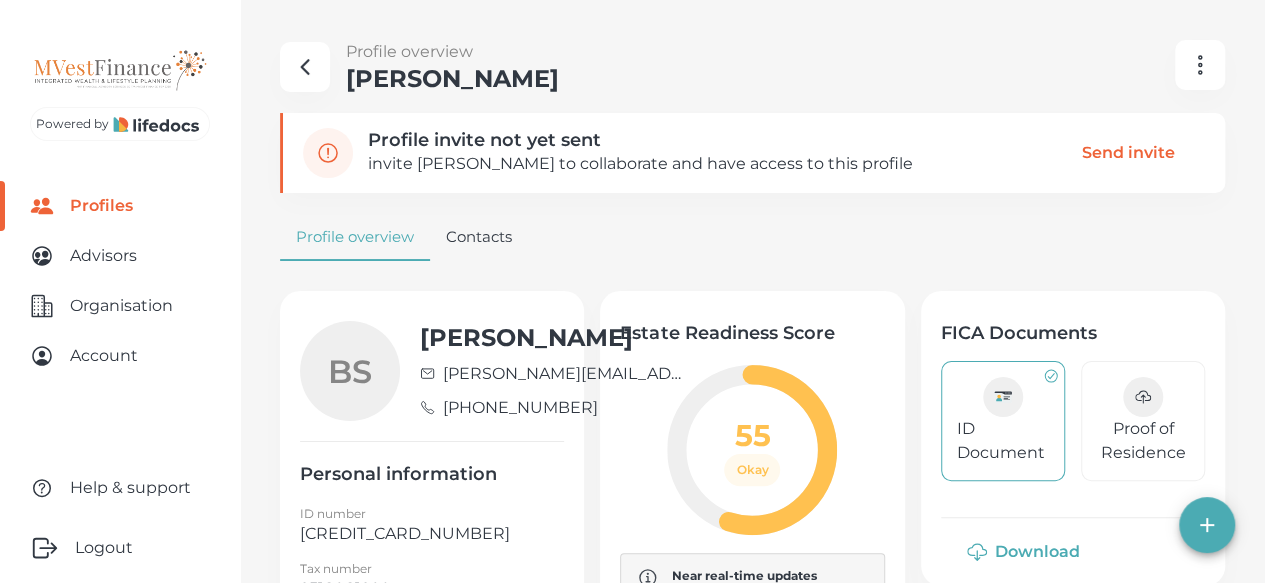 click 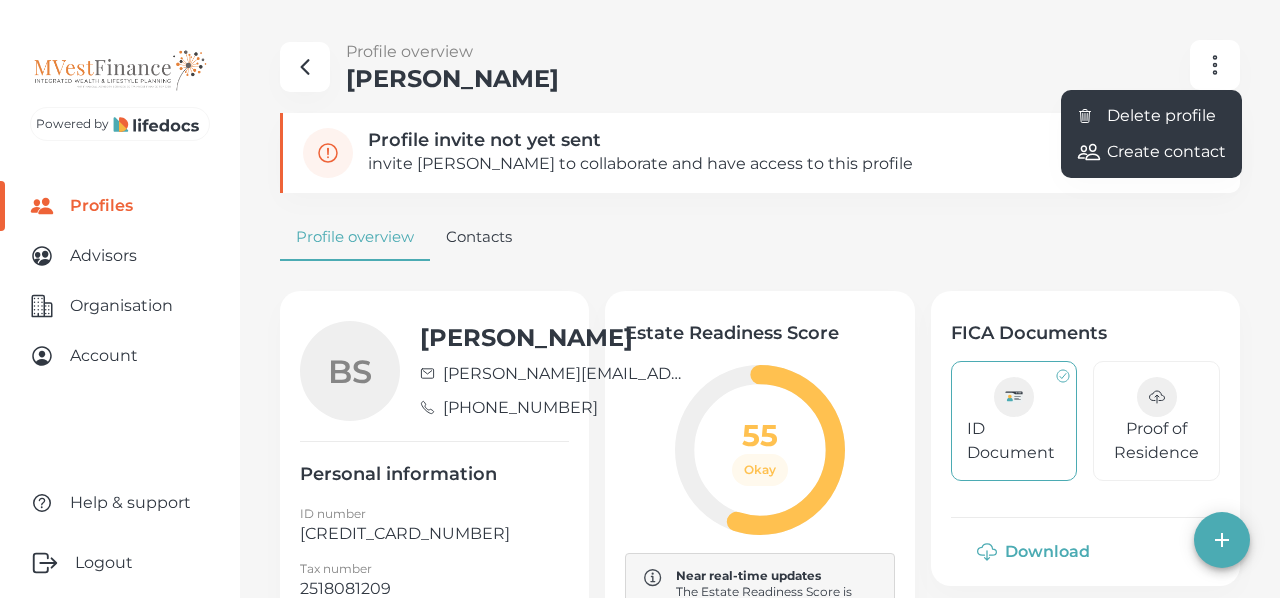click at bounding box center (640, 299) 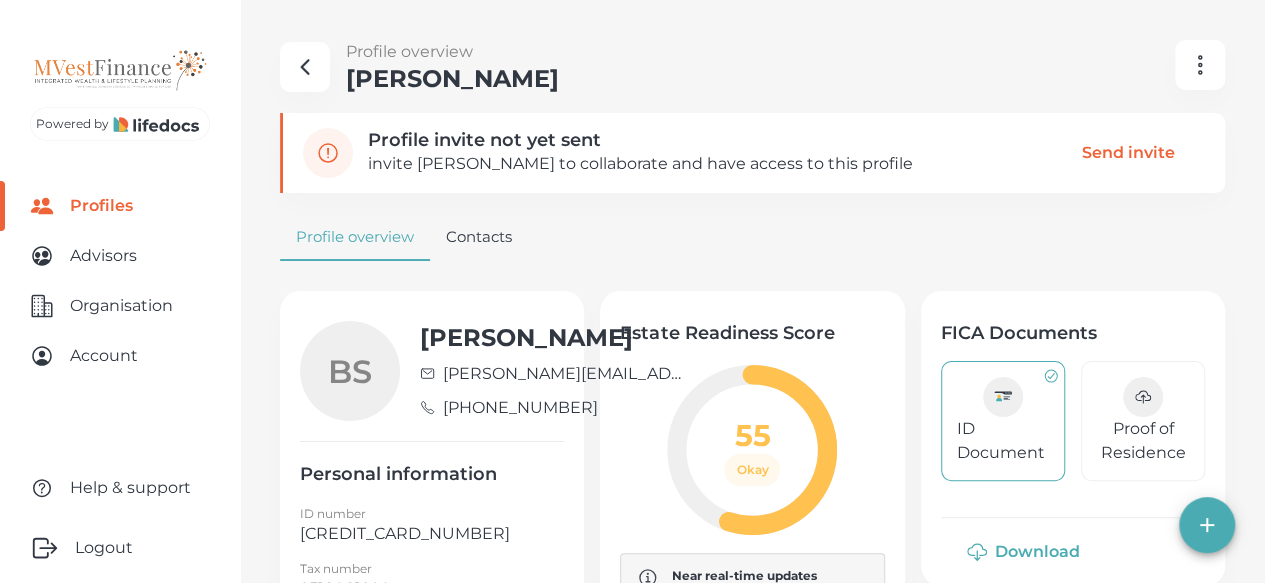 click on "Send invite" at bounding box center (1128, 153) 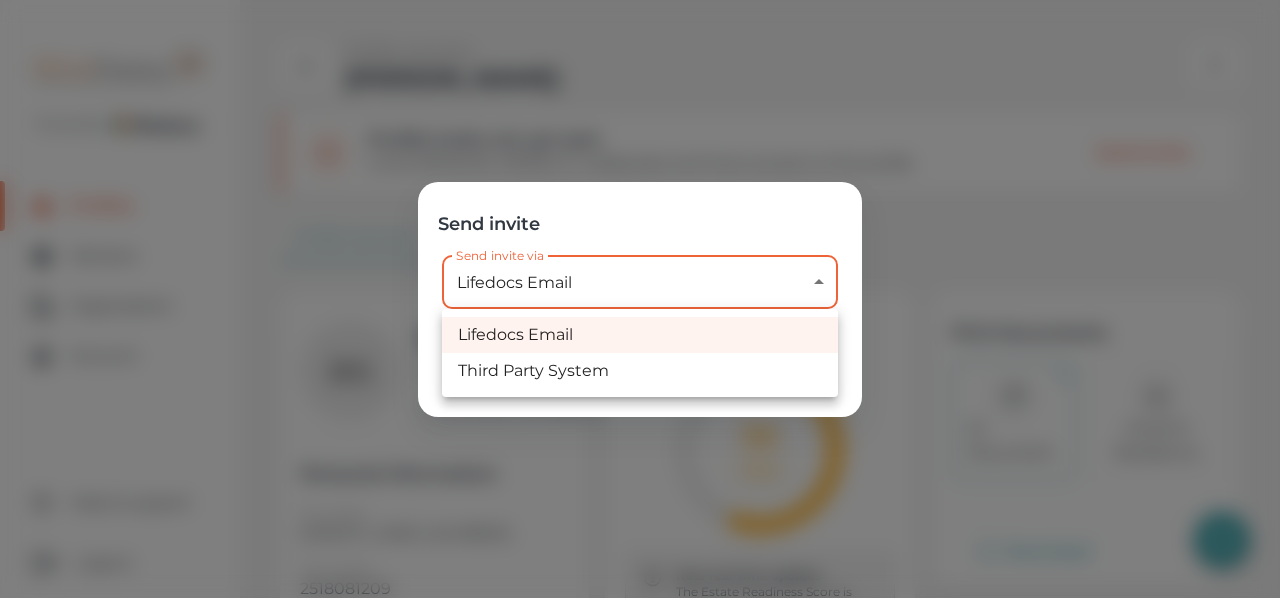 click on "Powered by Profiles Advisors Organisation Account Help & support Logout Profile overview [PERSON_NAME] Profile invite not yet sent invite [PERSON_NAME] to collaborate and have access to this profile Send invite Profile overview Contacts BS [PERSON_NAME] [PERSON_NAME][EMAIL_ADDRESS][DOMAIN_NAME] [PHONE_NUMBER] Personal information ID number [CREDIT_CARD_NUMBER] Tax number [PASSPORT] Passport number — Marital status [DEMOGRAPHIC_DATA] | Out of community Edit Estate Readiness Score 55 Okay Near real-time updates The Estate Readiness Score is calculated every time you make changes to a profile. Once the calculations are completed they will automatically be reflected here. [PERSON_NAME]  has  11  items required to easily wind up their estate View the ERS Gap FICA Documents ID Document Proof of Residence Download Vault View and collaborate on the entire vault based on your profile access Go to vault Create contact Upload documents Send invite Send invite via Lifedocs Email internal Send invite via Cancel Invite Lifedocs Email Third Party System" at bounding box center (640, 499) 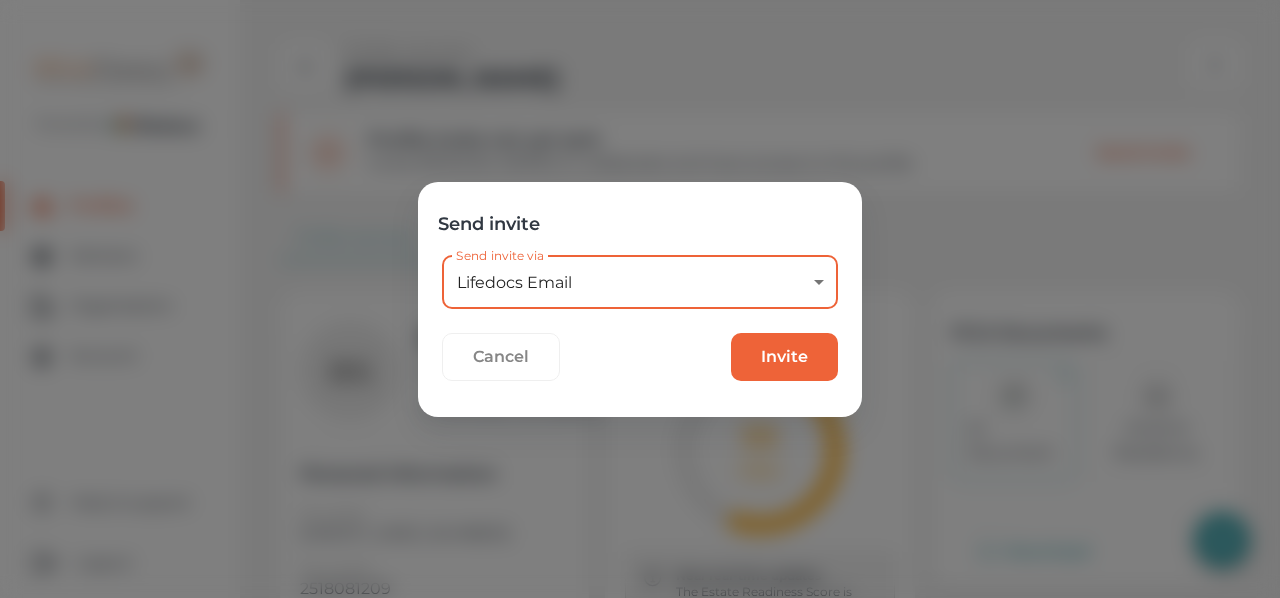 click on "Invite" at bounding box center (784, 357) 